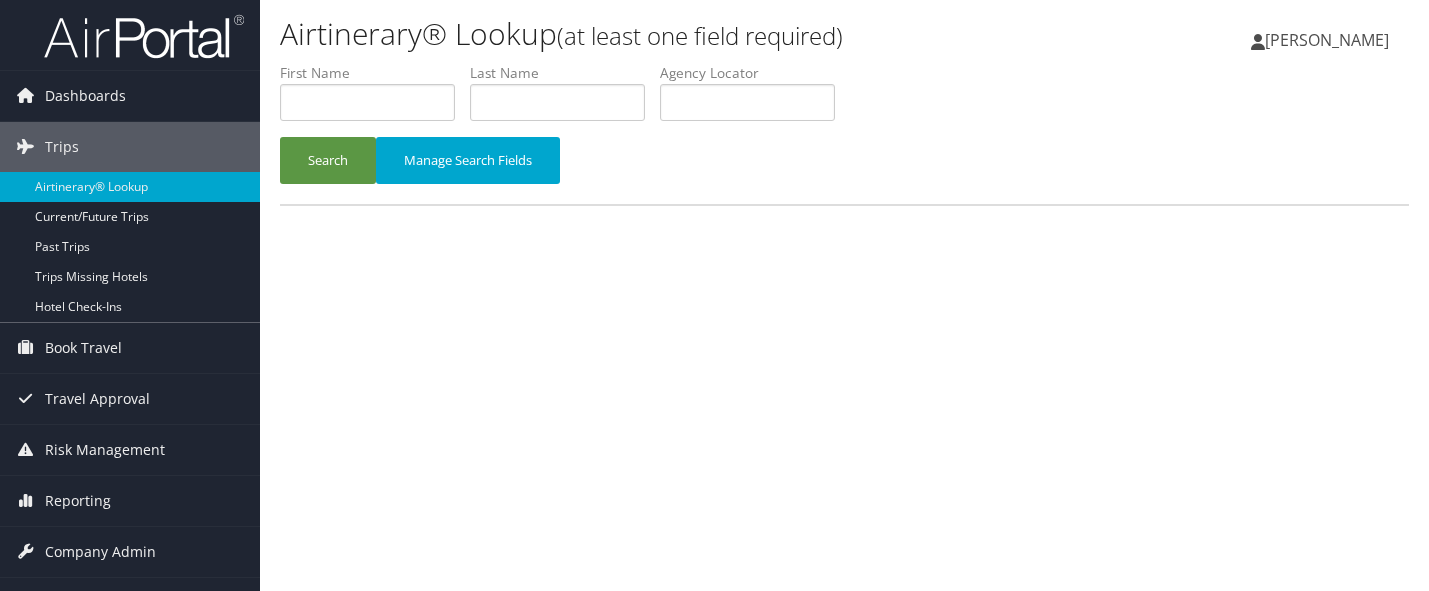 scroll, scrollTop: 0, scrollLeft: 0, axis: both 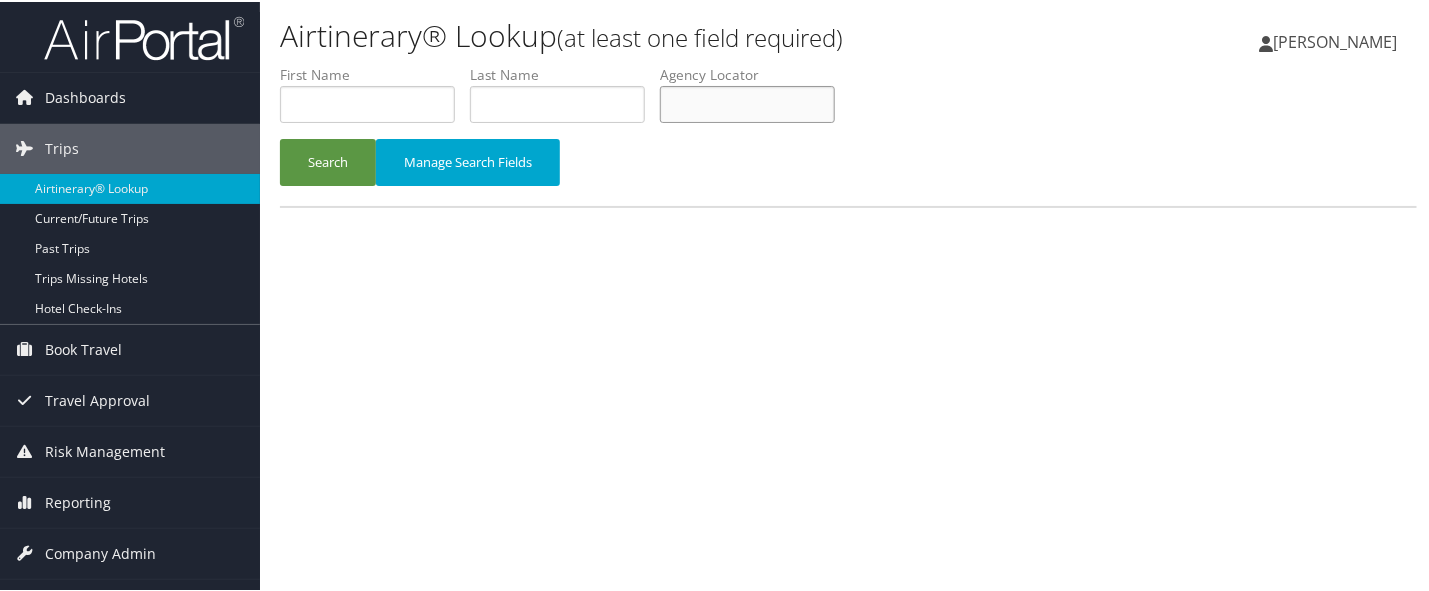 click at bounding box center (747, 102) 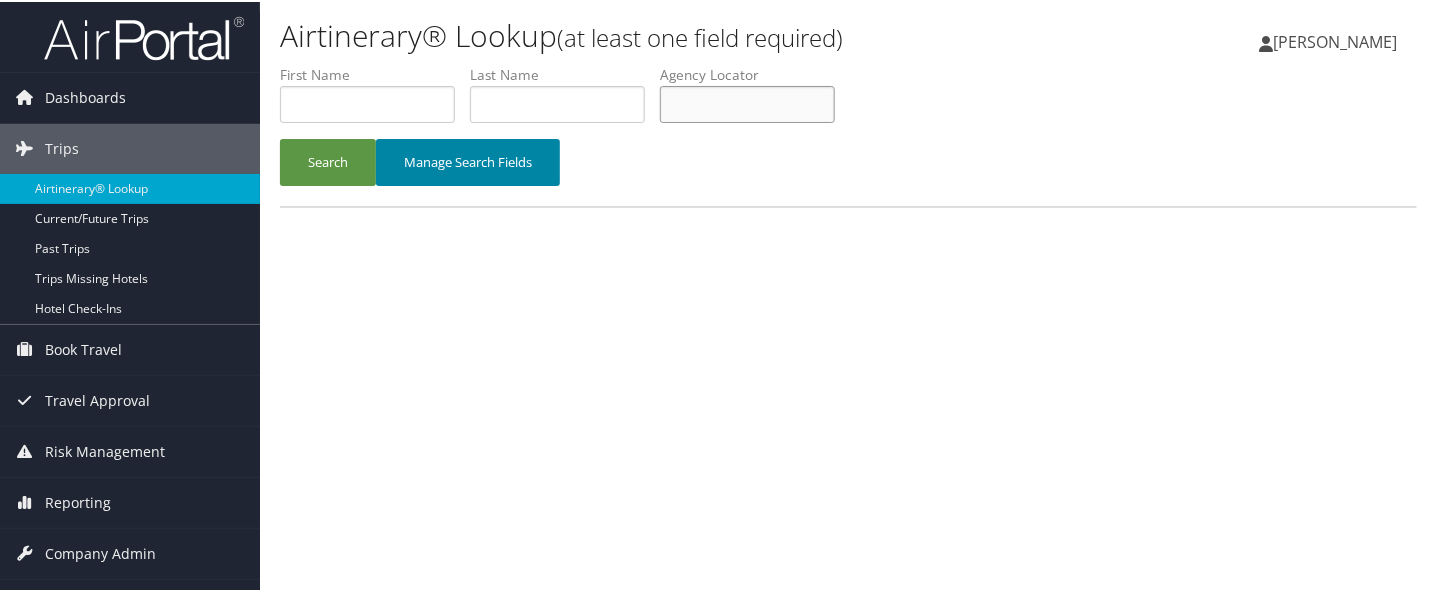 paste on "LDIVEB" 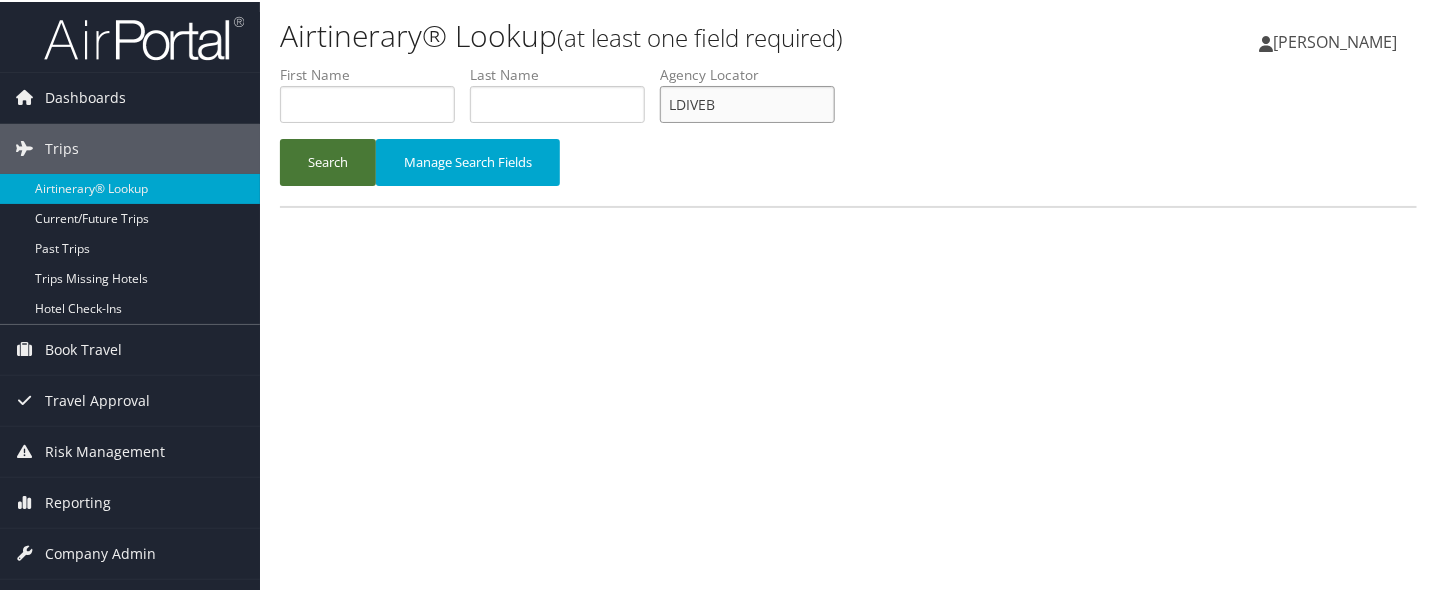 type on "LDIVEB" 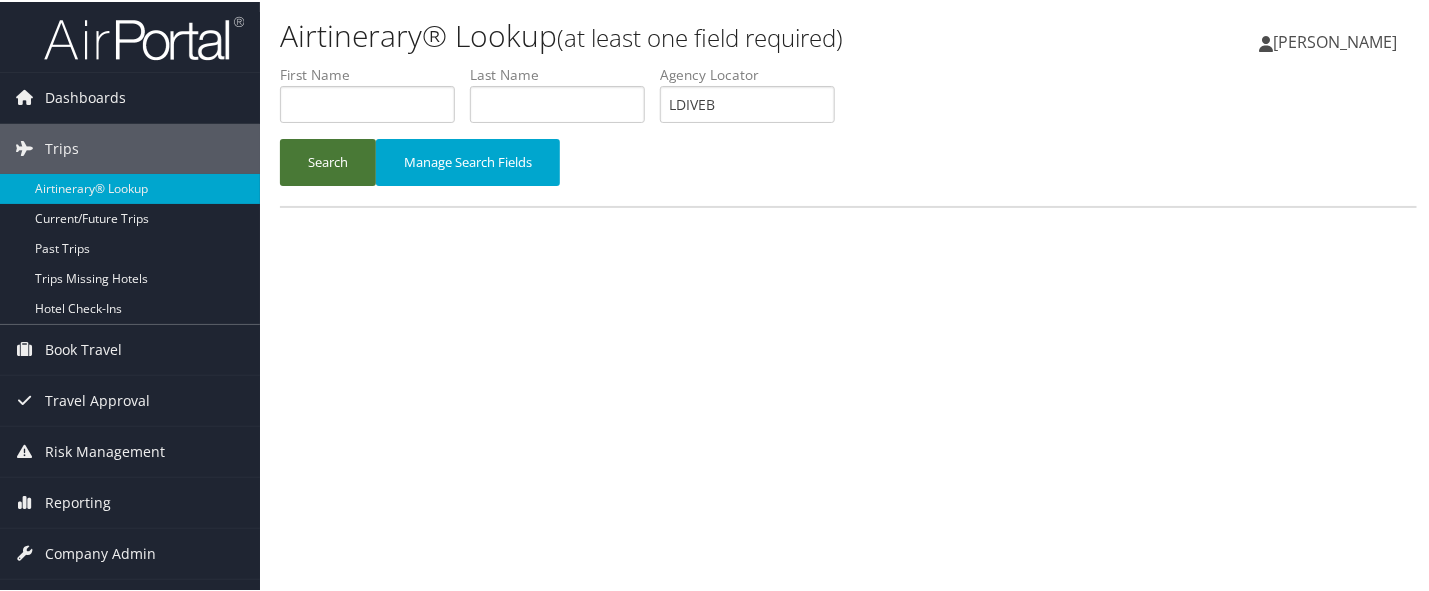 click on "Search" at bounding box center [328, 160] 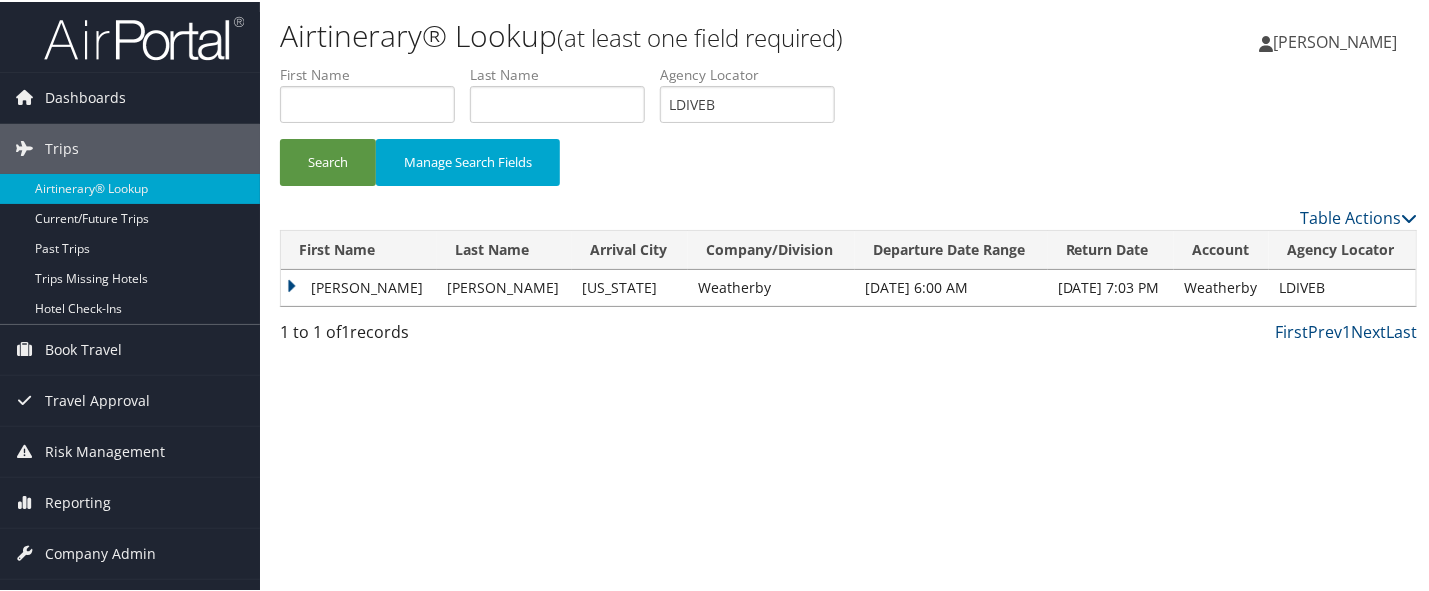 click on "[PERSON_NAME]" at bounding box center [359, 286] 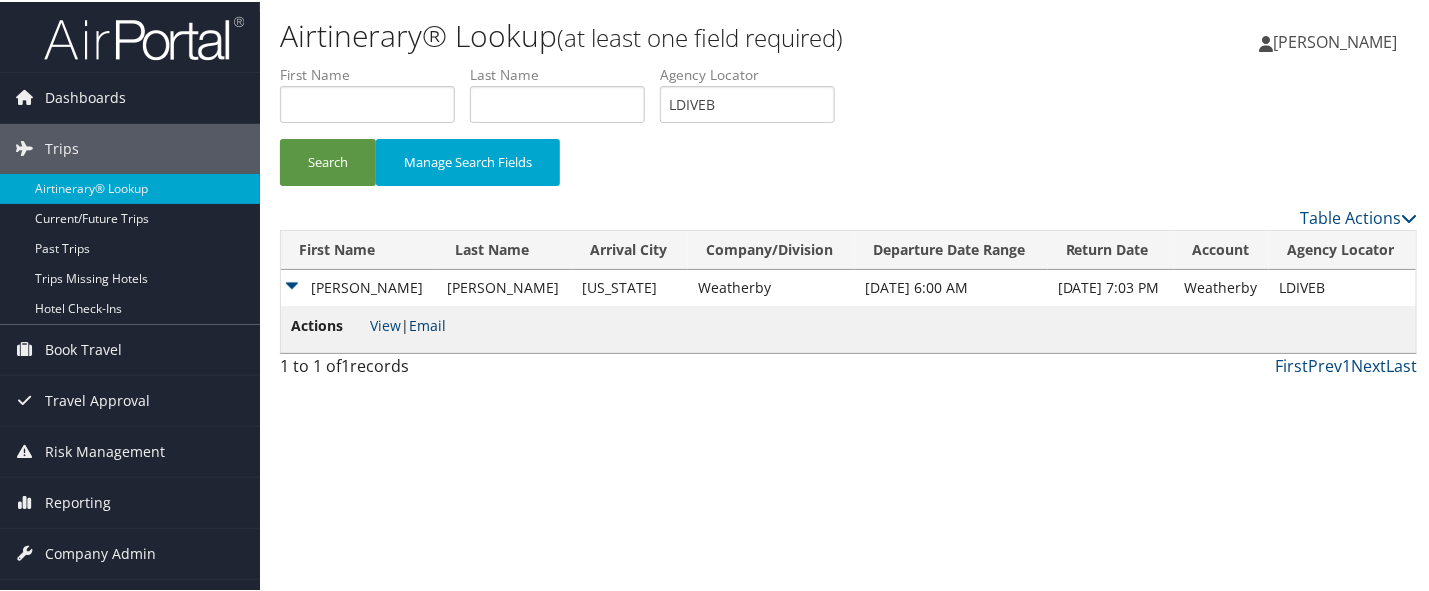 click on "Email" at bounding box center (427, 323) 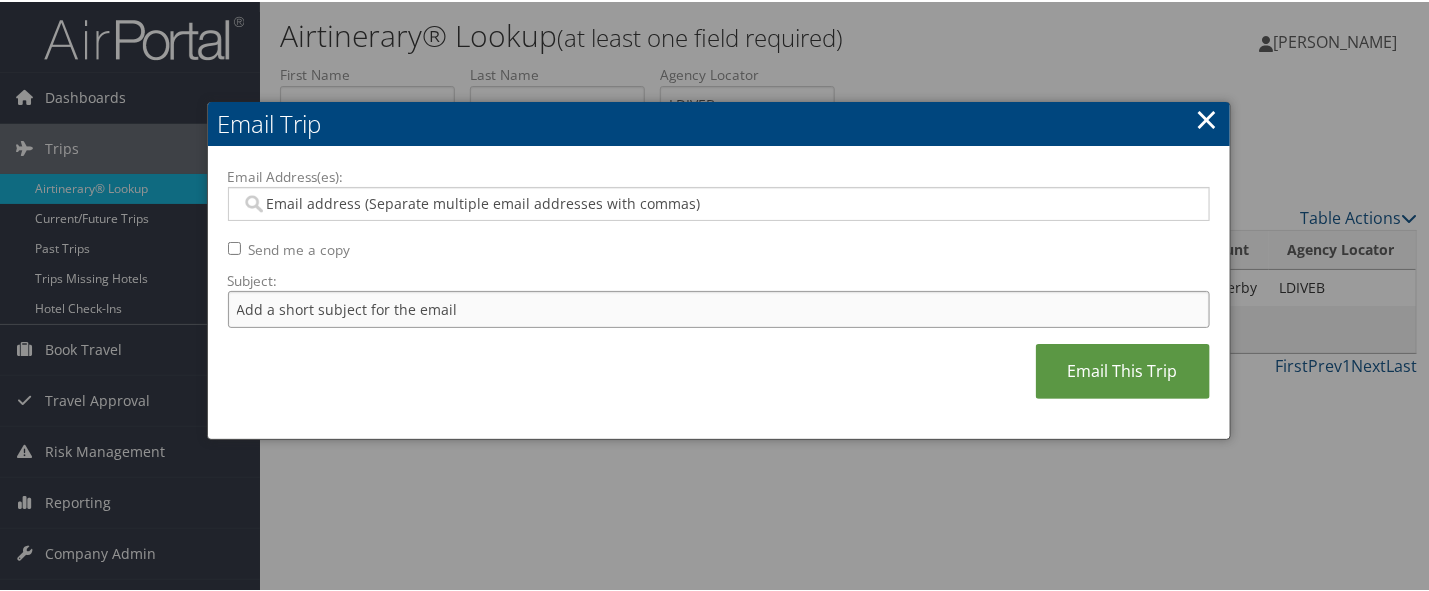 click on "Subject:" at bounding box center (719, 307) 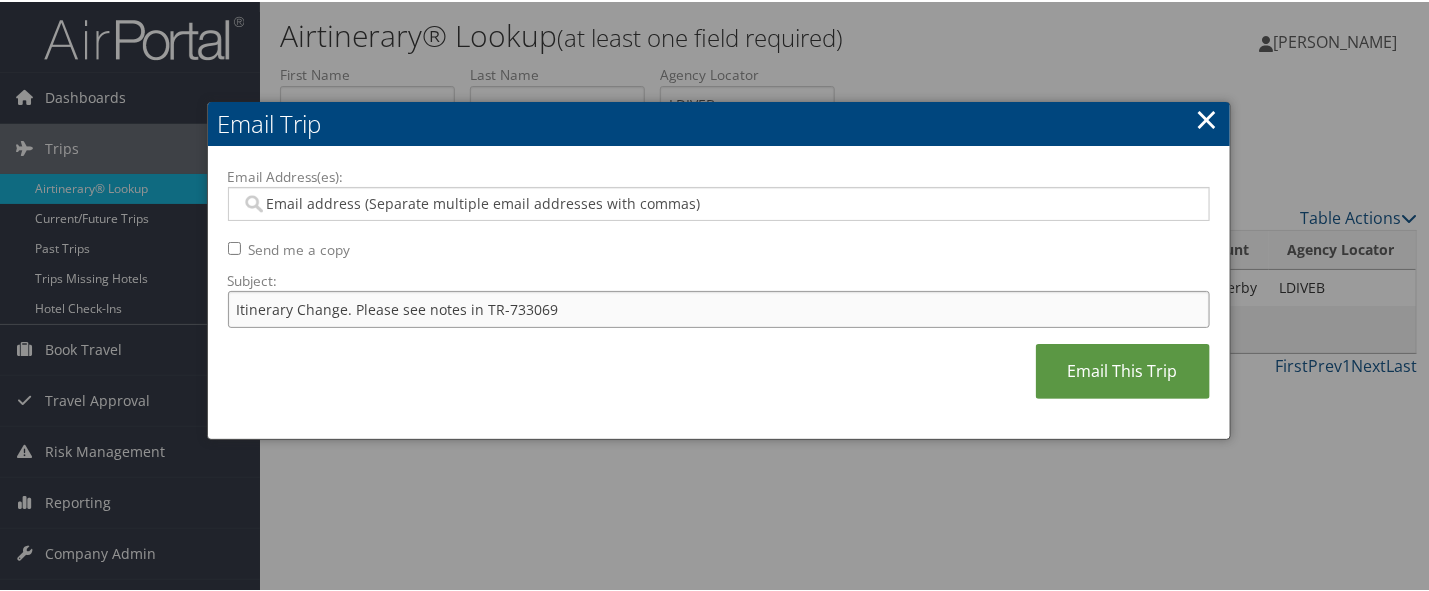 click on "Itinerary Change. Please see notes in TR-733069" at bounding box center [719, 307] 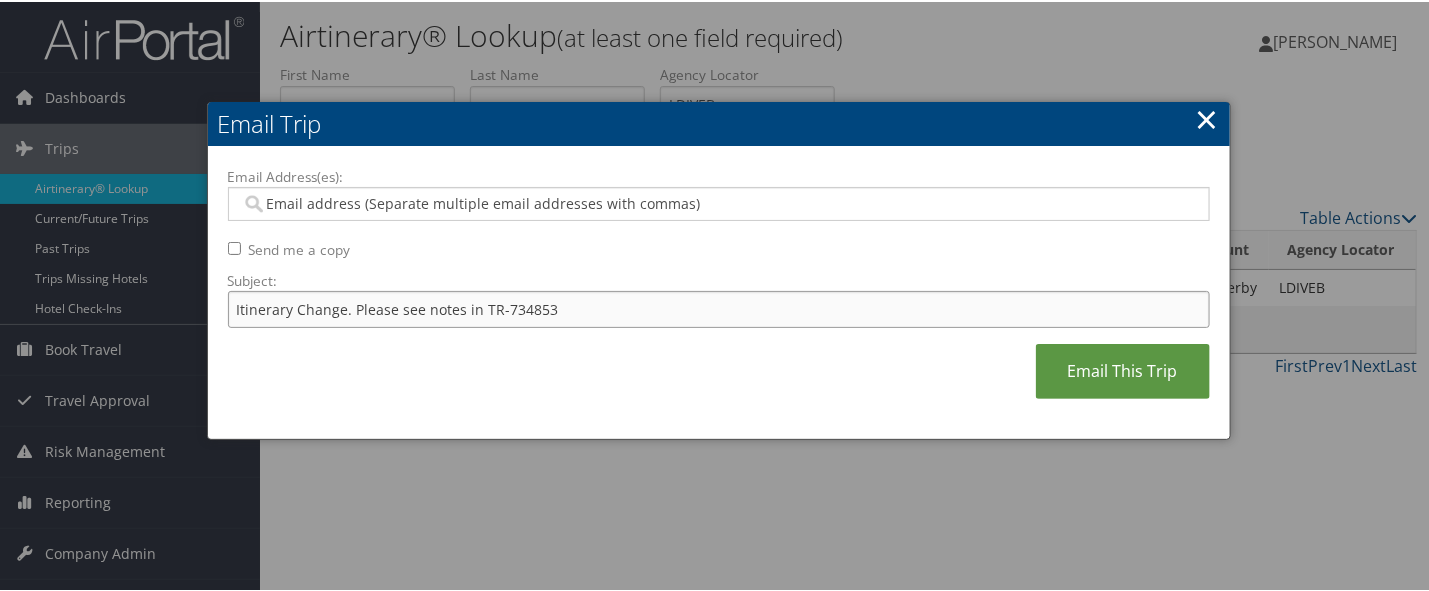 type on "Itinerary Change. Please see notes in TR-734853" 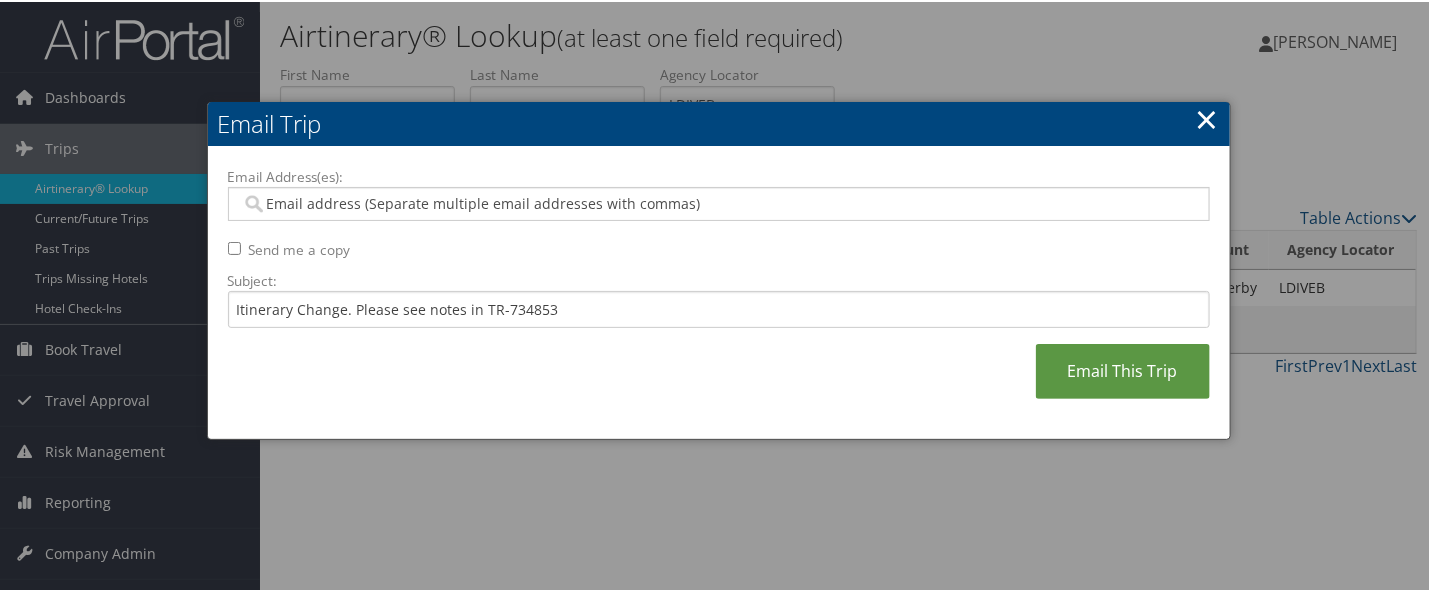 click on "Email Address(es):" at bounding box center [717, 202] 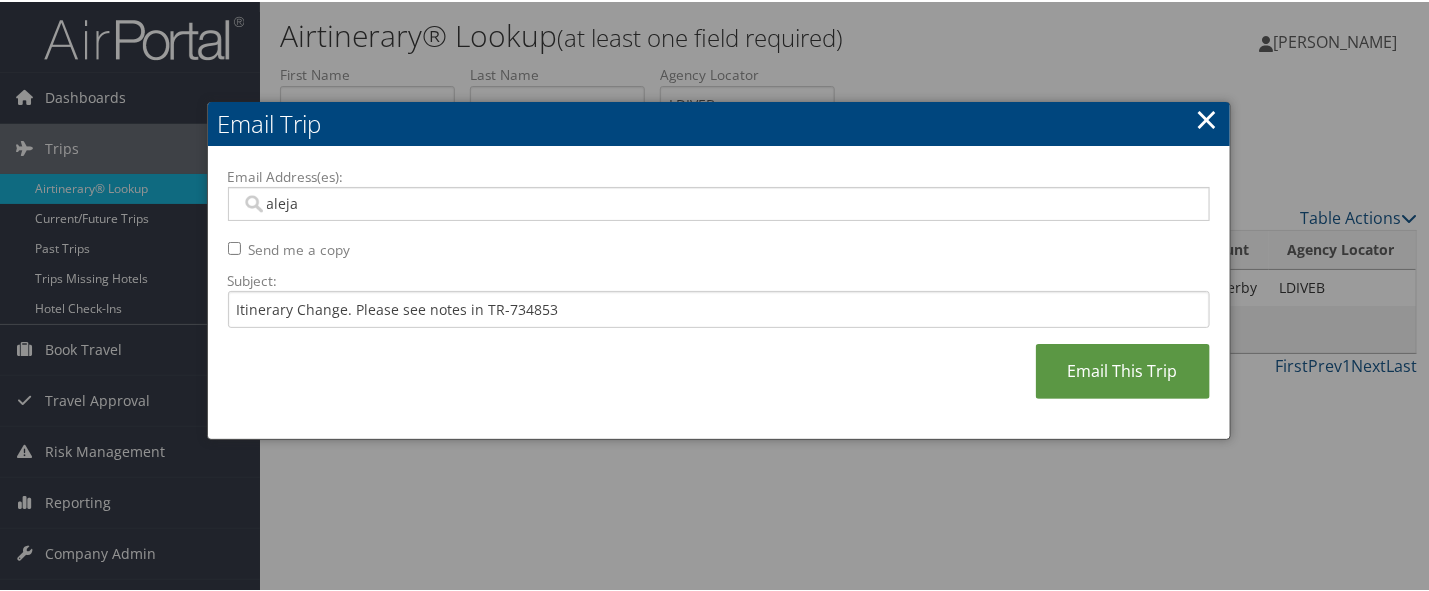 type on "alejan" 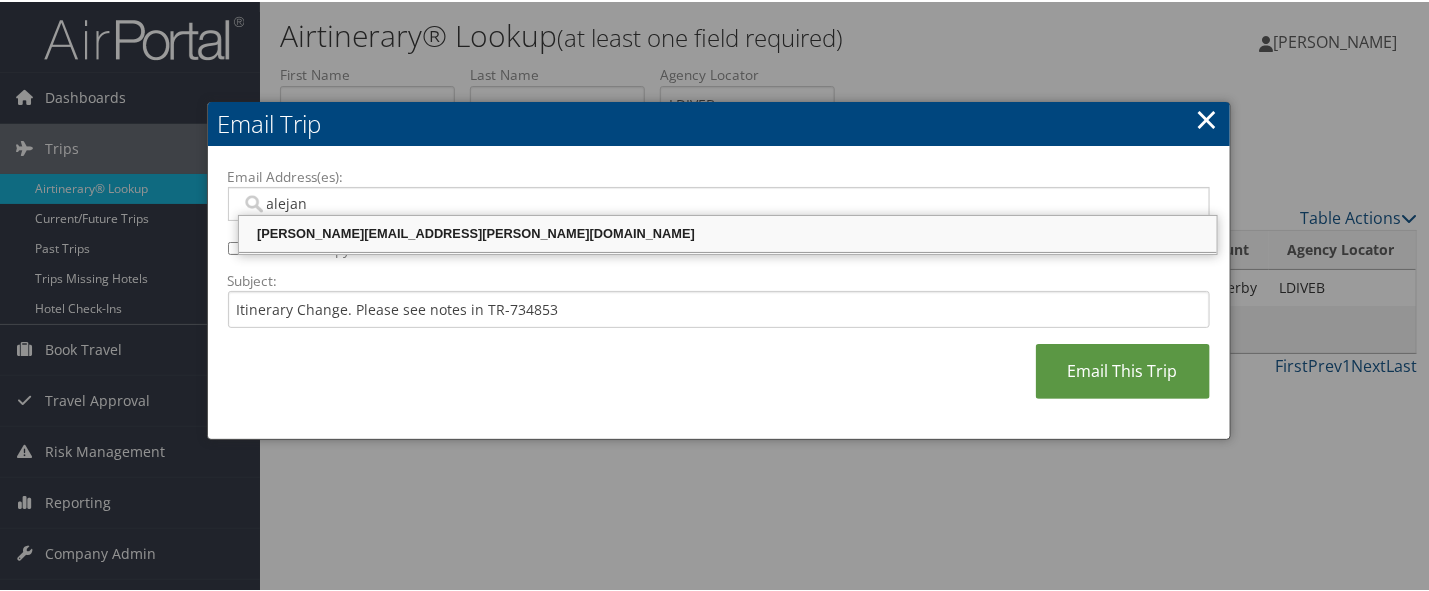 click on "[PERSON_NAME][EMAIL_ADDRESS][PERSON_NAME][DOMAIN_NAME]" at bounding box center [728, 232] 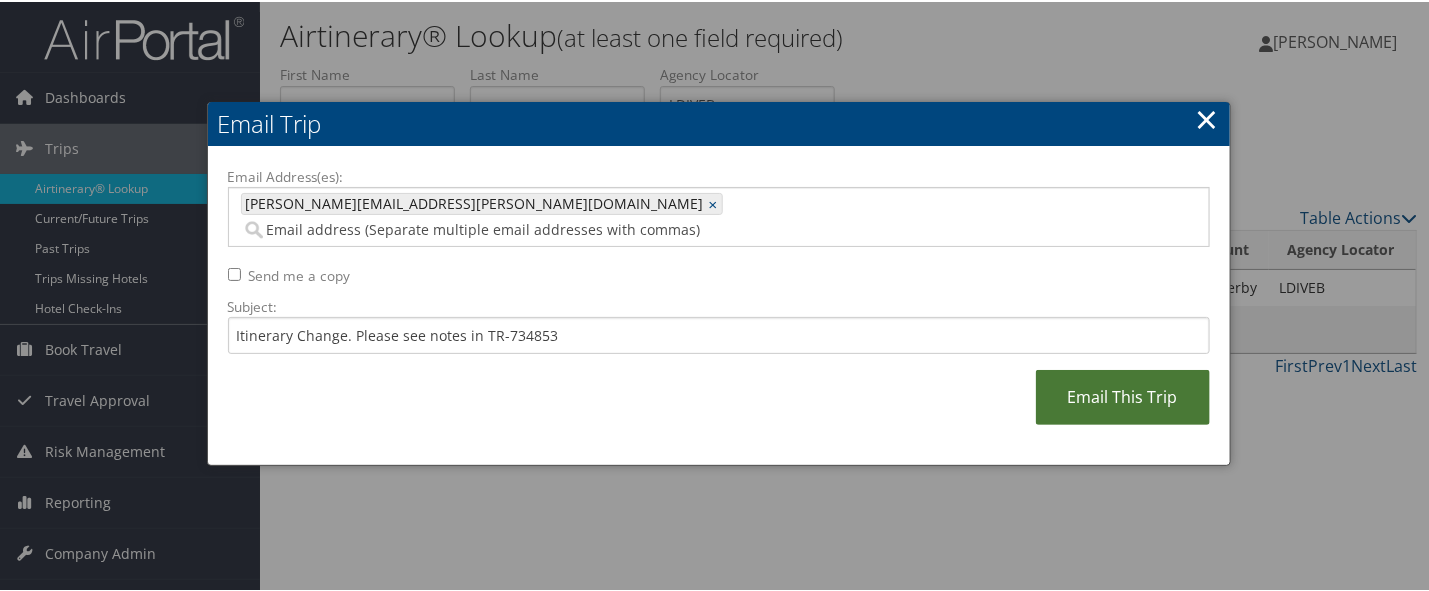 click on "Email This Trip" at bounding box center [1123, 395] 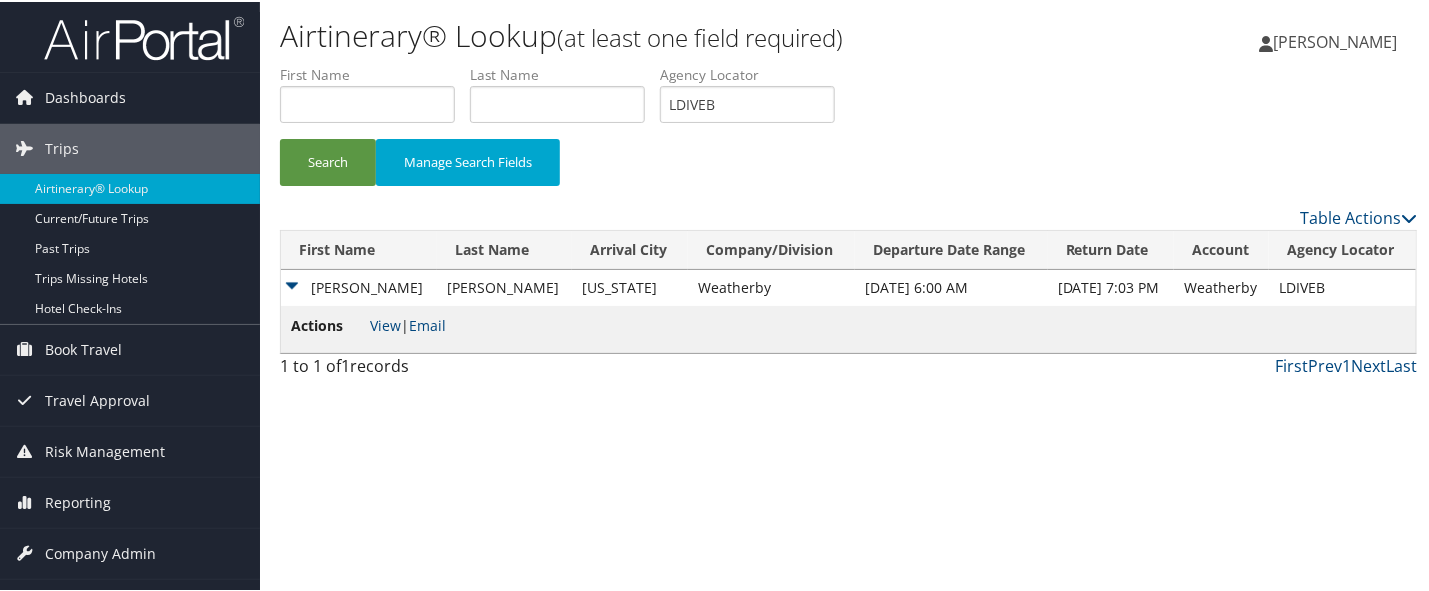 drag, startPoint x: 724, startPoint y: 67, endPoint x: 733, endPoint y: 85, distance: 20.12461 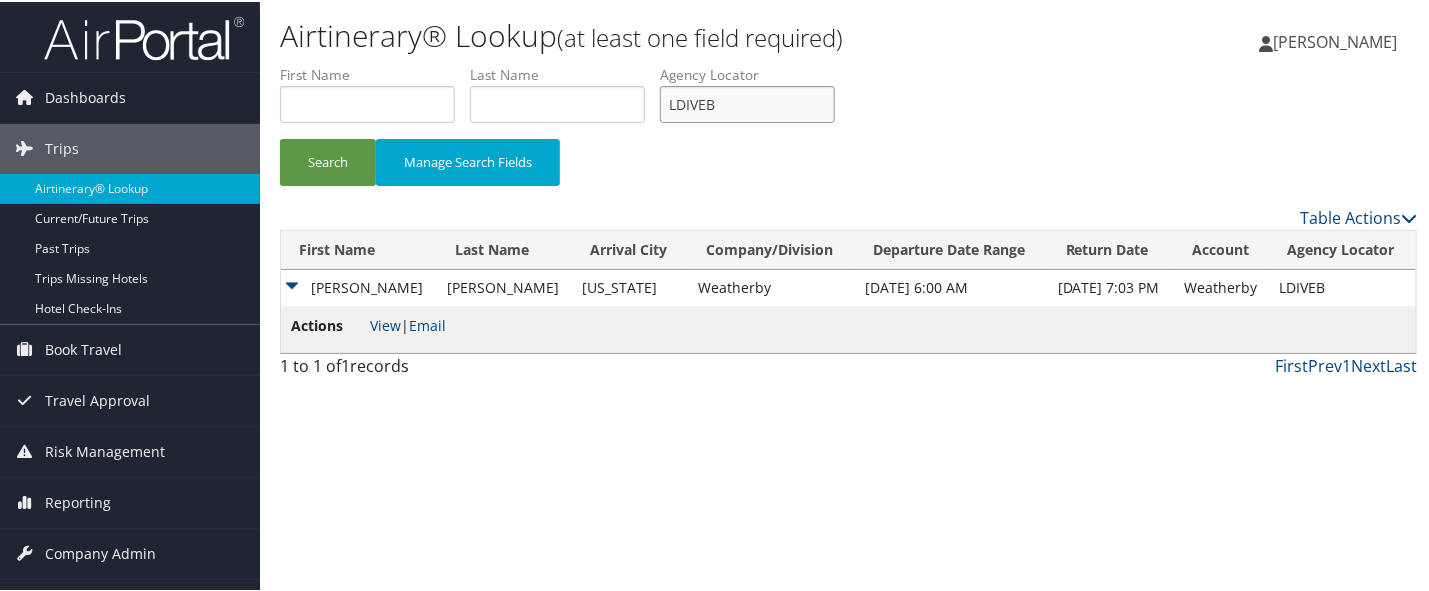 click on "LDIVEB" at bounding box center (747, 102) 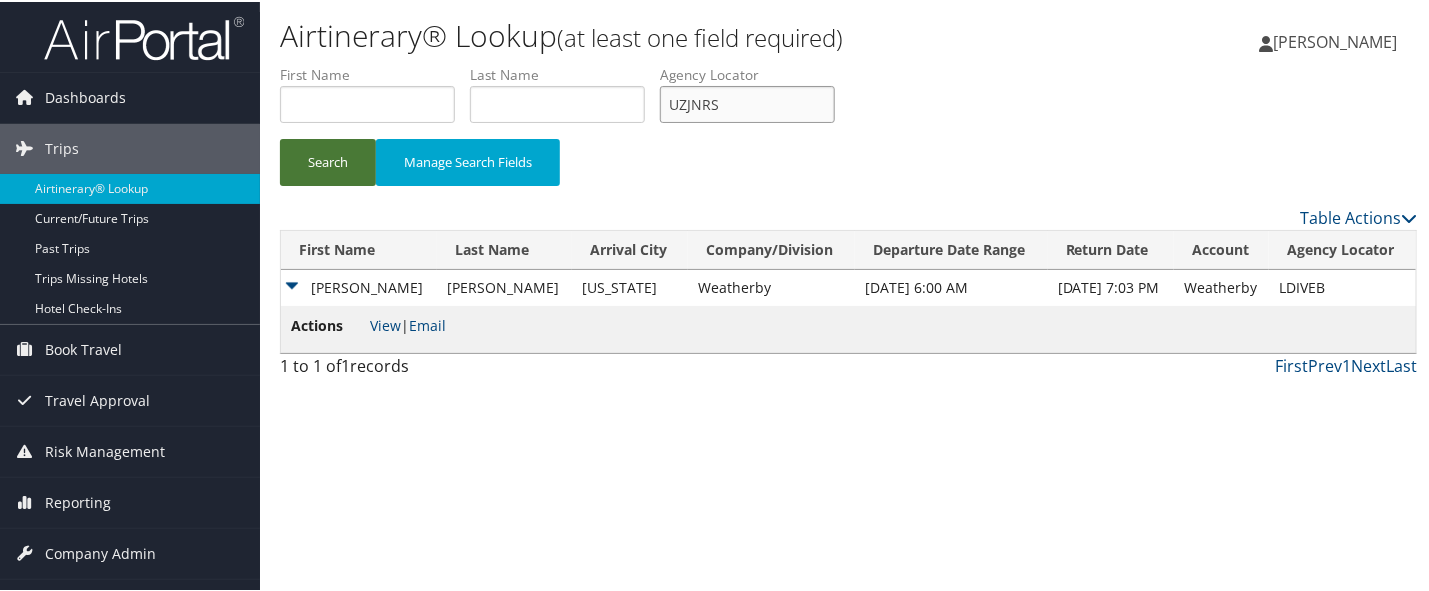 type on "UZJNRS" 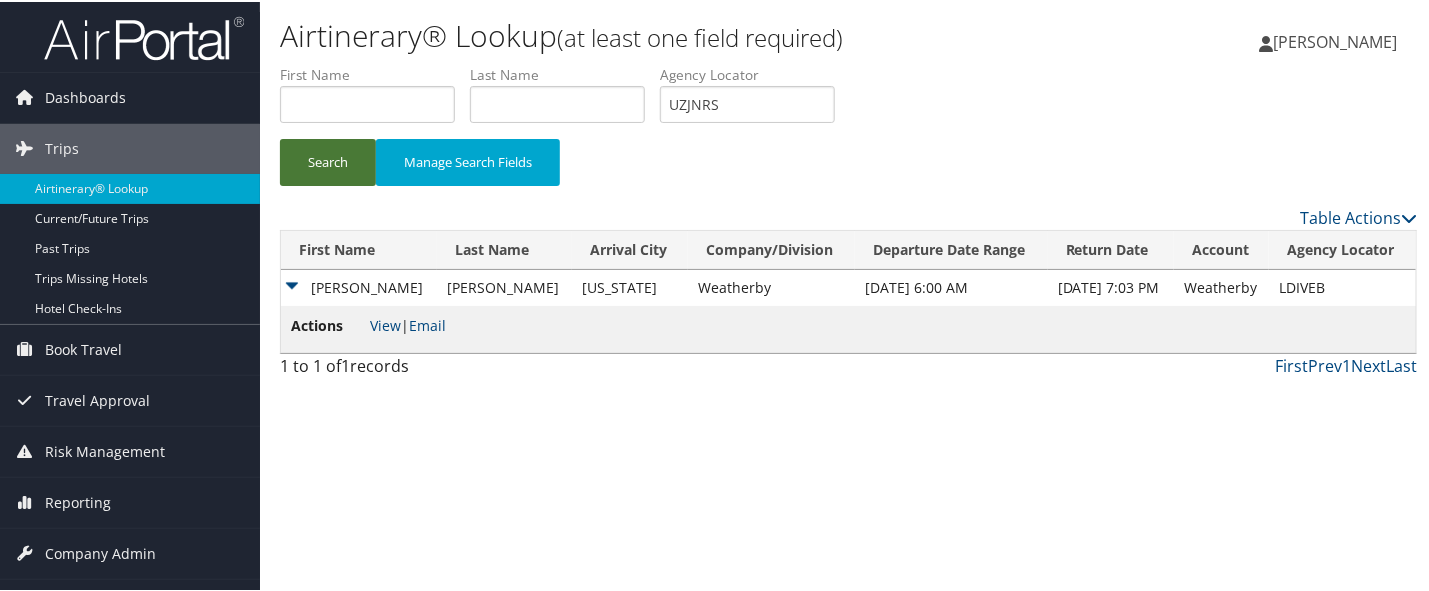 click on "Search" at bounding box center [328, 160] 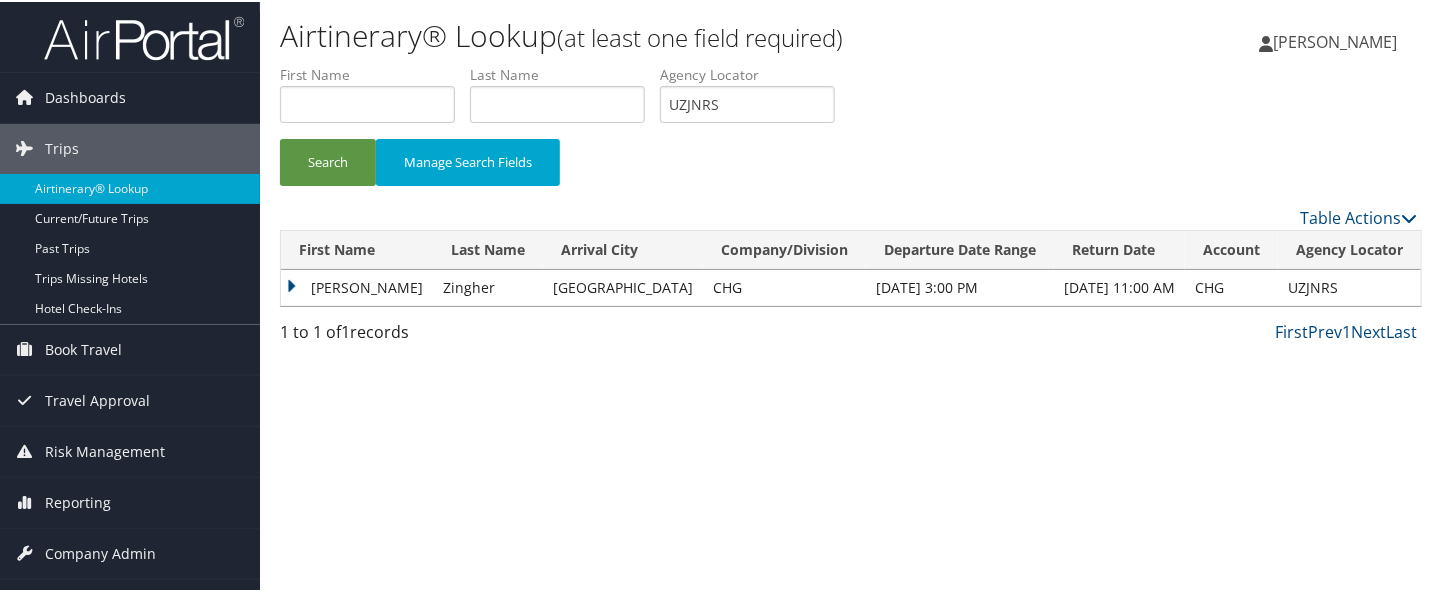 click on "[PERSON_NAME]" at bounding box center (357, 286) 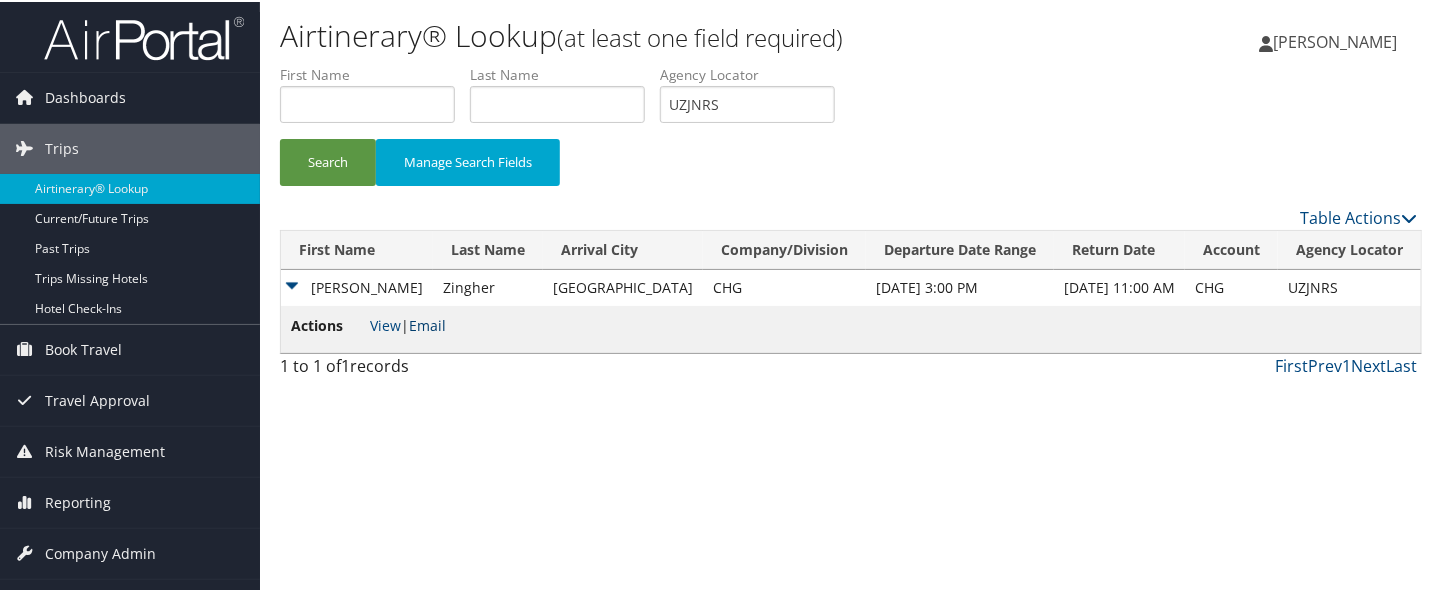 click on "Email" at bounding box center [427, 323] 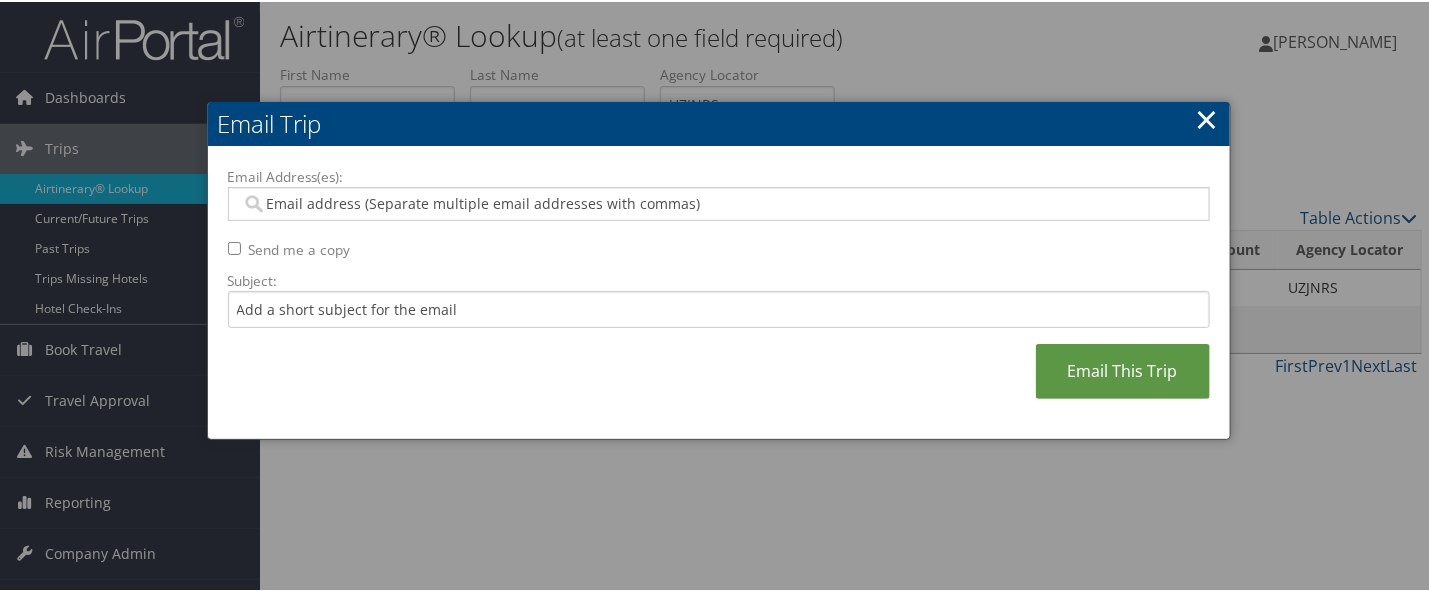 click on "Subject:" at bounding box center (719, 279) 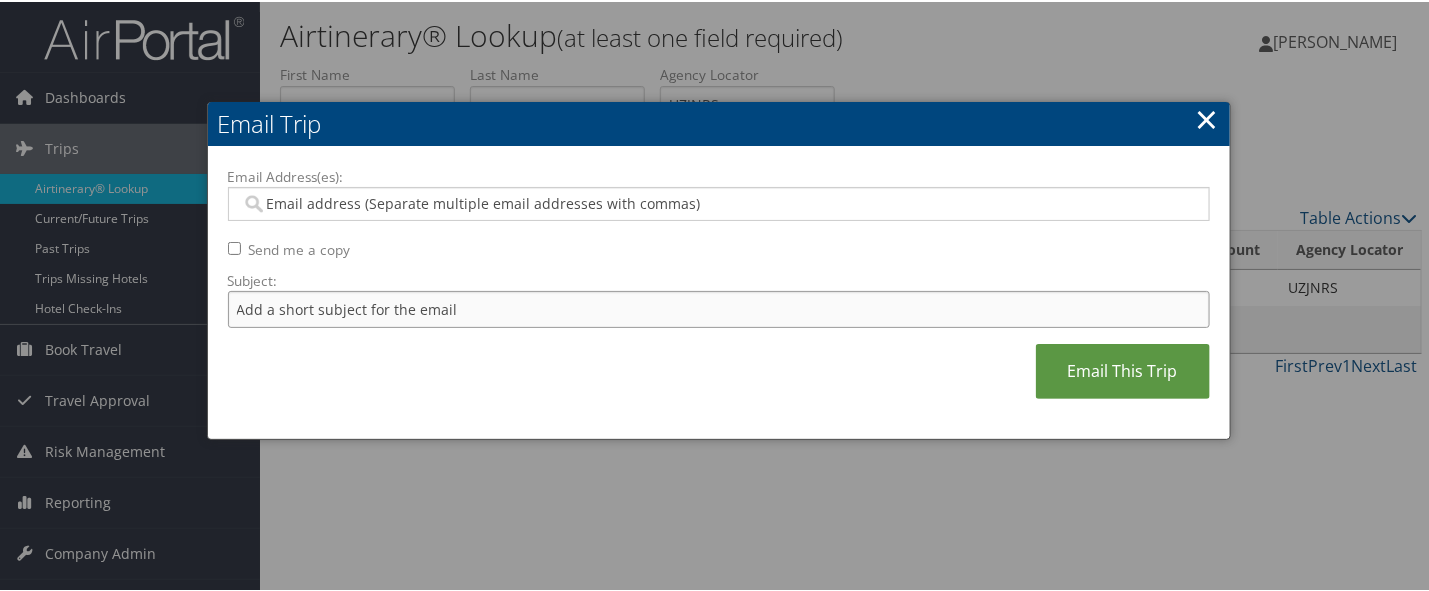 click on "Subject:" at bounding box center [719, 307] 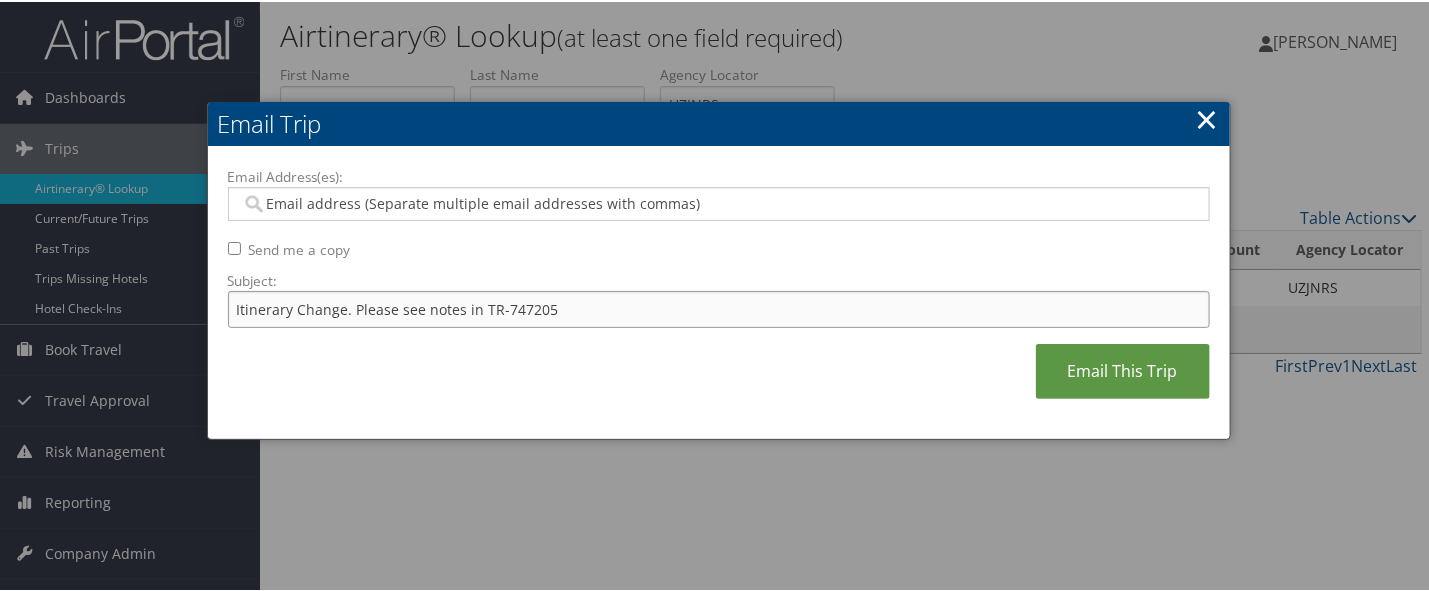 click on "Itinerary Change. Please see notes in TR-747205" at bounding box center [719, 307] 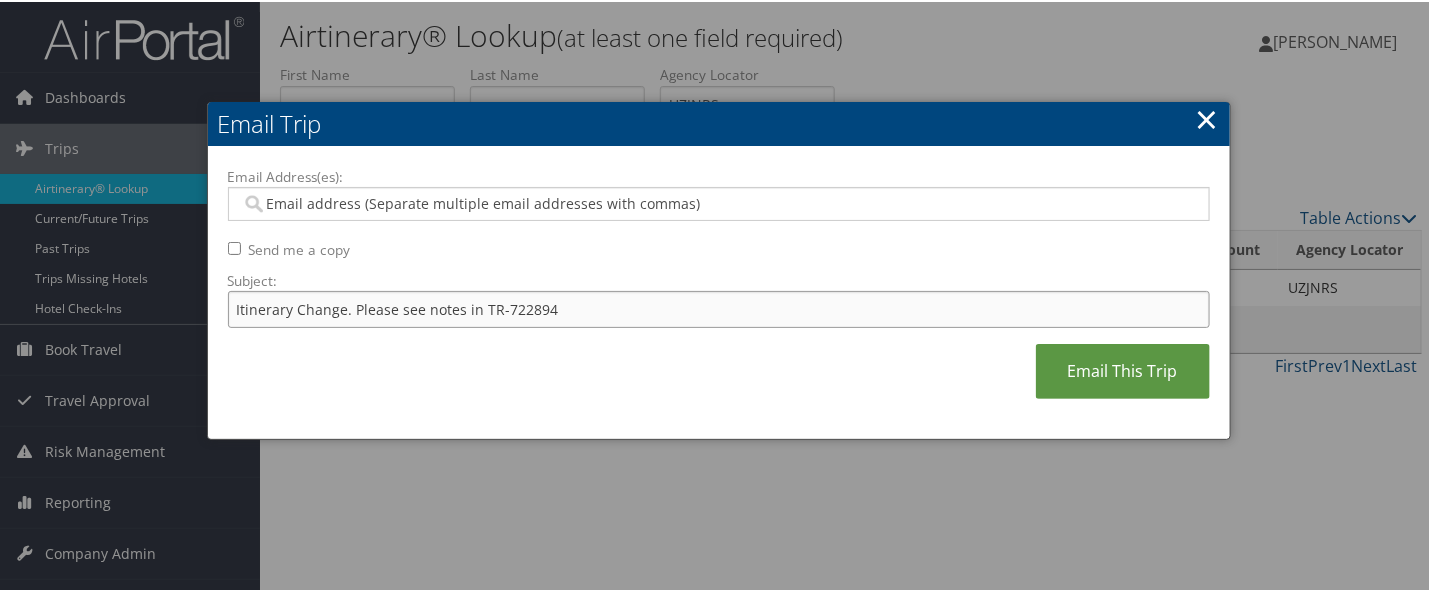 type on "Itinerary Change. Please see notes in TR-722894" 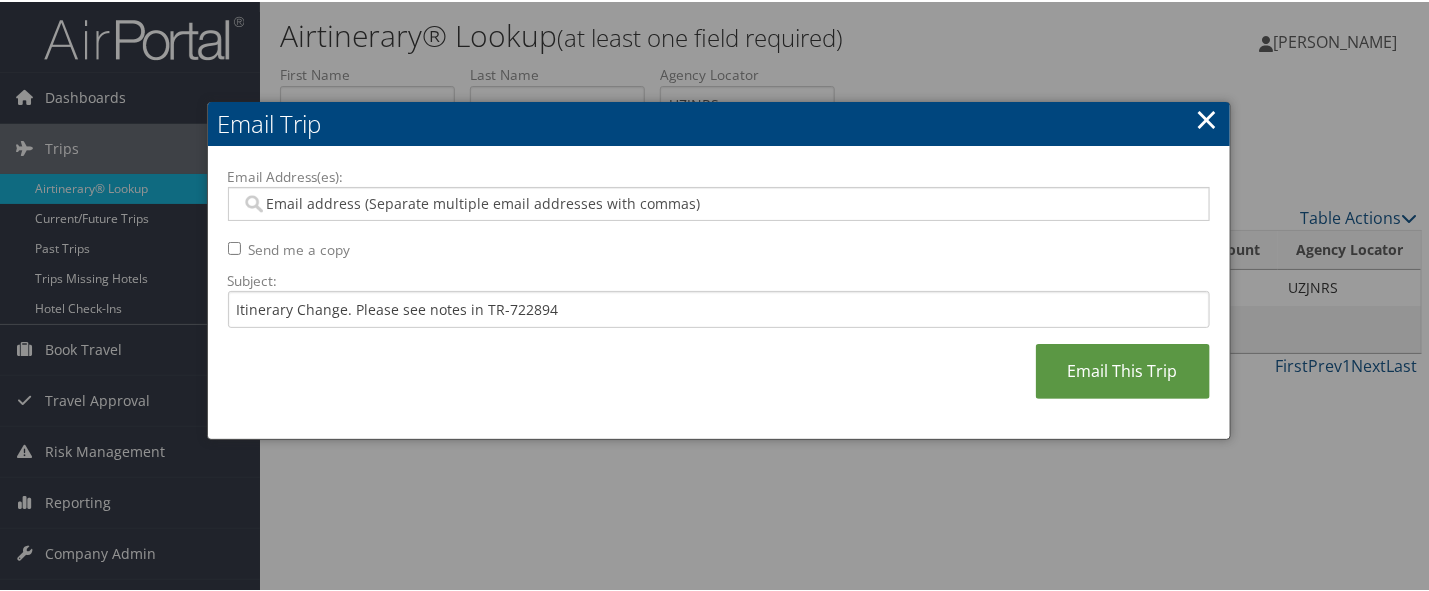 click on "Email Address(es):" at bounding box center [717, 202] 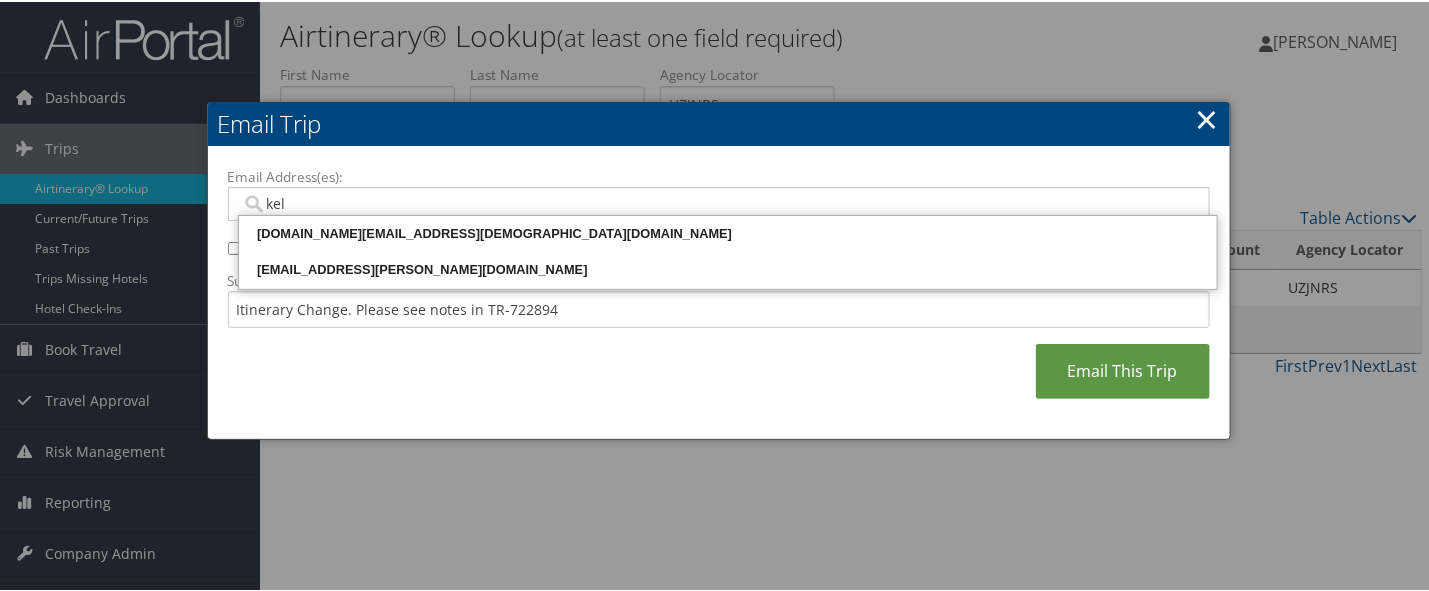 type on "kel" 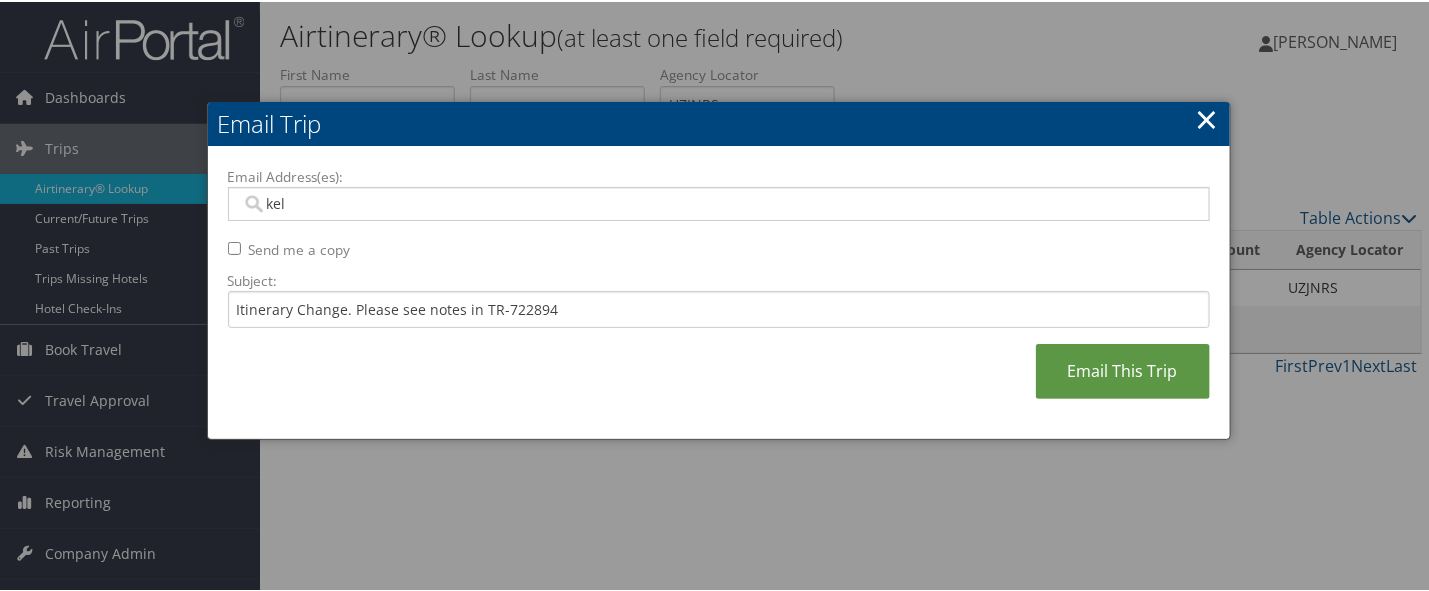 click on "kel" at bounding box center [717, 202] 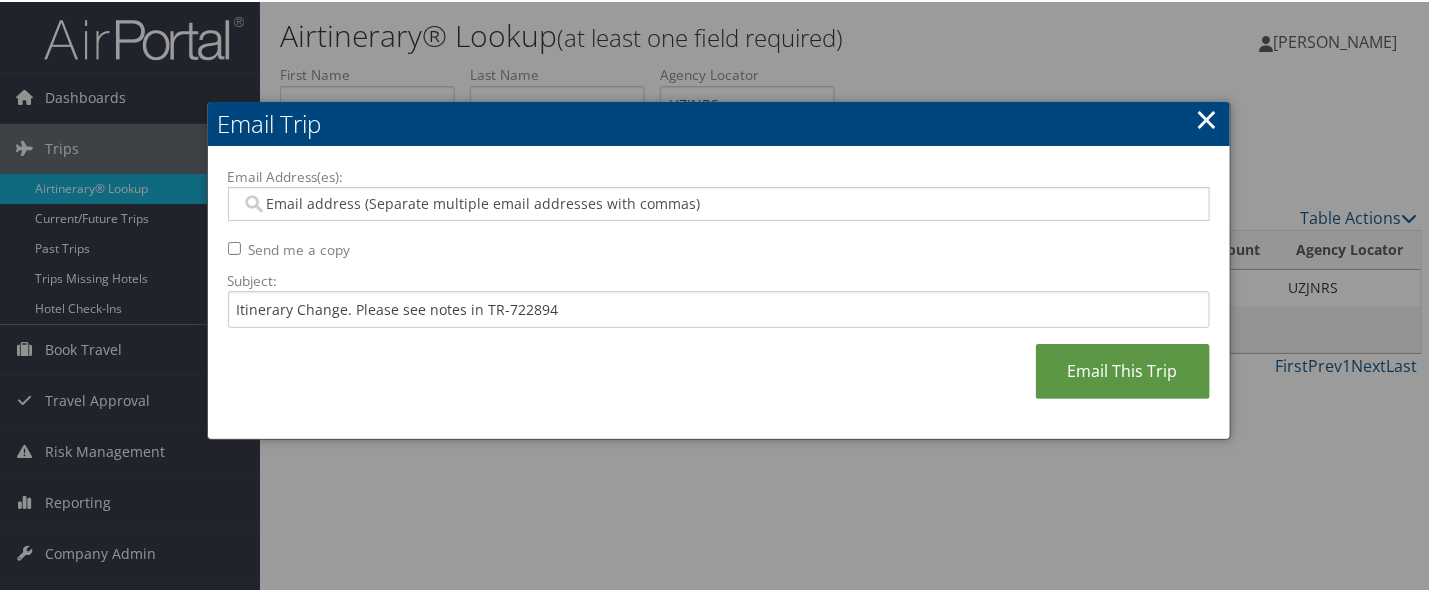 paste on "[EMAIL_ADDRESS][PERSON_NAME][DOMAIN_NAME]" 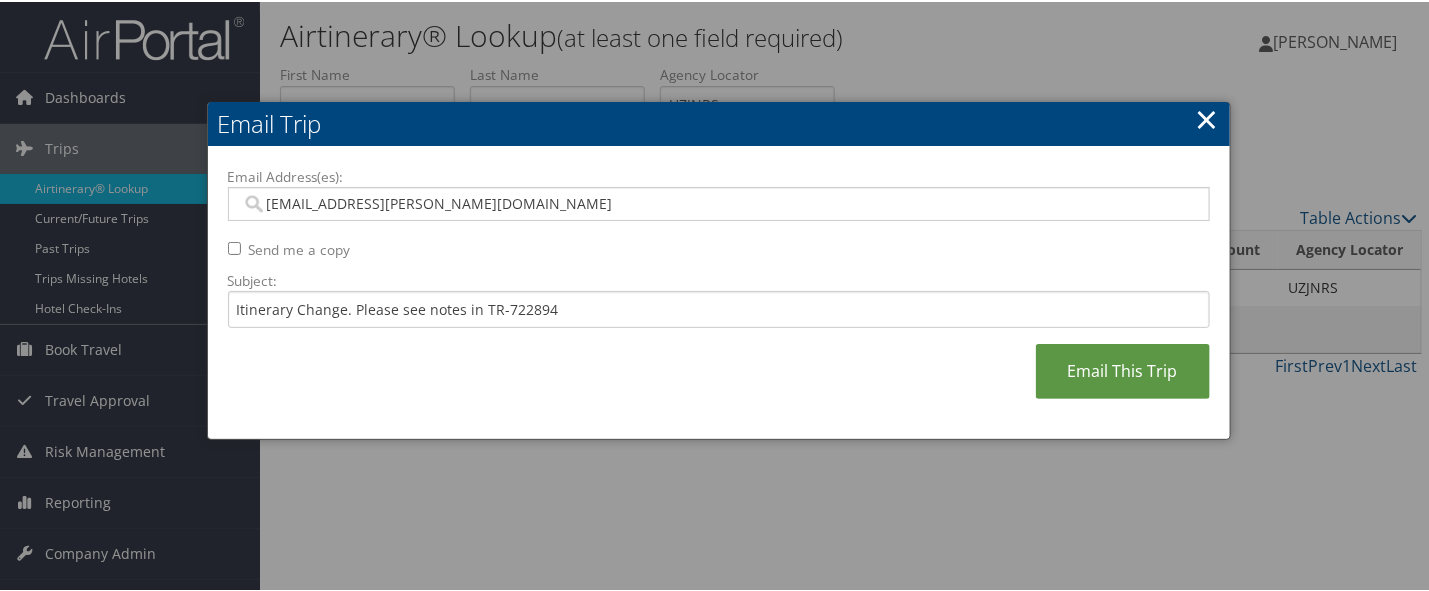 type on "[EMAIL_ADDRESS][PERSON_NAME][DOMAIN_NAME]" 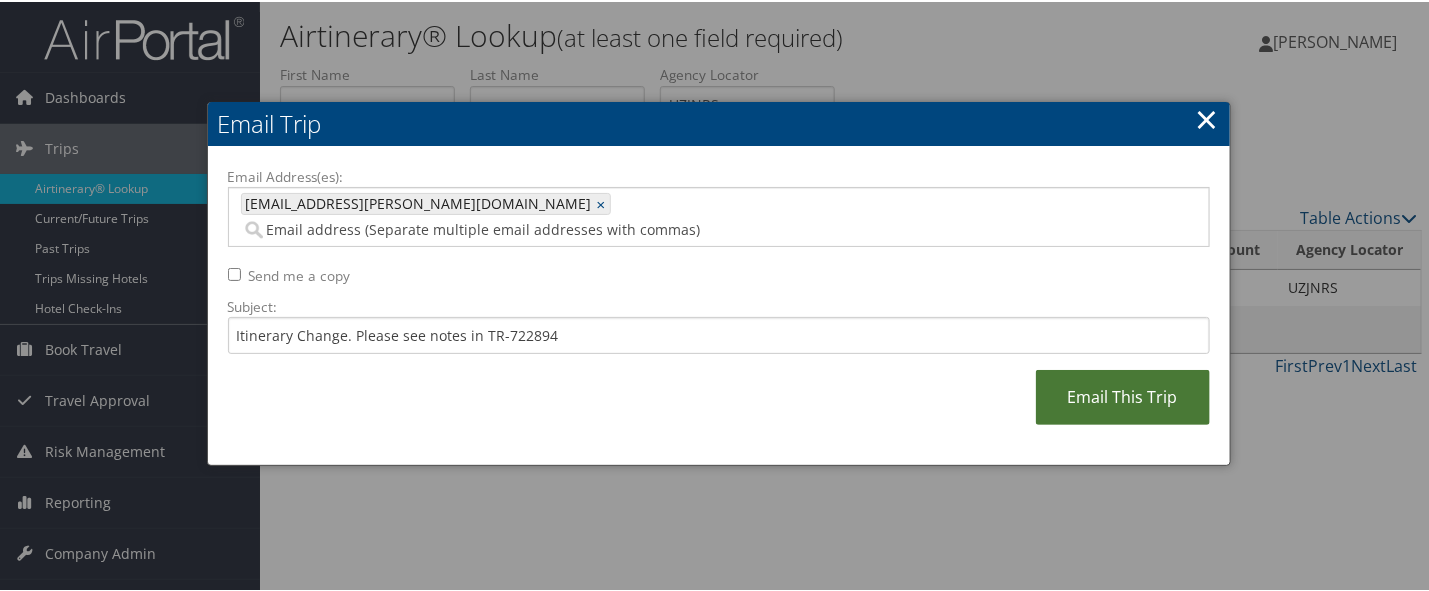 click on "Email This Trip" at bounding box center [1123, 395] 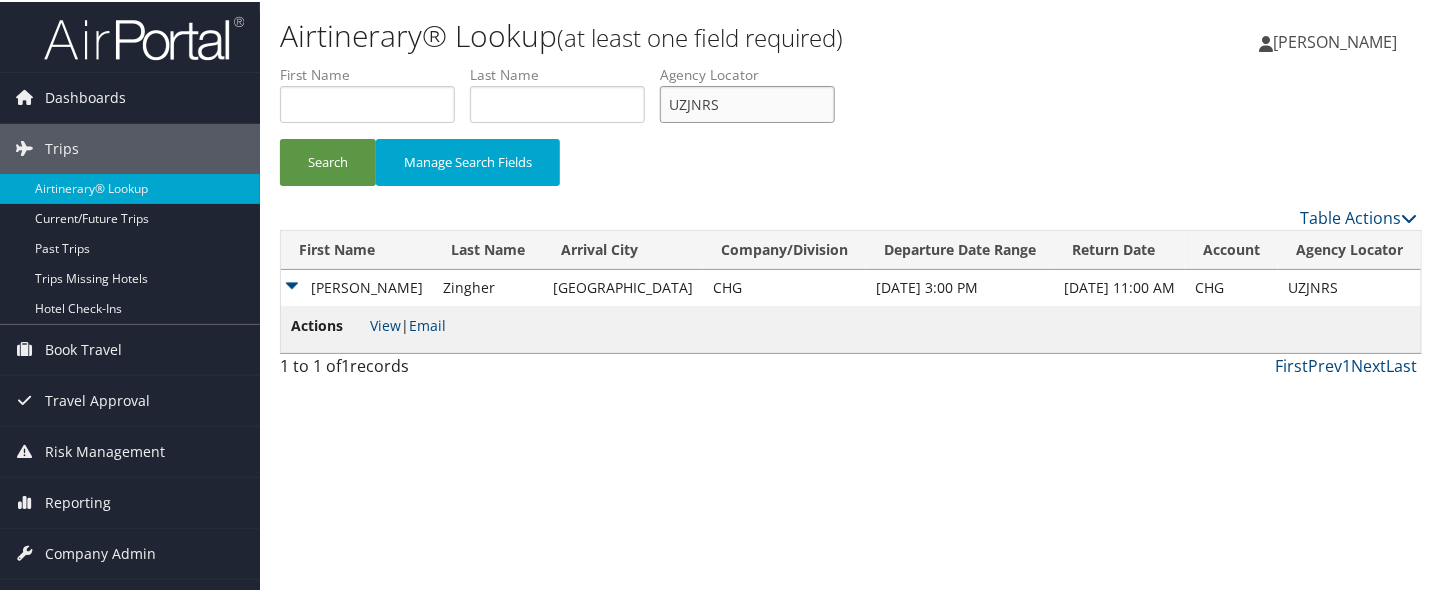 click on "UZJNRS" at bounding box center [747, 102] 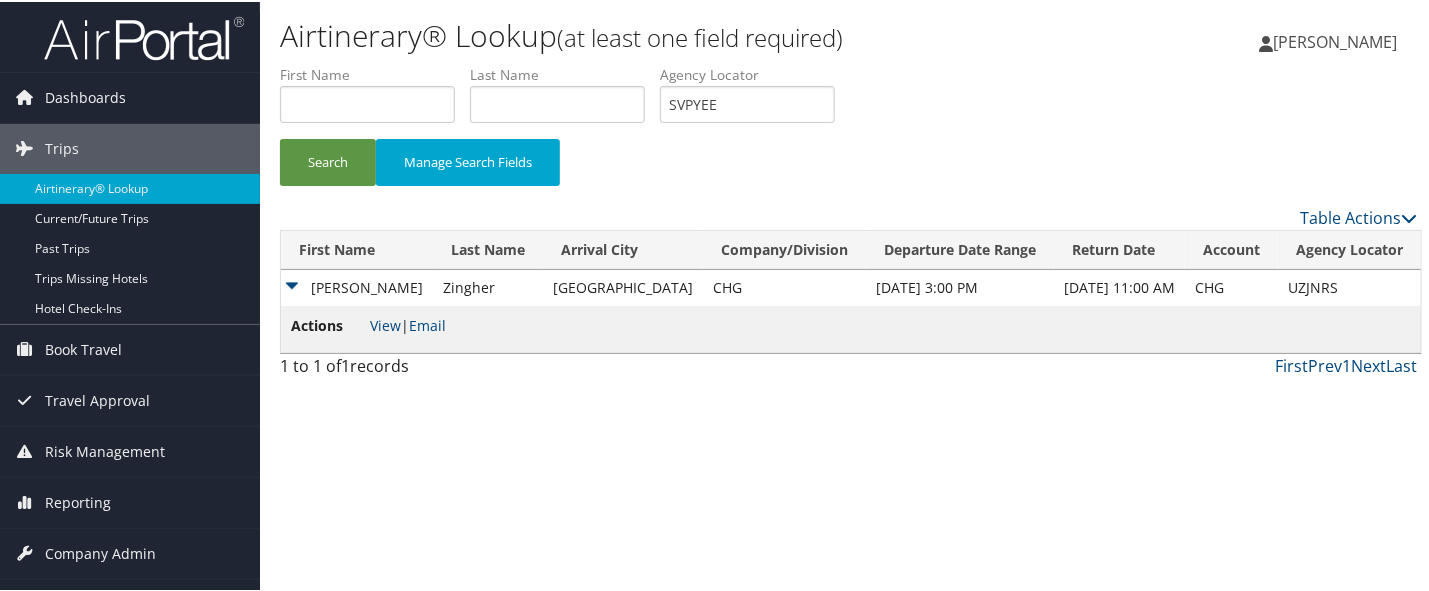click on "First Name" at bounding box center [375, 99] 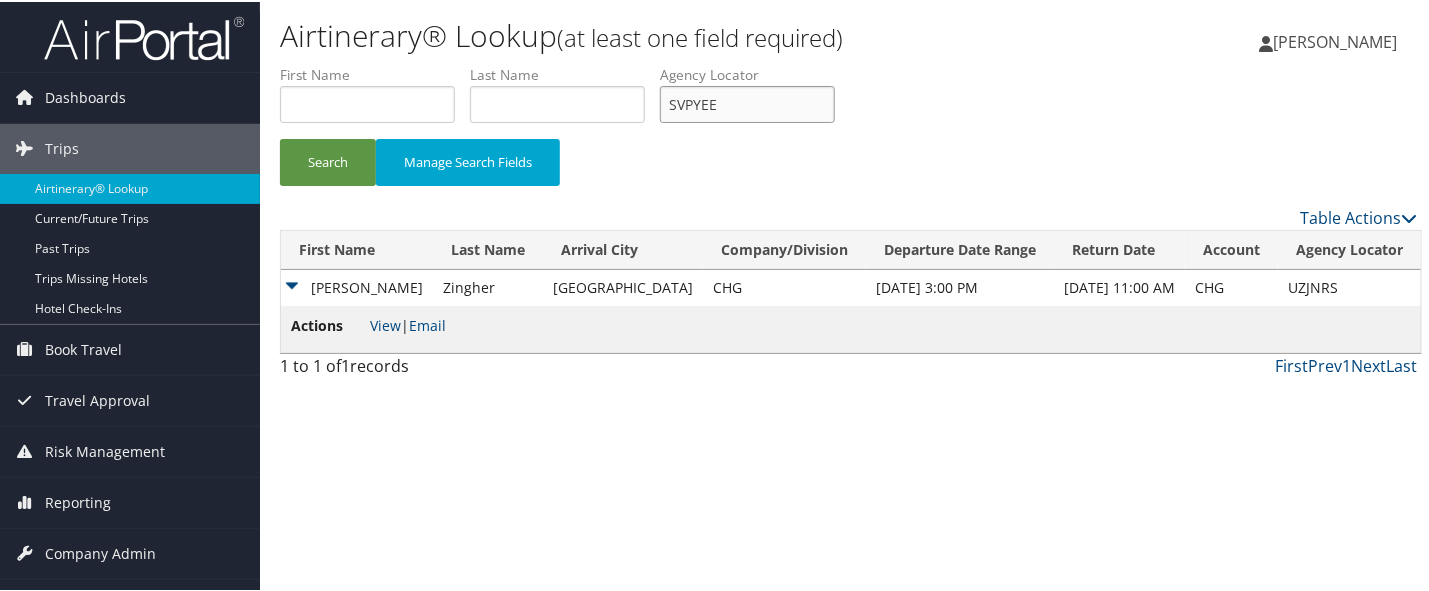 click on "SVPYEE" at bounding box center (747, 102) 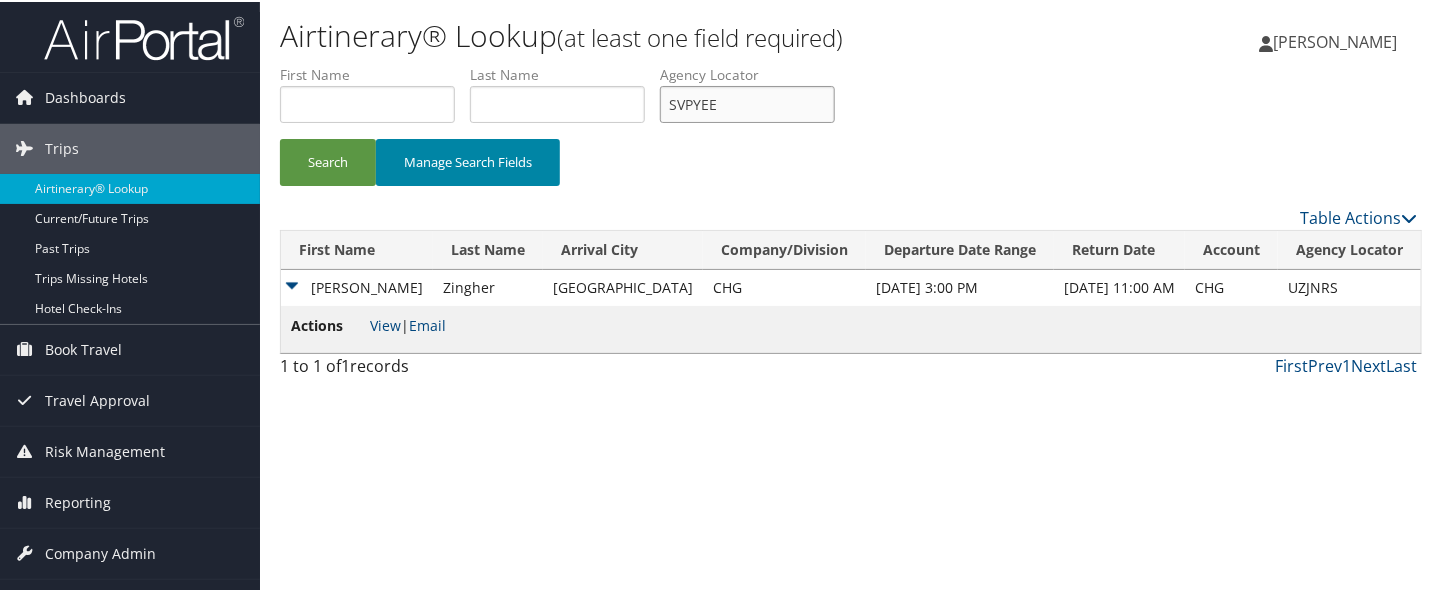 paste on "OTAPCM" 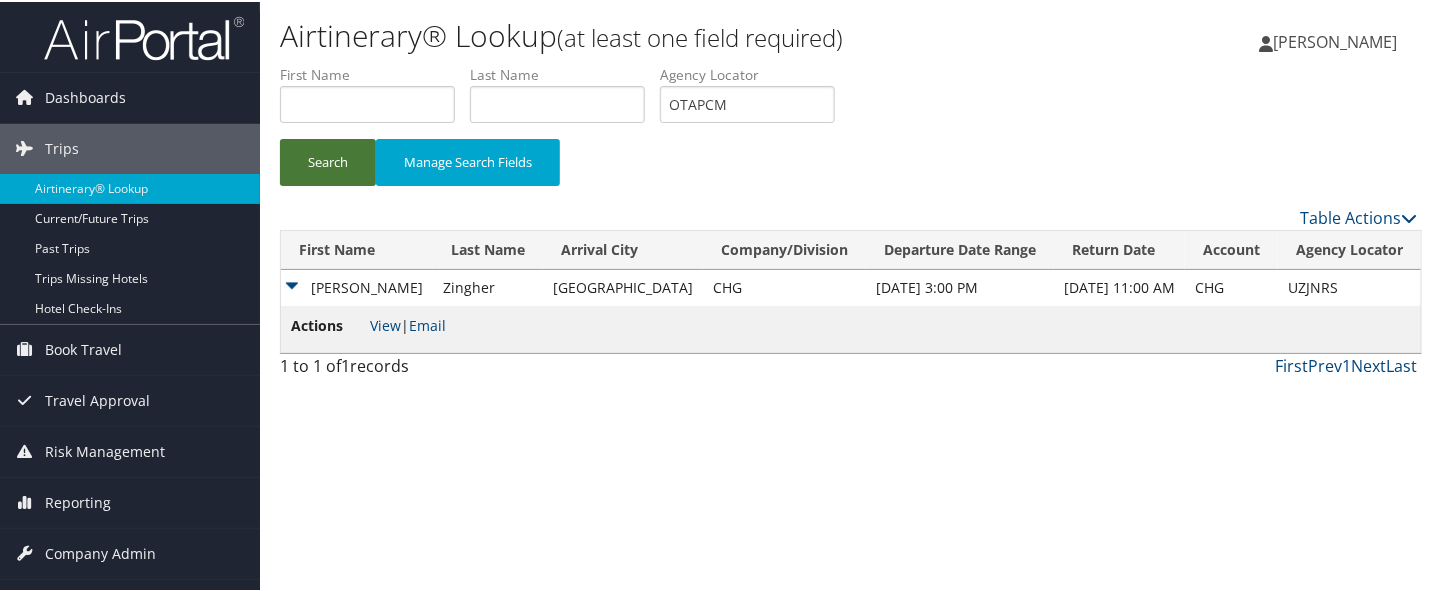 click on "Search" at bounding box center [328, 160] 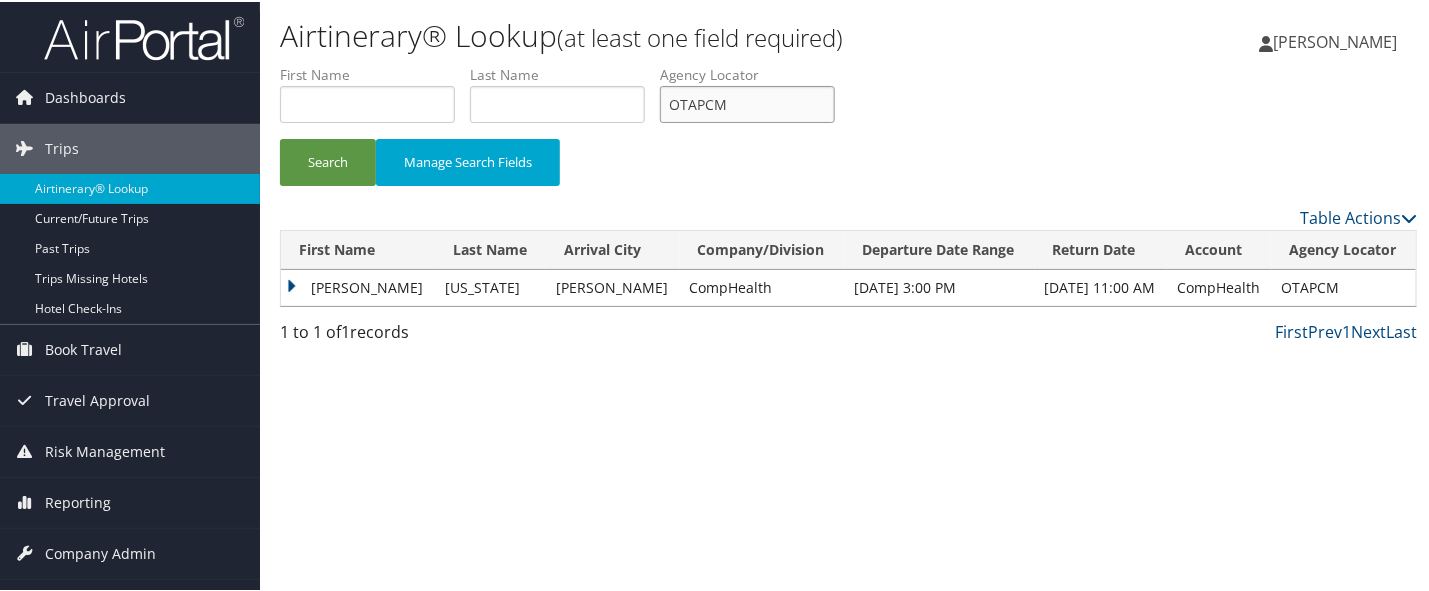 click on "OTAPCM" at bounding box center (747, 102) 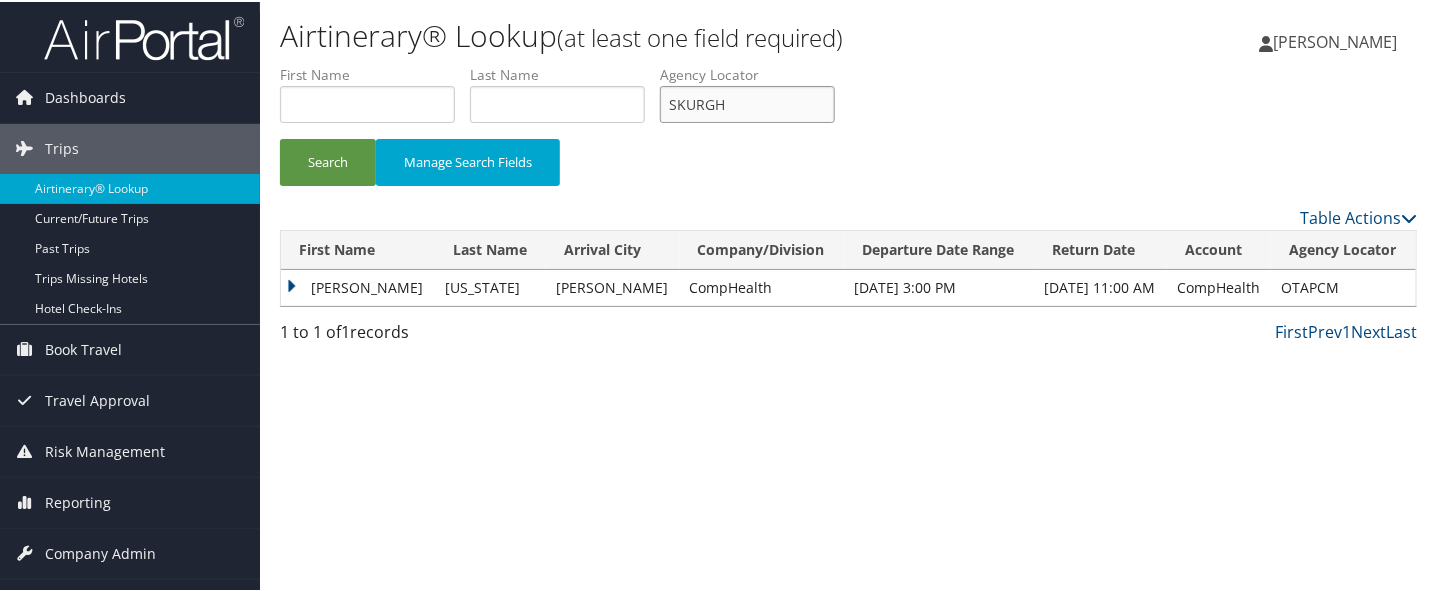 click on "Search" at bounding box center (328, 160) 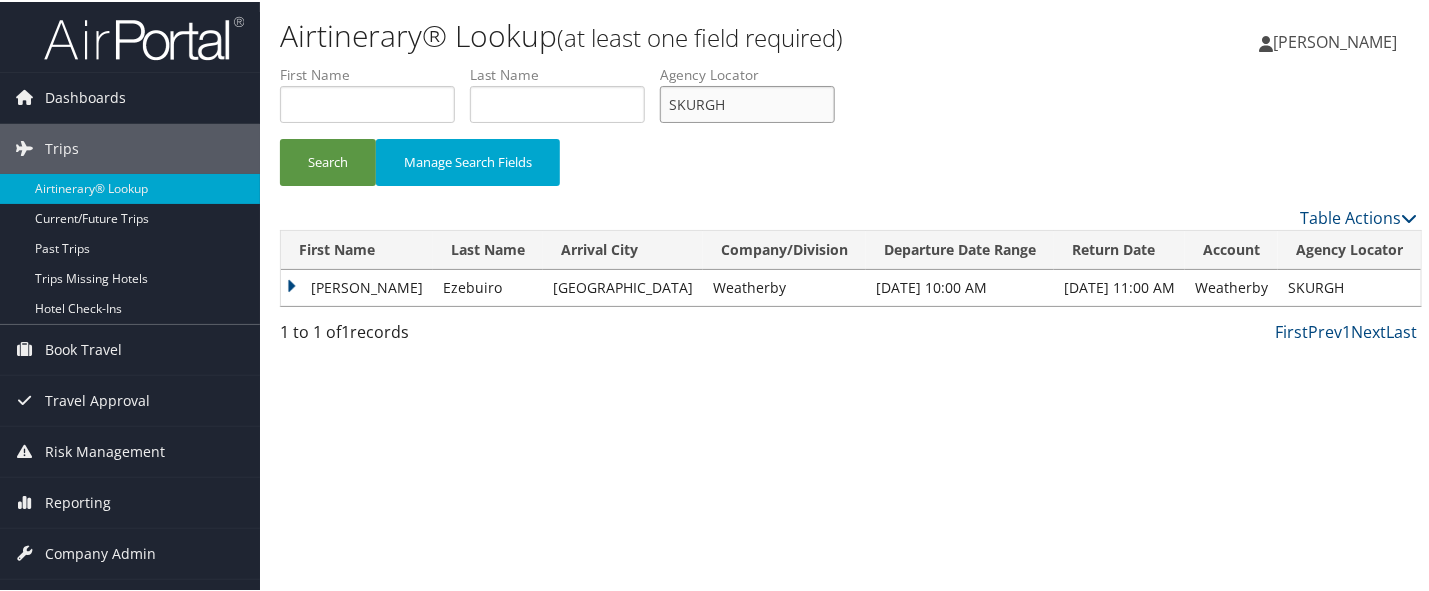 click on "SKURGH" at bounding box center [747, 102] 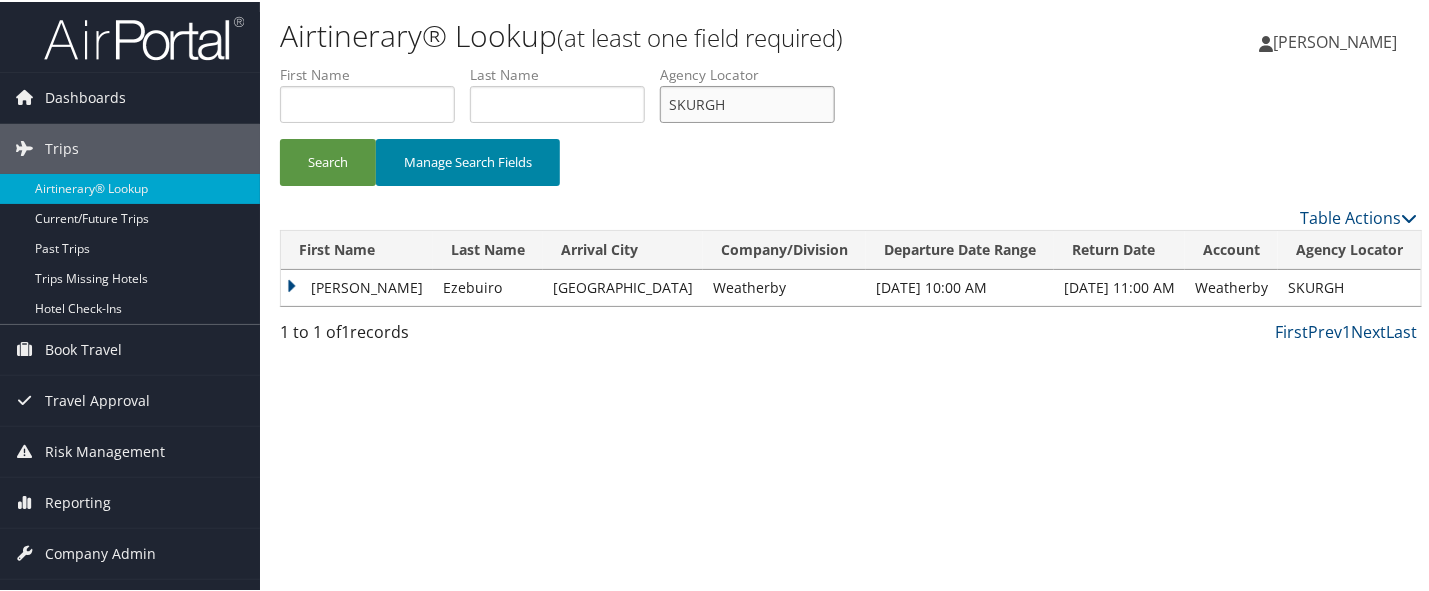 paste on "JJWBJW" 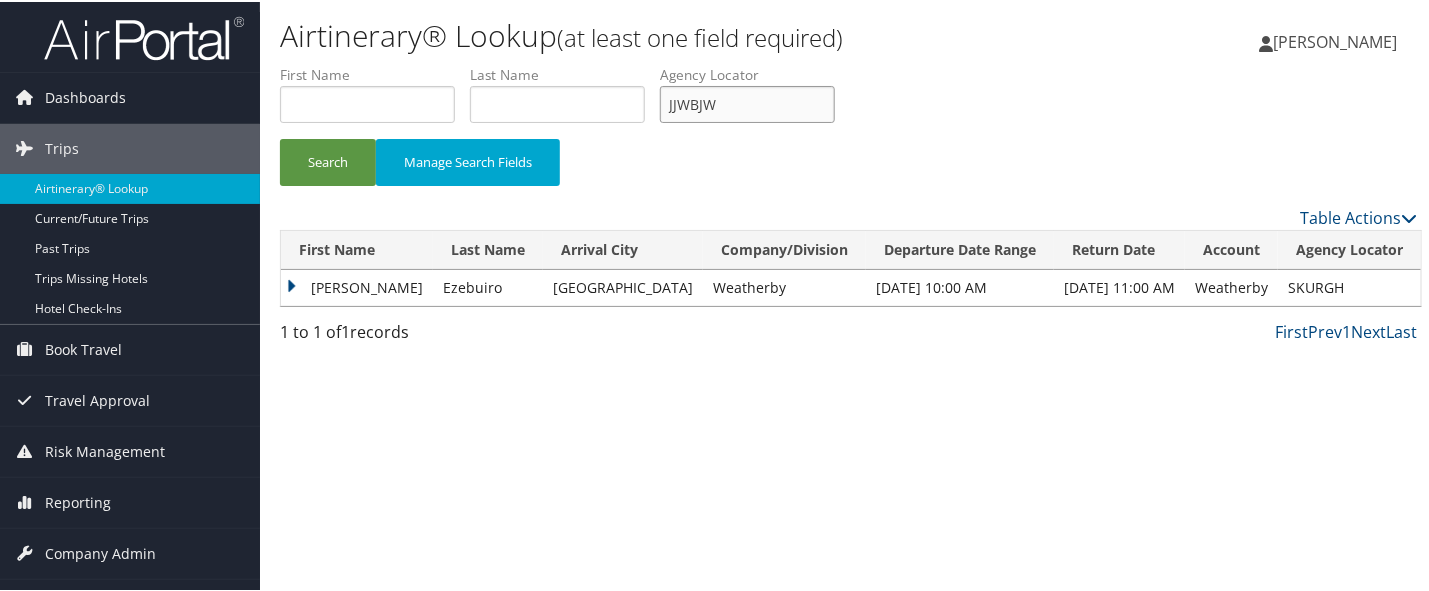 type on "JJWBJW" 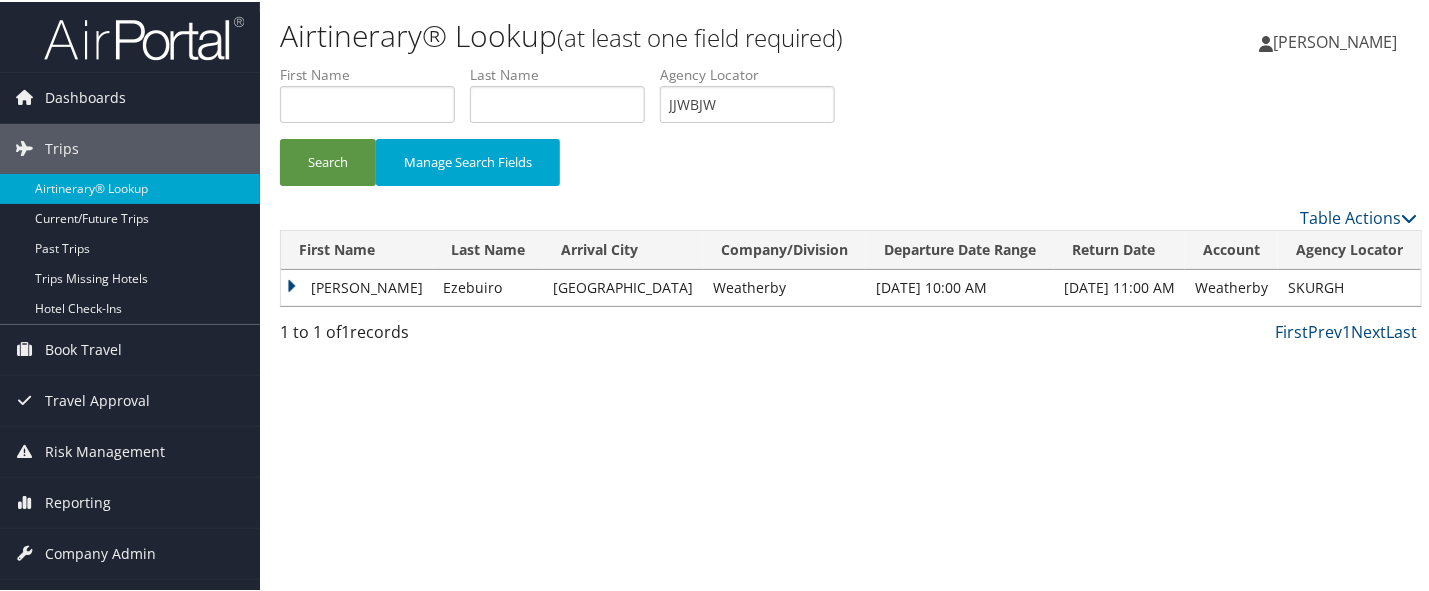 click on "Search Manage Search Fields" at bounding box center [848, 170] 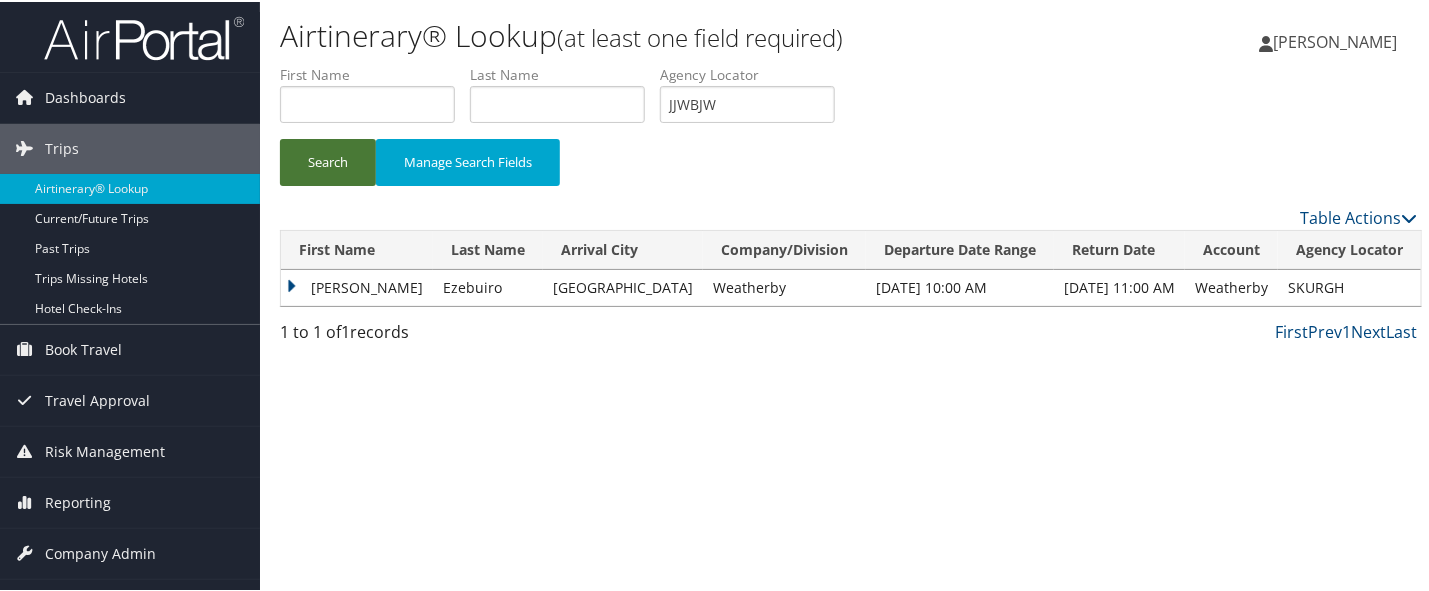 click on "Search" at bounding box center (328, 160) 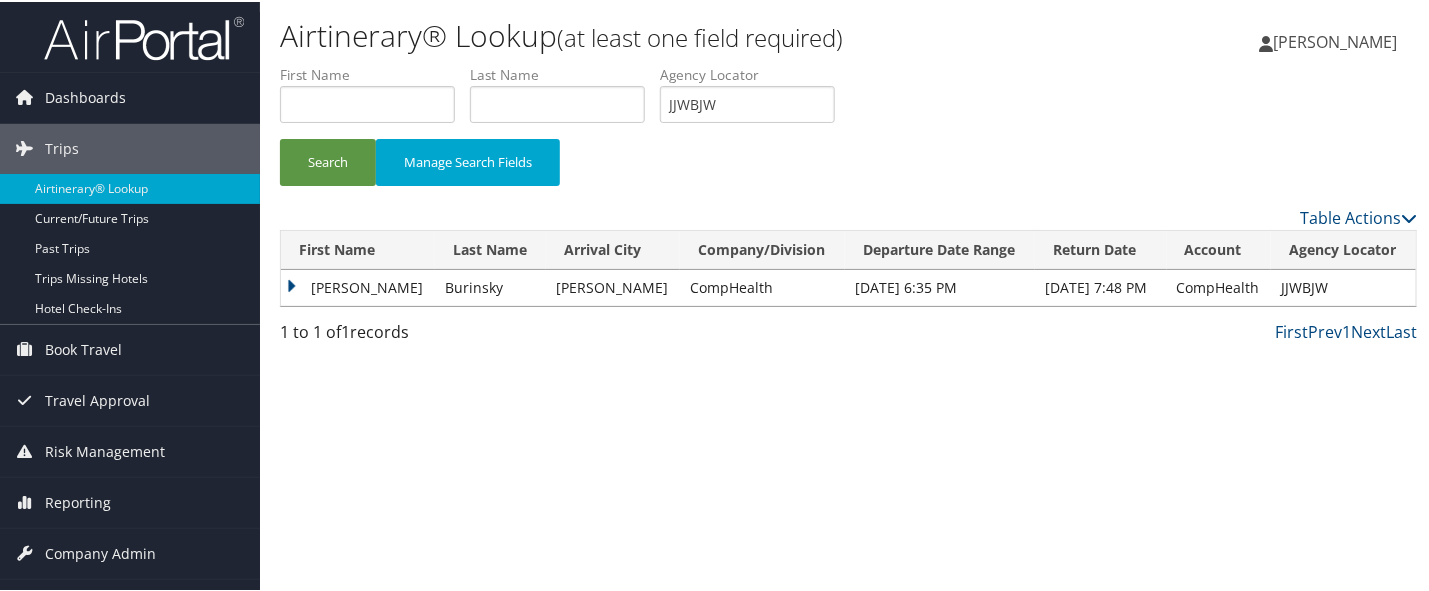 click on "[PERSON_NAME]" at bounding box center (358, 286) 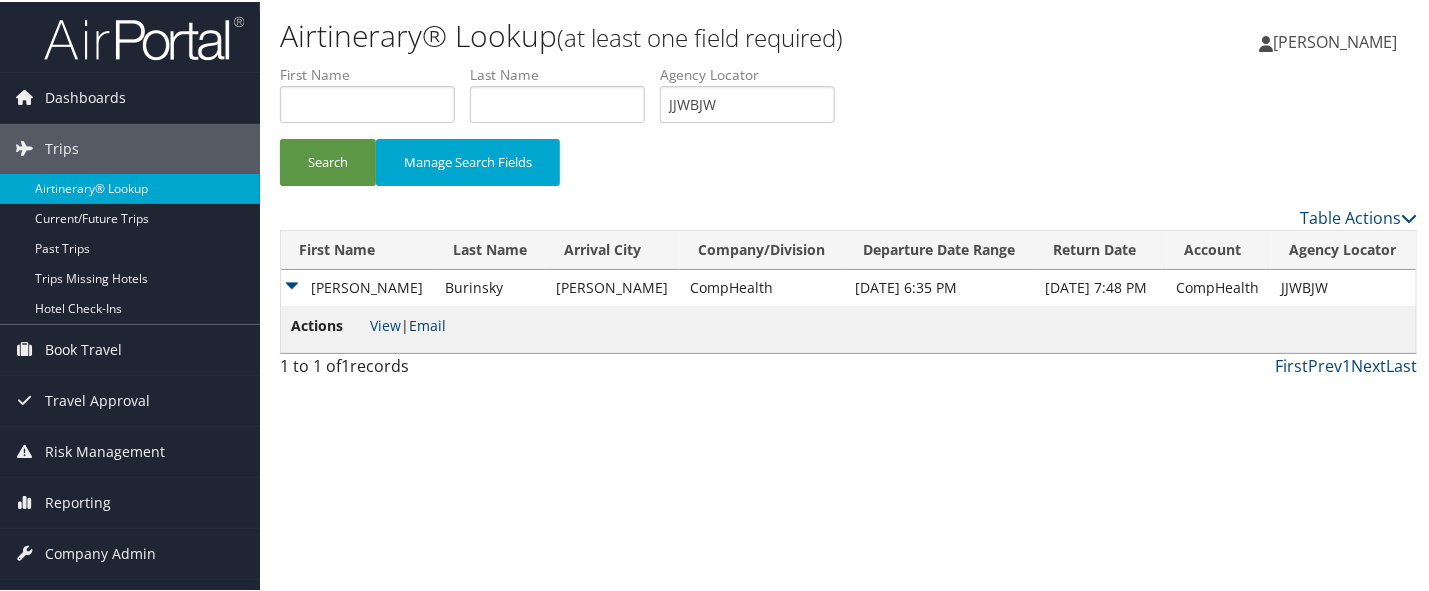click on "Email" at bounding box center (427, 323) 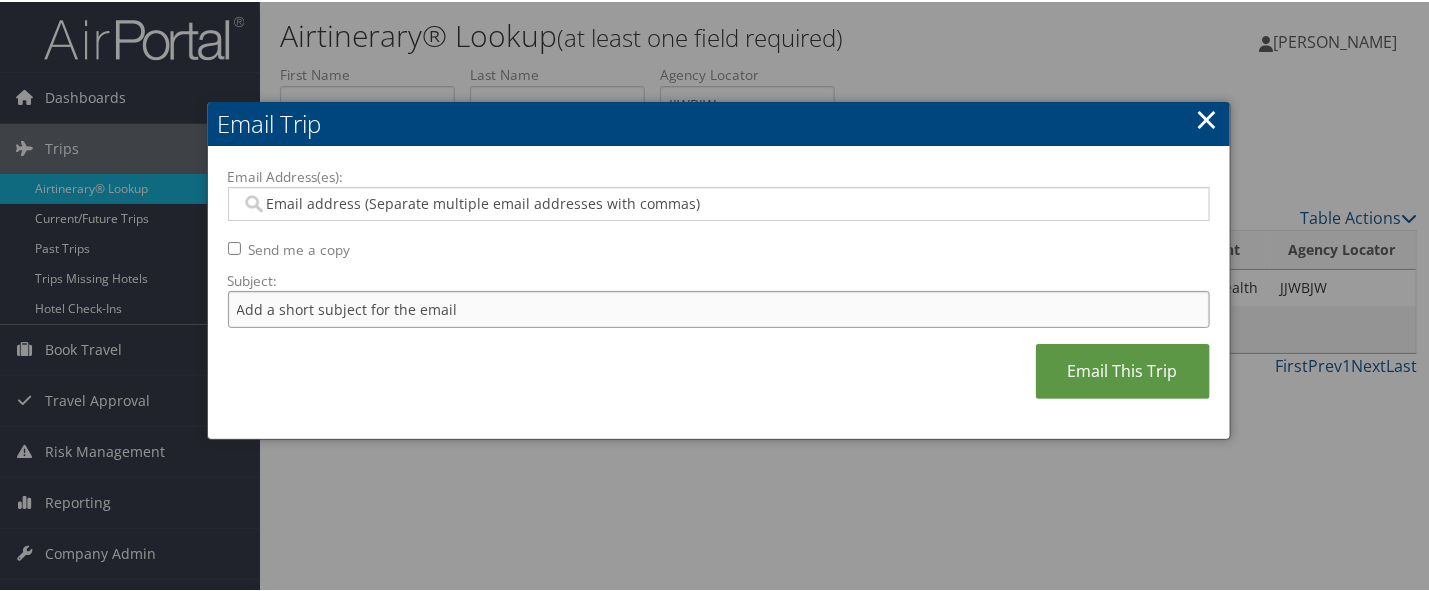 click on "Subject:" at bounding box center [719, 307] 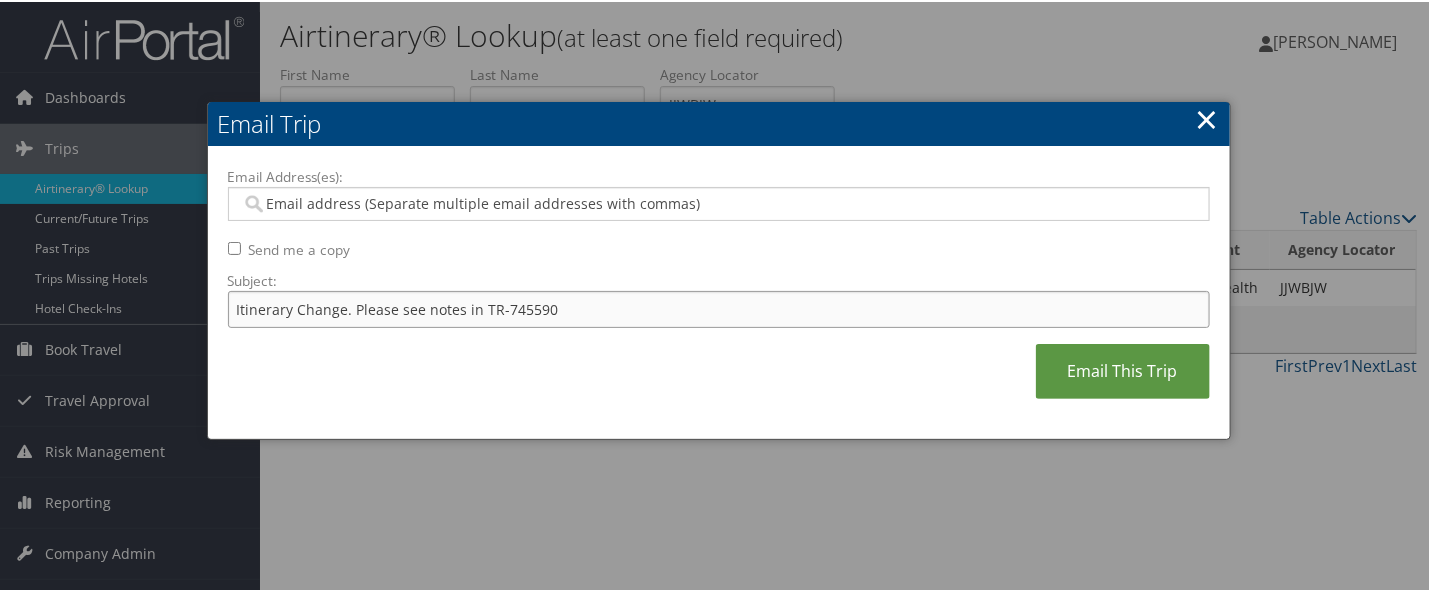 click on "Itinerary Change. Please see notes in TR-745590" at bounding box center (719, 307) 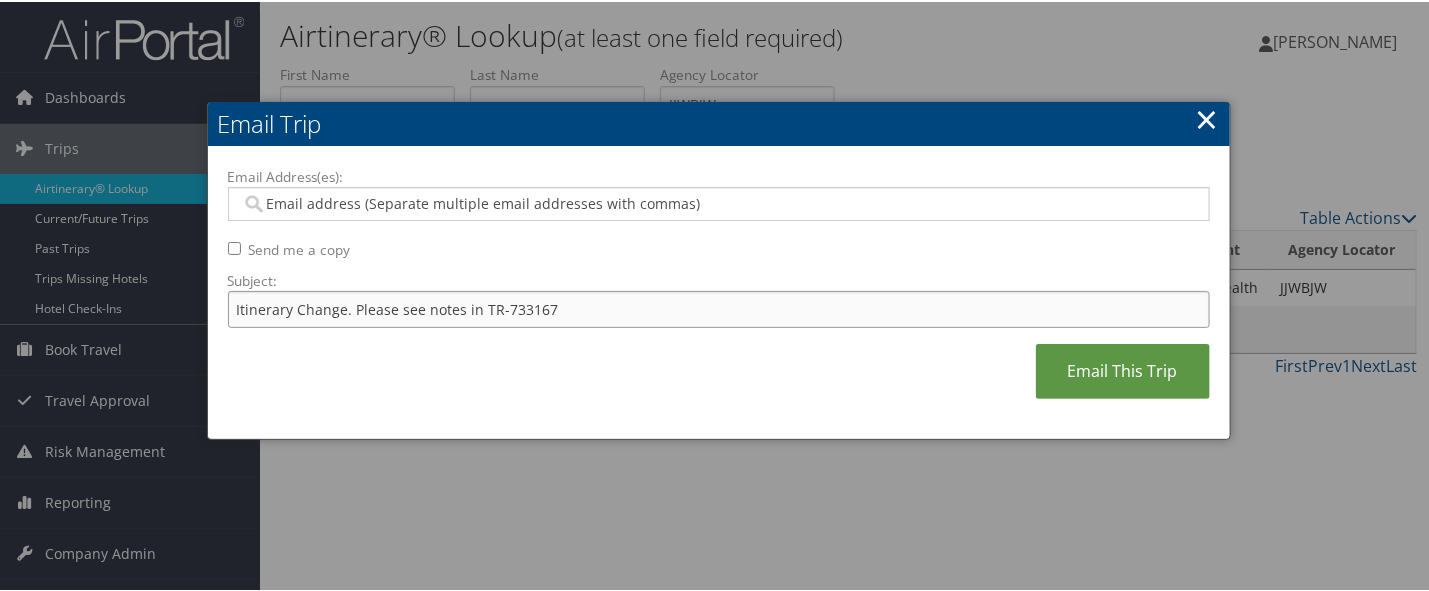type on "Itinerary Change. Please see notes in TR-733167" 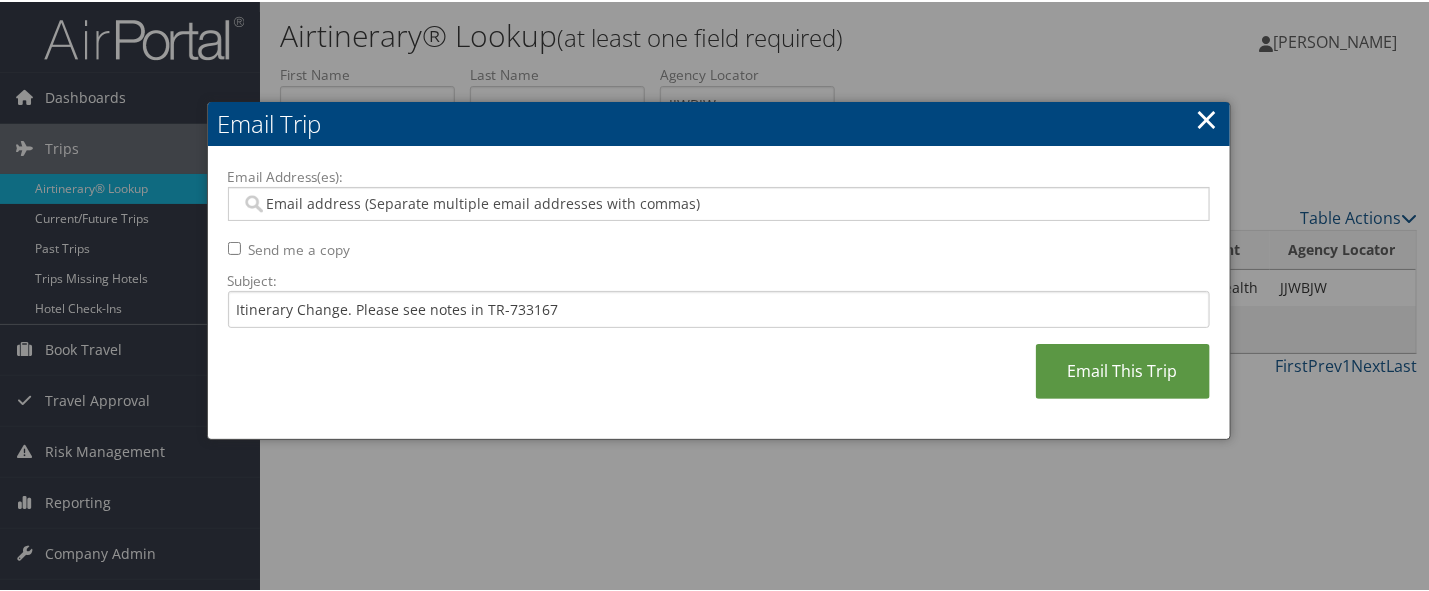 click on "Email Address(es):" at bounding box center (717, 202) 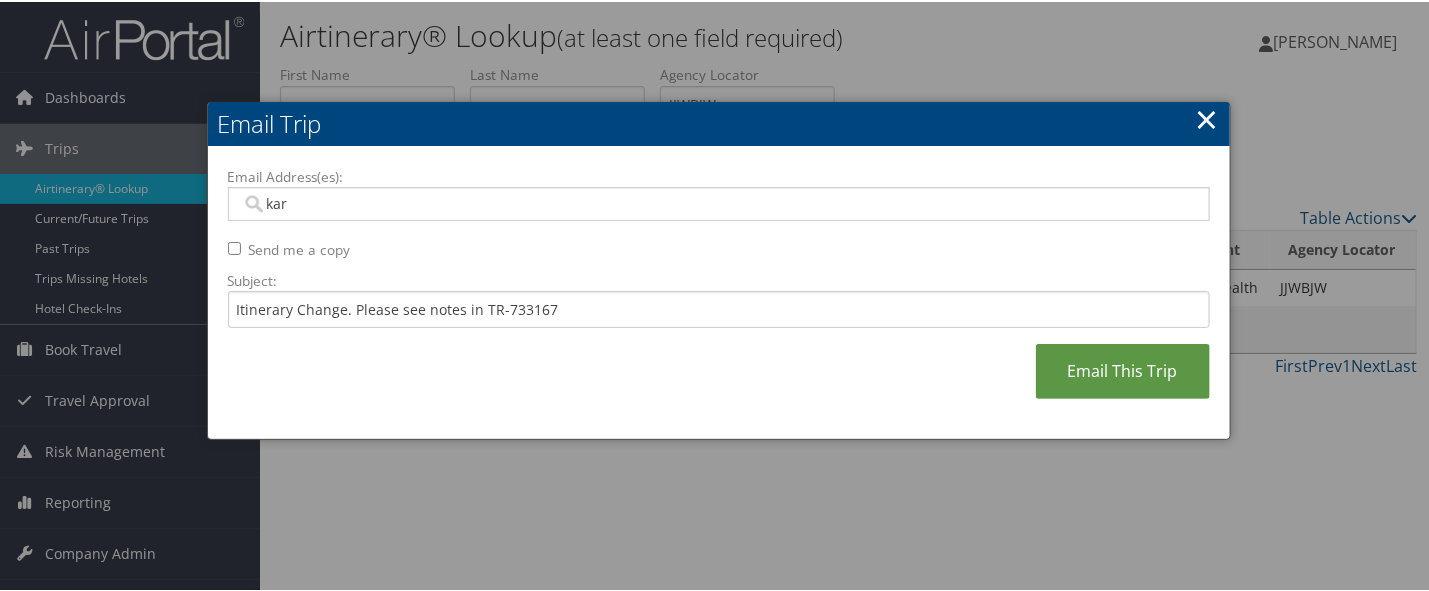 type on "[PERSON_NAME]" 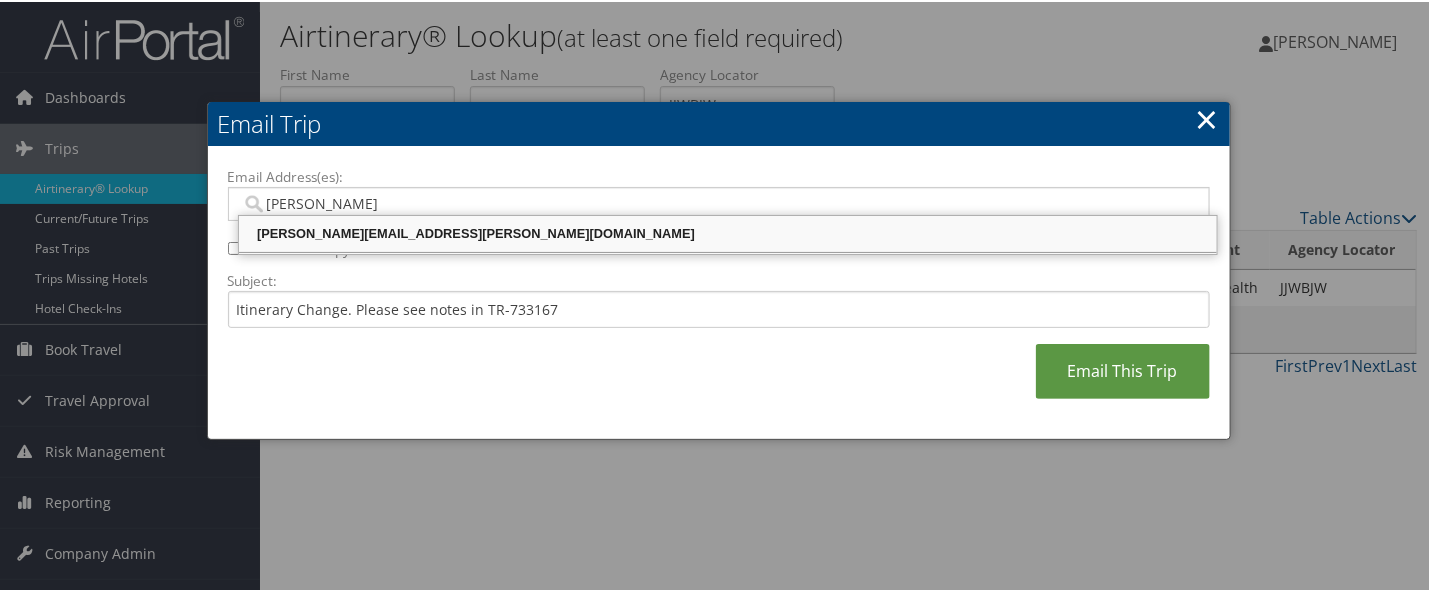 click on "[PERSON_NAME][EMAIL_ADDRESS][PERSON_NAME][DOMAIN_NAME]" at bounding box center (728, 232) 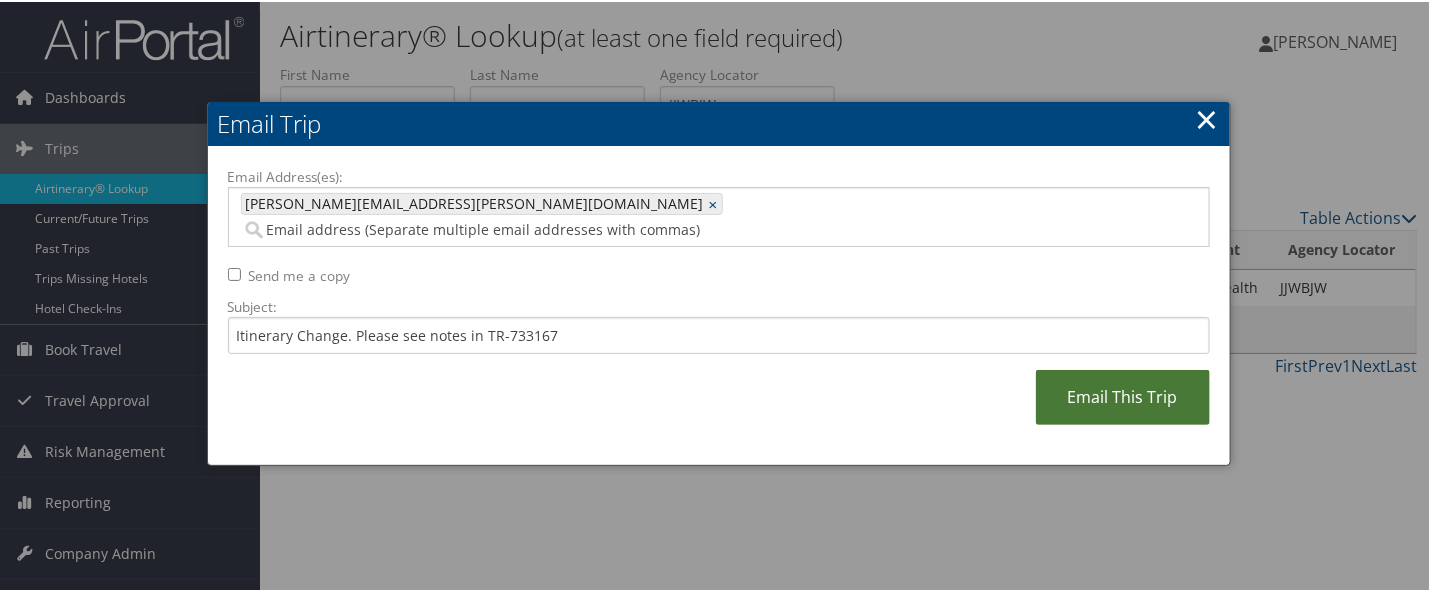 click on "Email This Trip" at bounding box center [1123, 395] 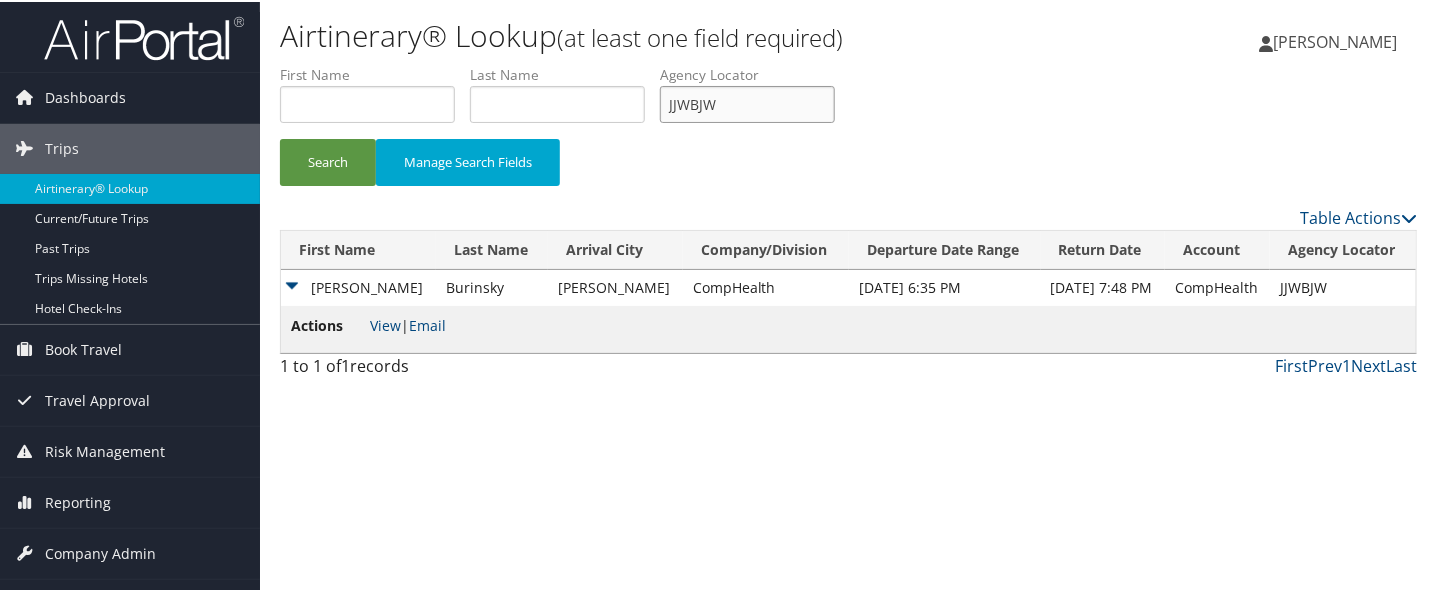 click on "JJWBJW" at bounding box center (747, 102) 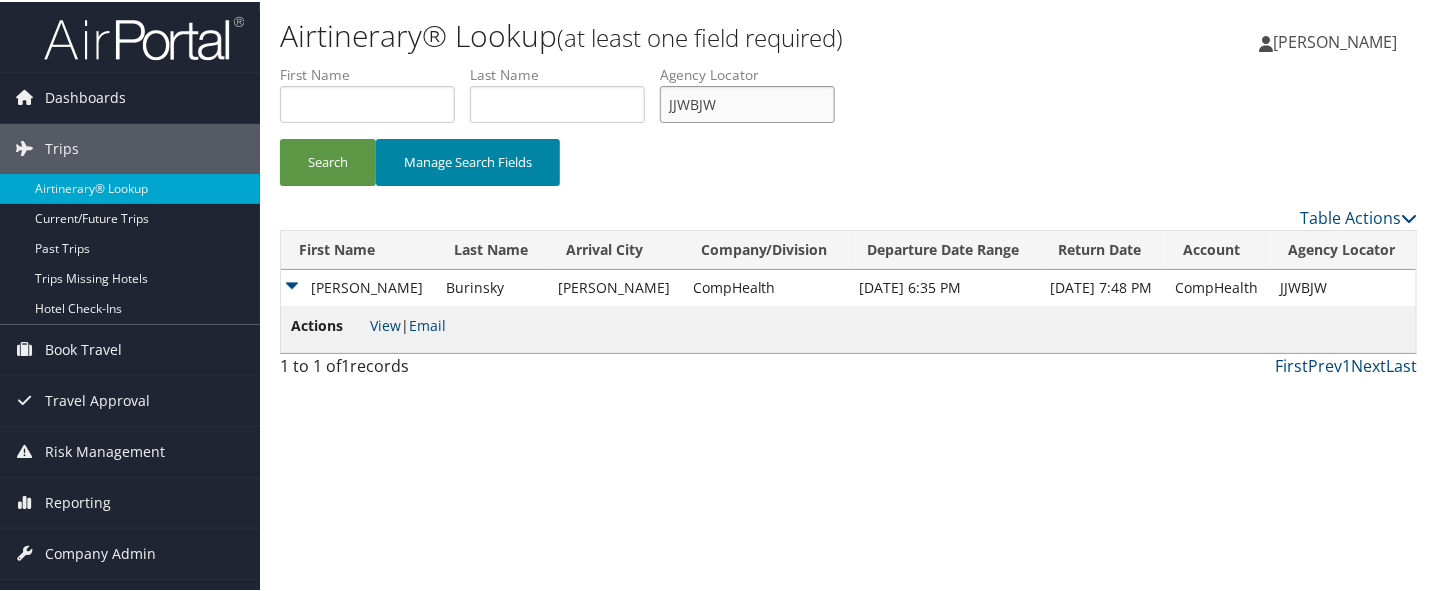 paste on "NSCOYD" 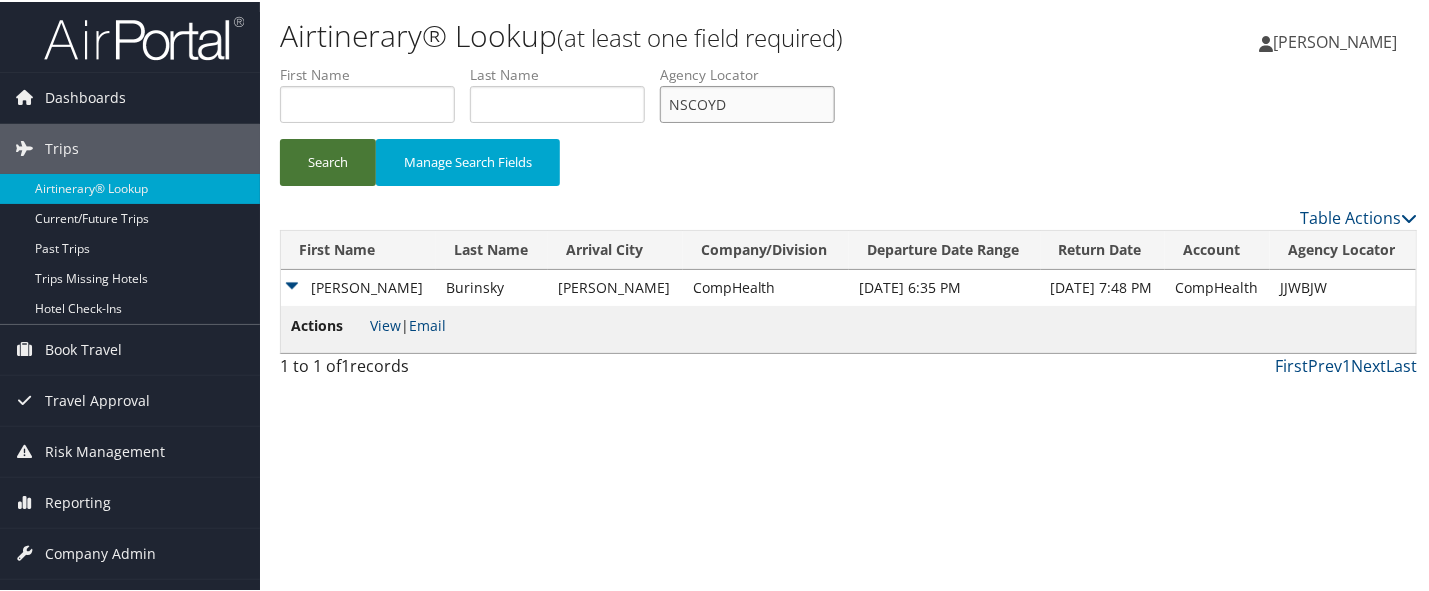 type on "NSCOYD" 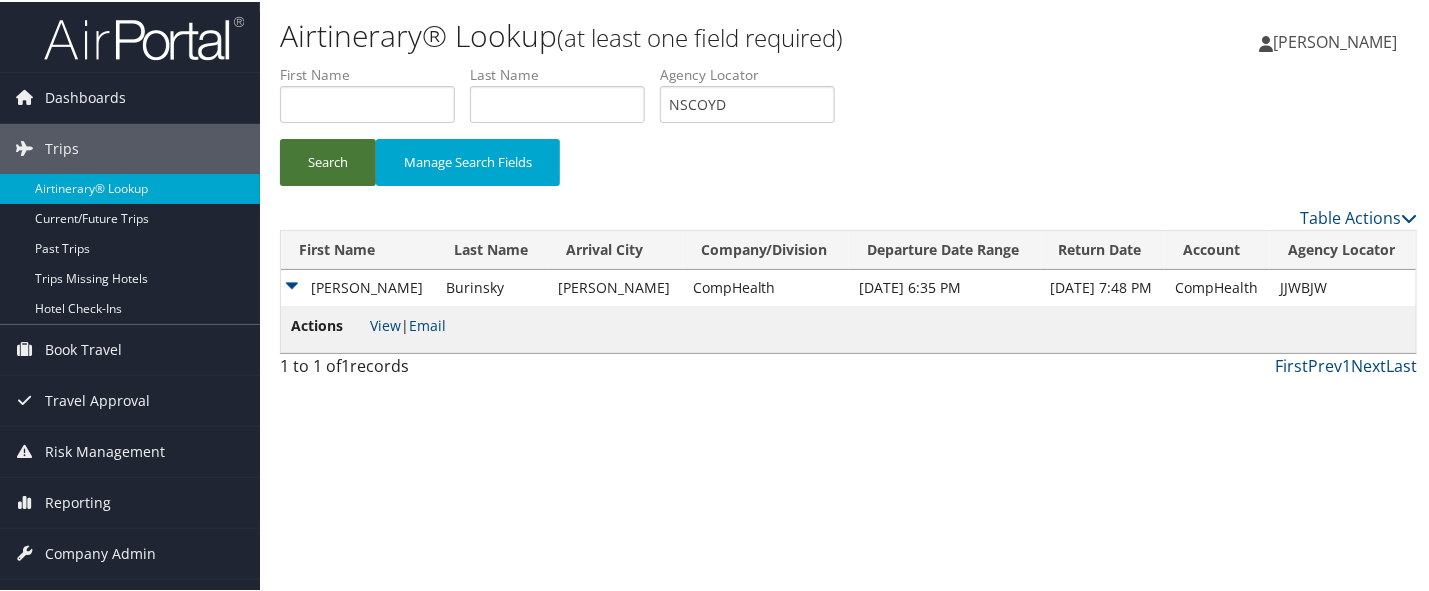 click on "Search" at bounding box center [328, 160] 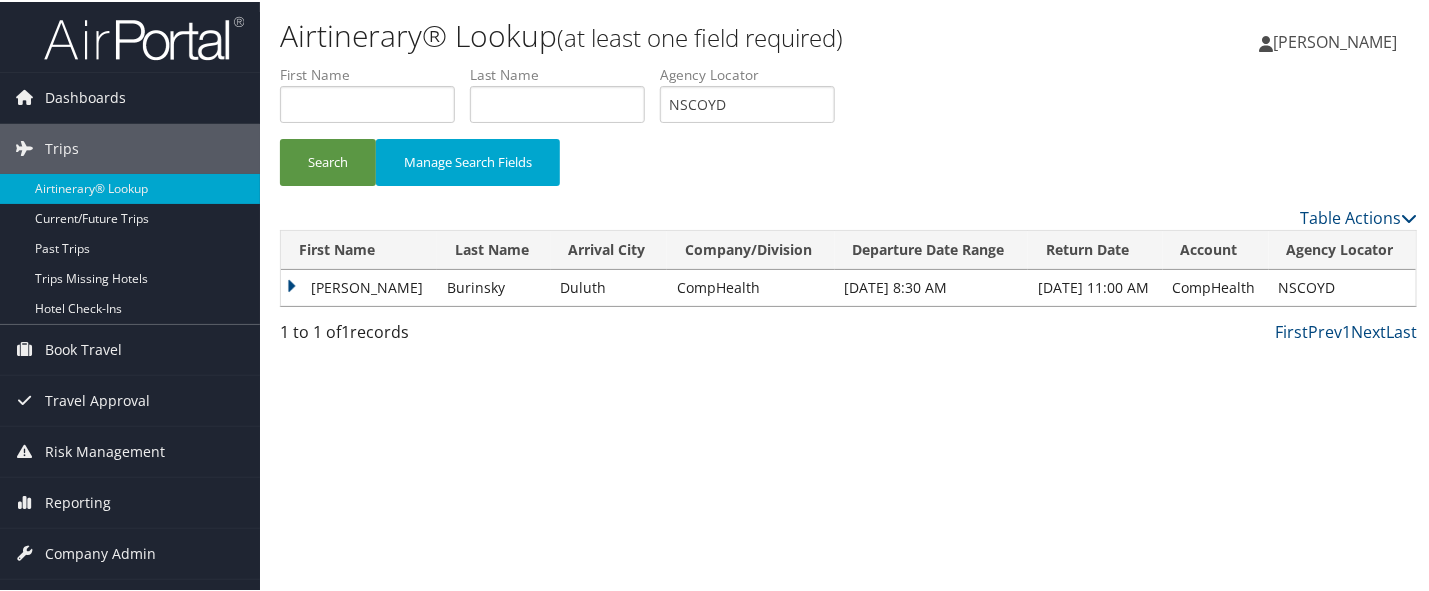 click on "[PERSON_NAME]" at bounding box center [359, 286] 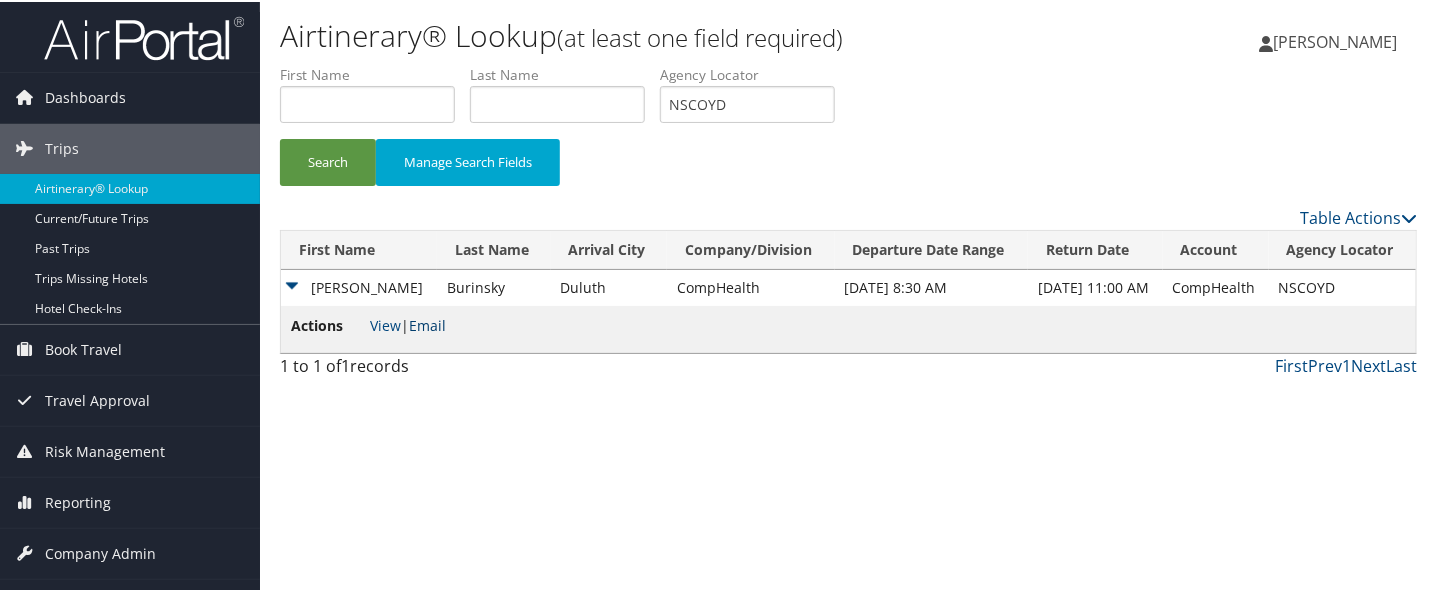 click on "Email" at bounding box center (427, 323) 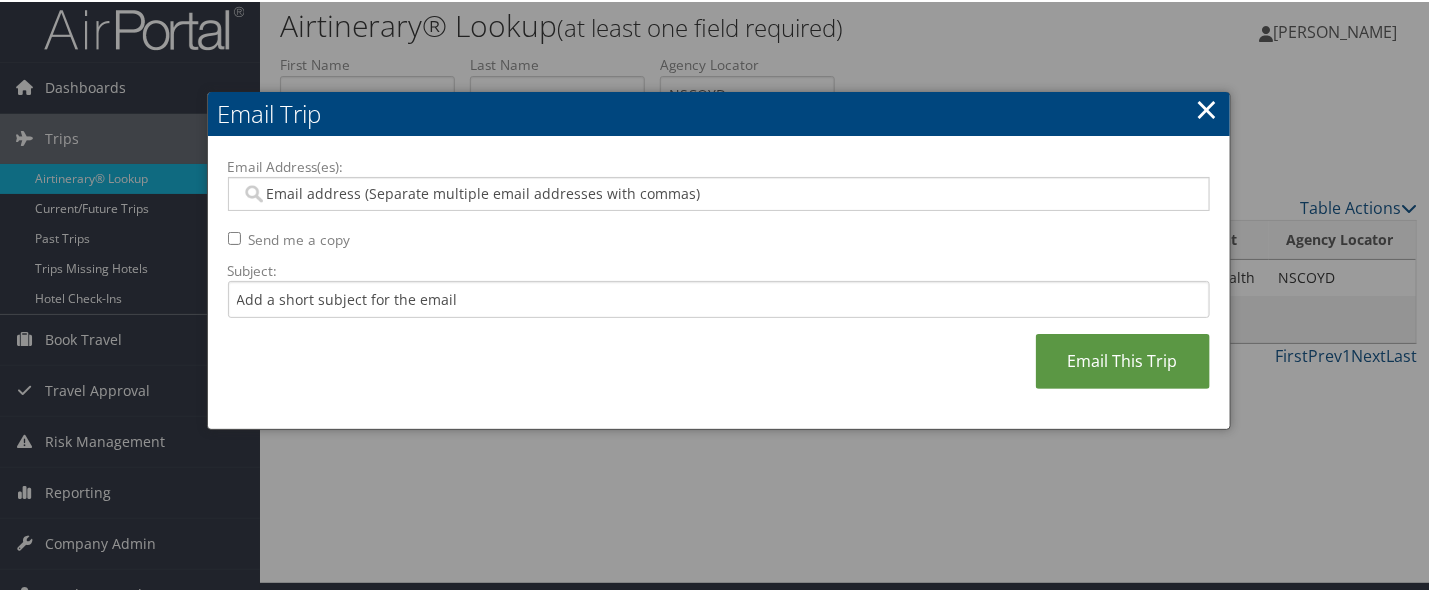 scroll, scrollTop: 42, scrollLeft: 0, axis: vertical 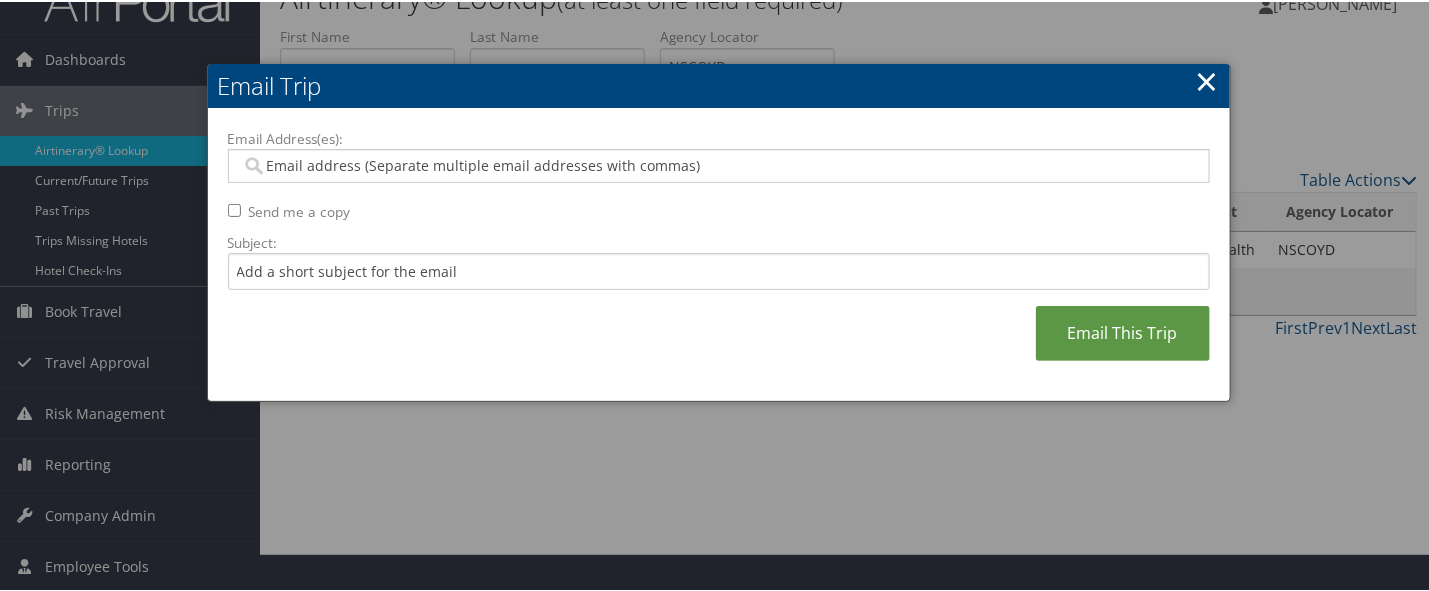 click on "Email Address(es):" at bounding box center (717, 164) 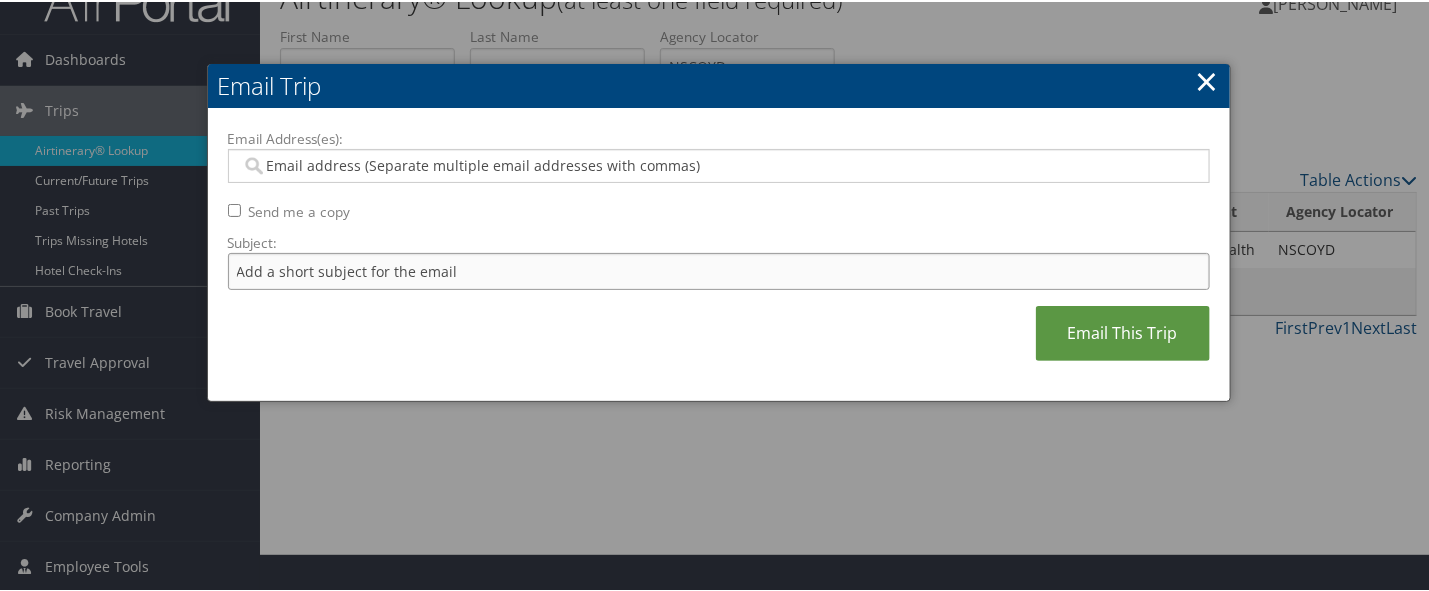 click on "Subject:" at bounding box center (719, 269) 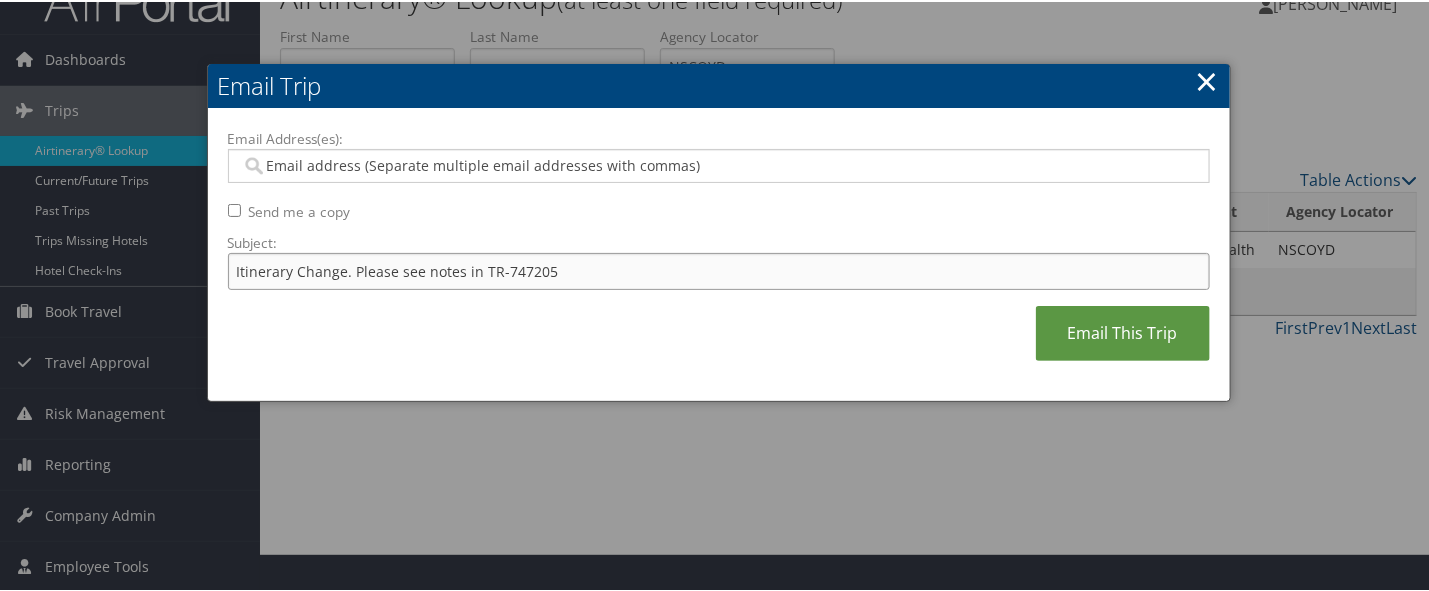 click on "Itinerary Change. Please see notes in TR-747205" at bounding box center (719, 269) 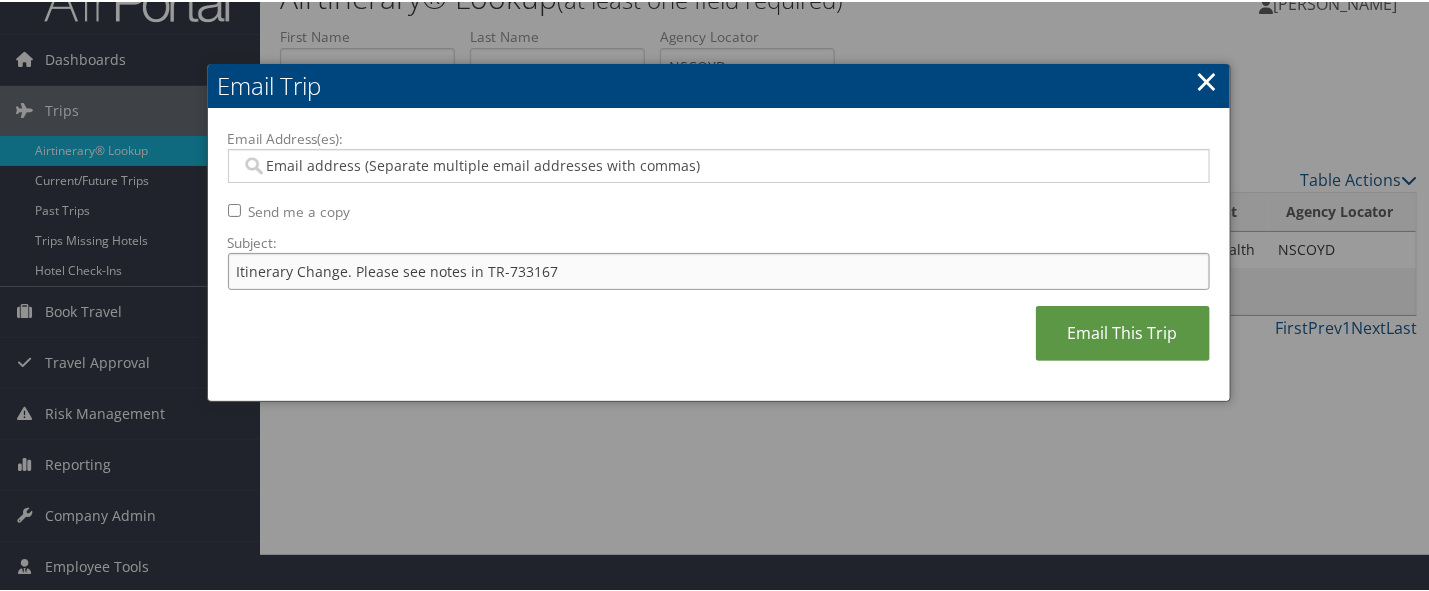 type on "Itinerary Change. Please see notes in TR-733167" 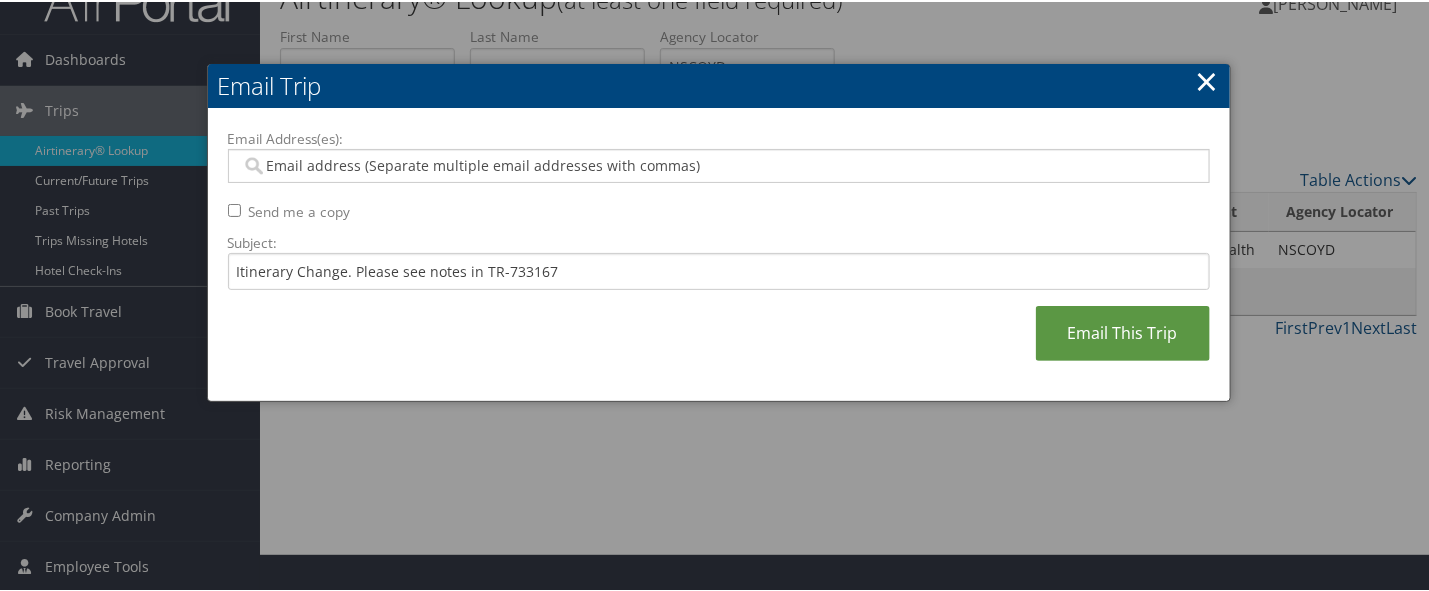 click on "Email Address(es):
Send me a copy
Subject:
Itinerary Change. Please see notes in TR-733167
Email This Trip" at bounding box center [719, 253] 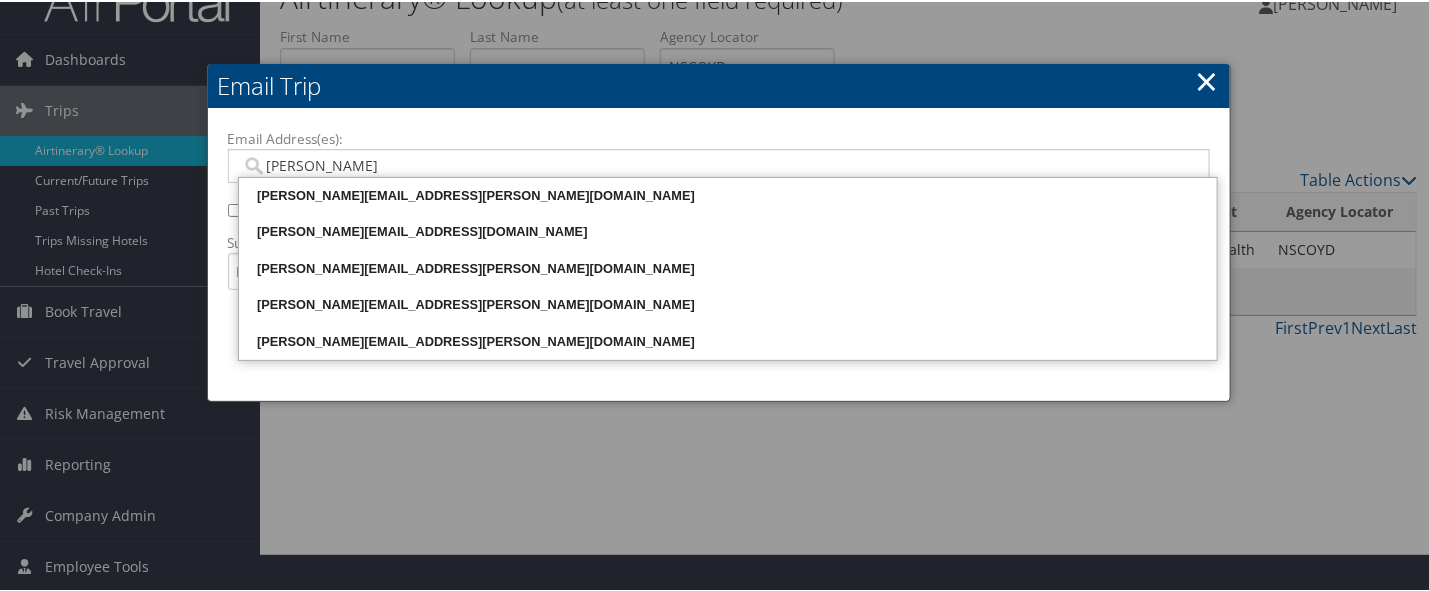 type on "karli" 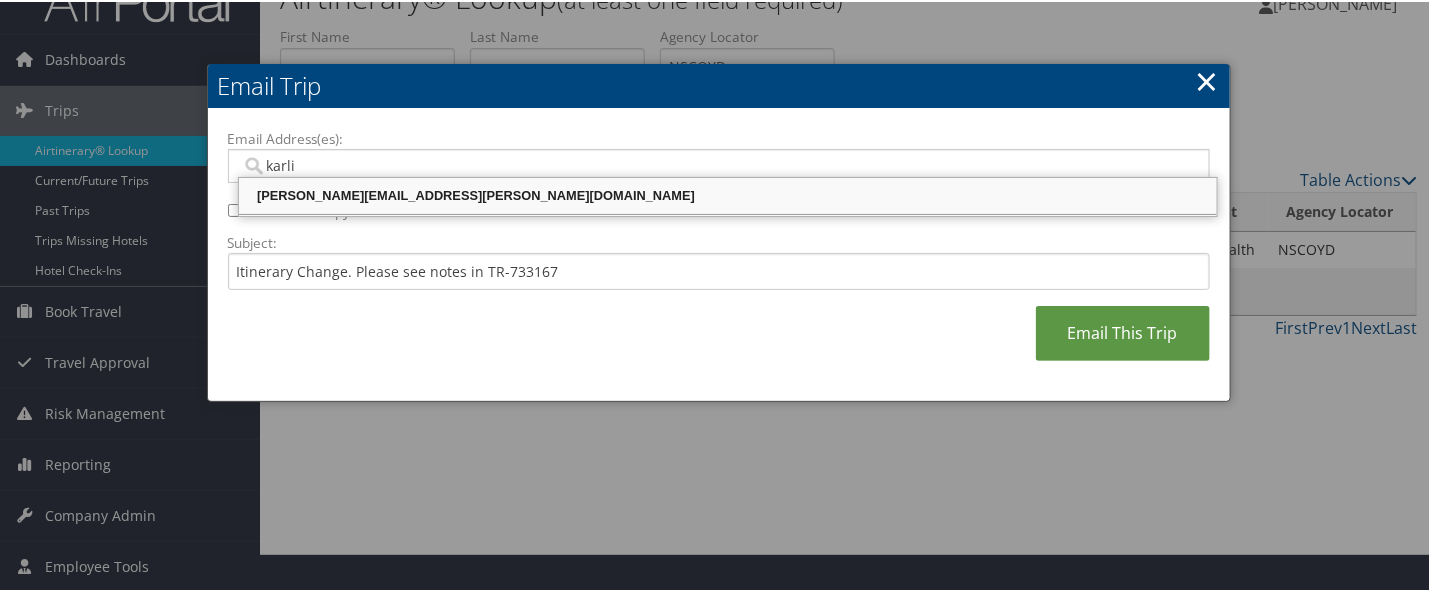 click on "[PERSON_NAME][EMAIL_ADDRESS][PERSON_NAME][DOMAIN_NAME]" at bounding box center (728, 194) 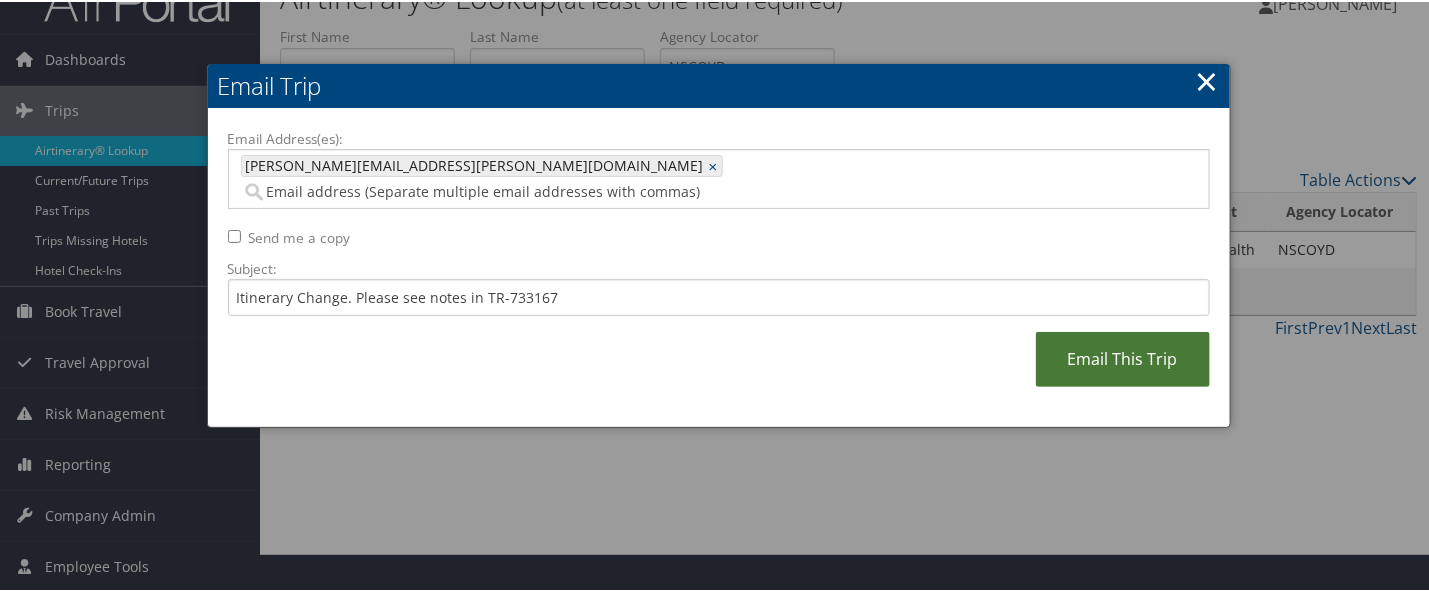 click on "Email This Trip" at bounding box center [1123, 357] 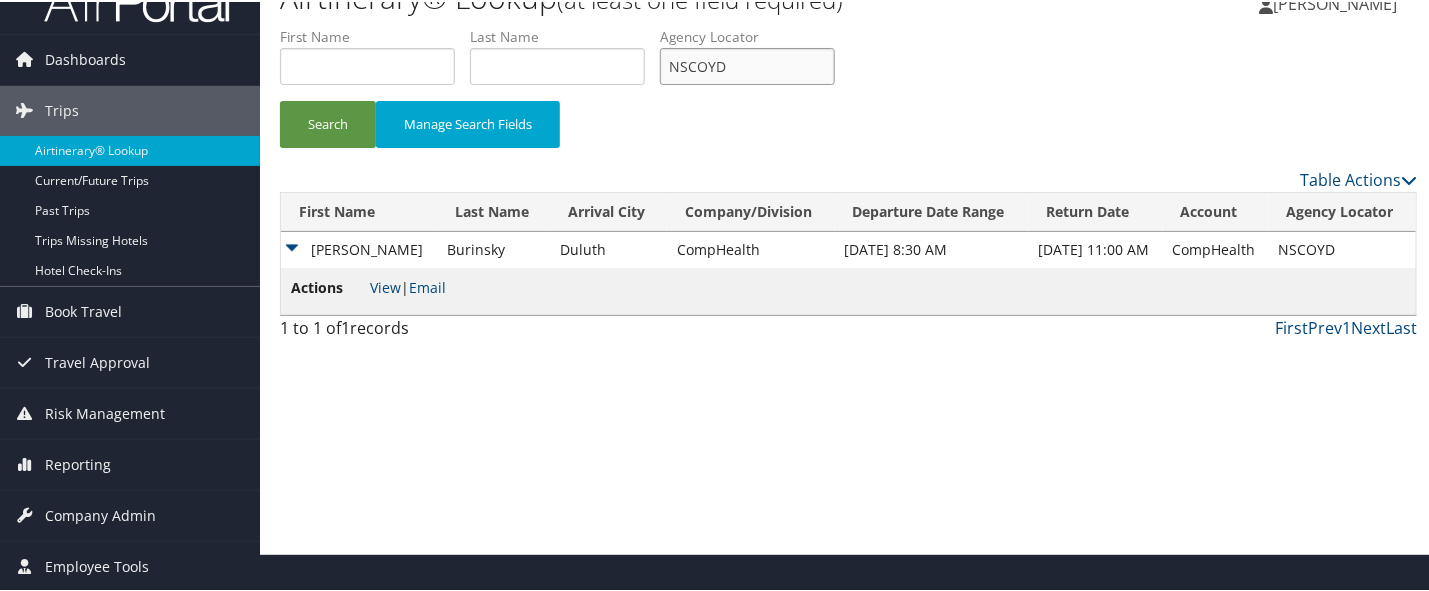 click on "NSCOYD" at bounding box center [747, 64] 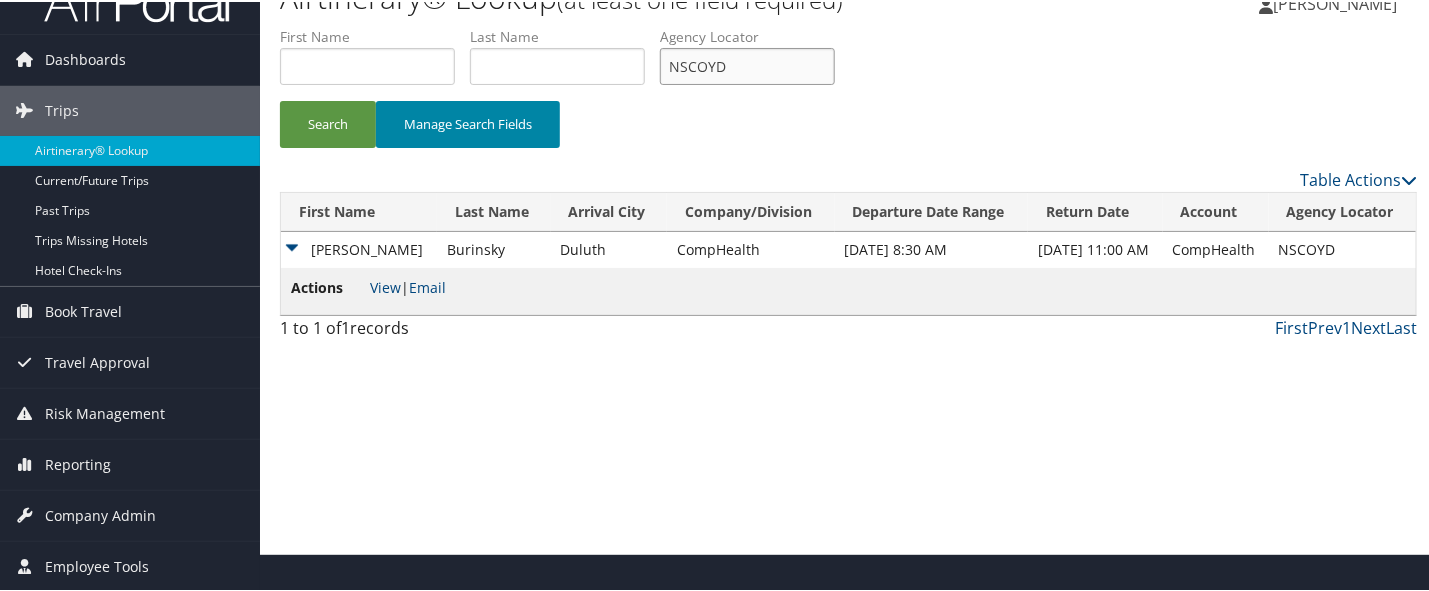 paste on "ARVPOA" 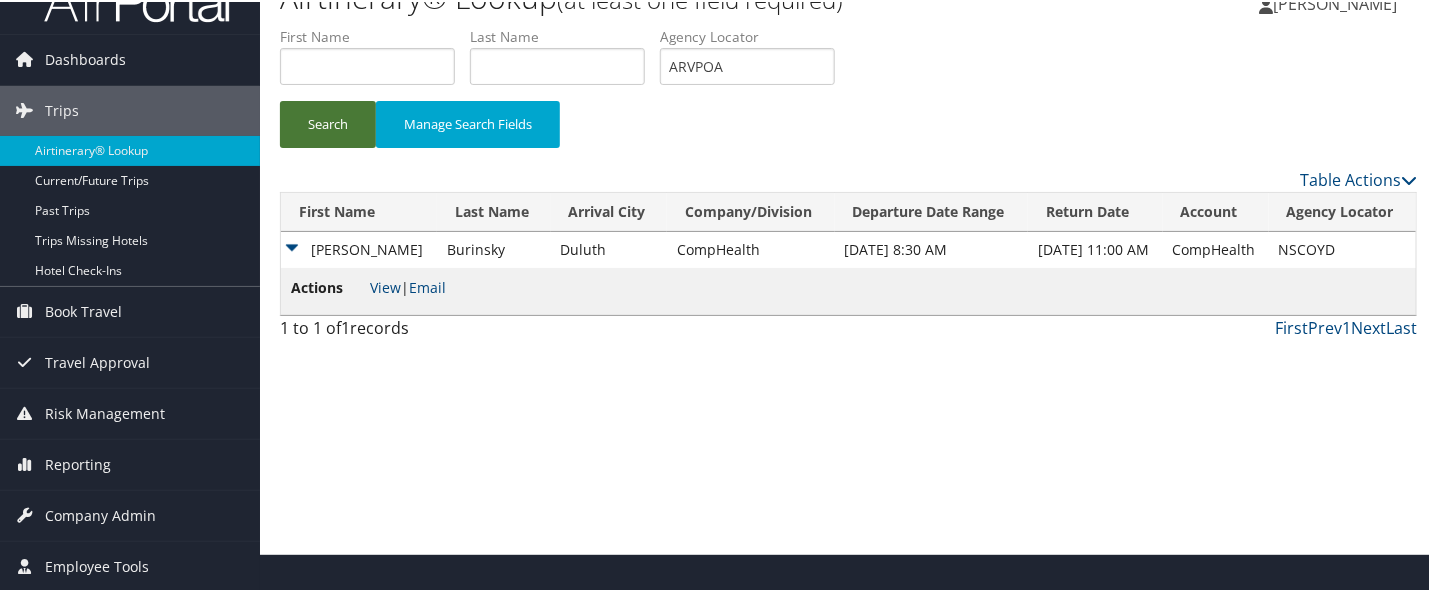 click on "Search" at bounding box center [328, 122] 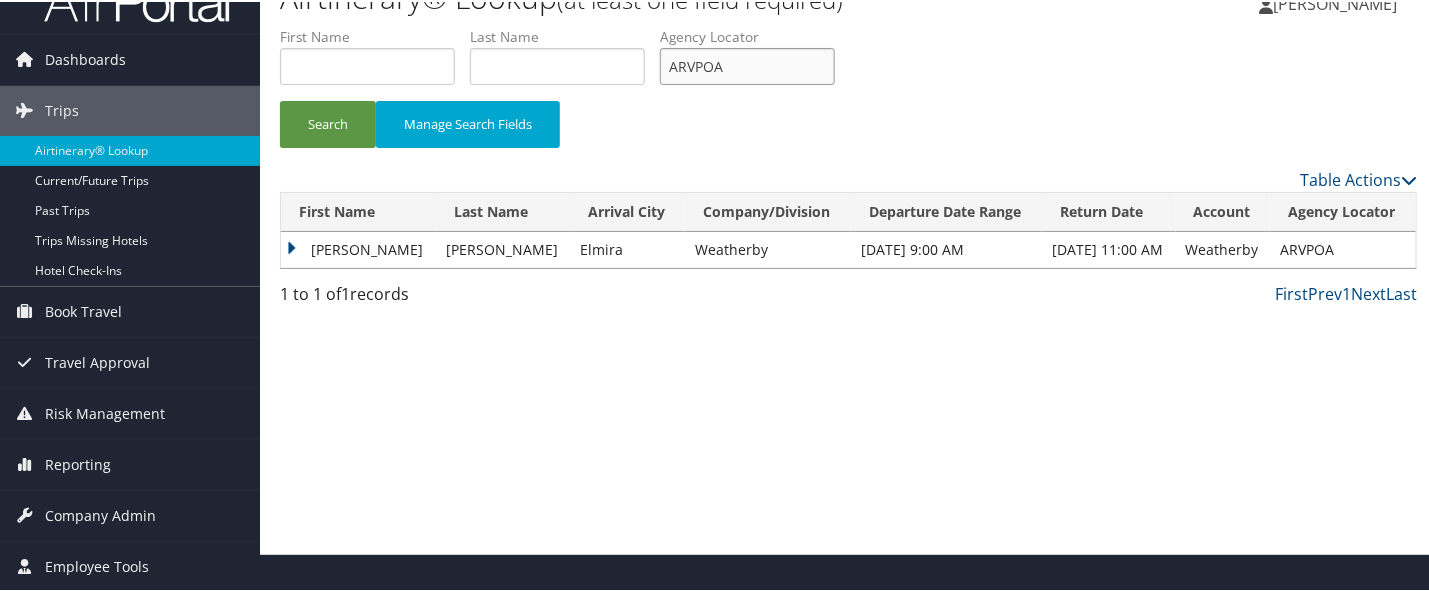 click on "ARVPOA" at bounding box center (747, 64) 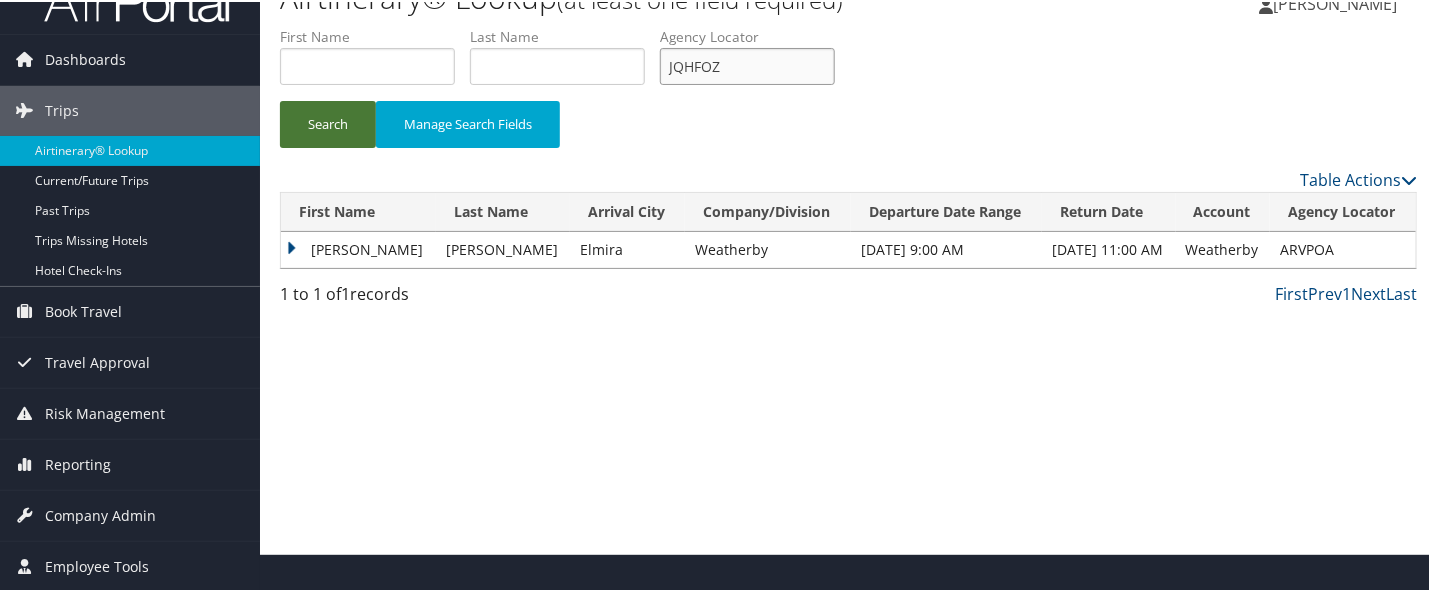 type on "JQHFOZ" 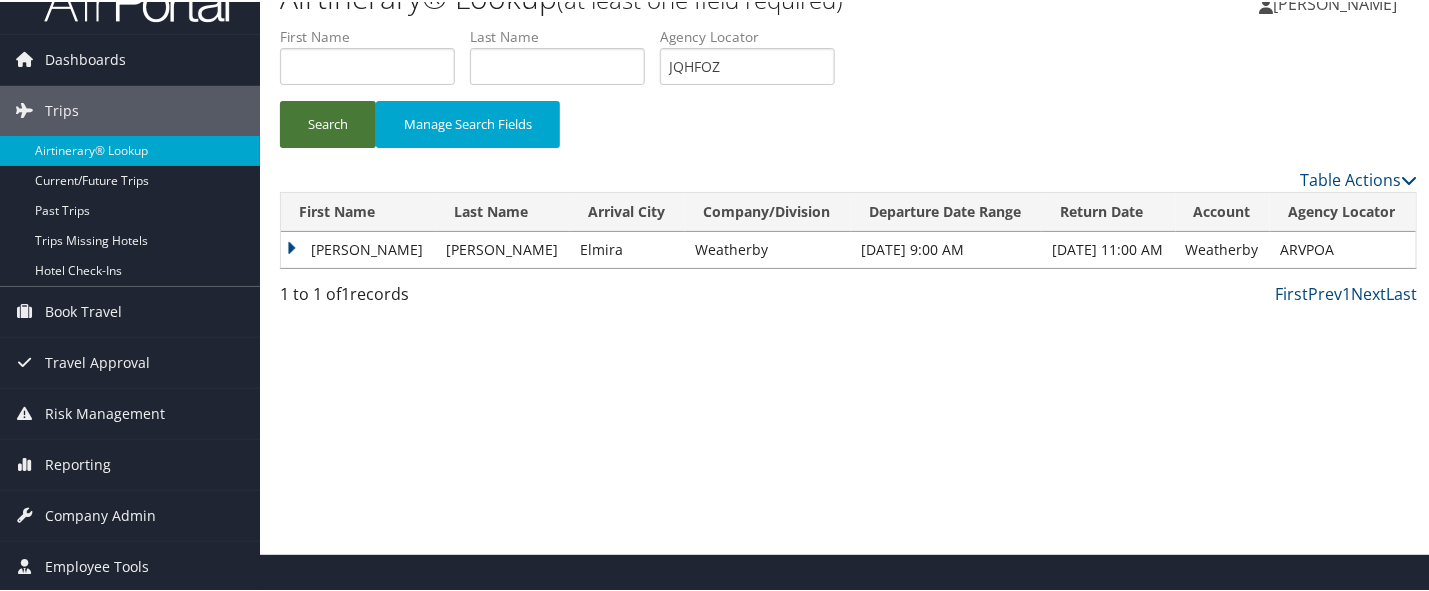 click on "Search" at bounding box center (328, 122) 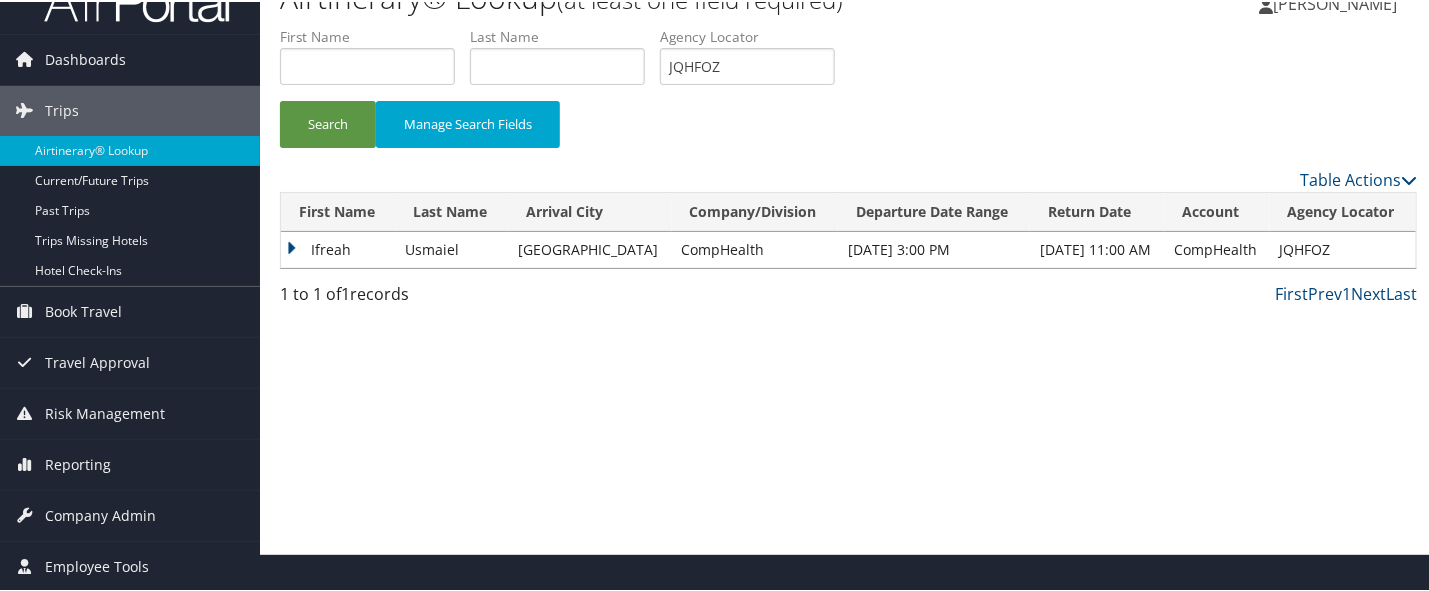 click on "Ifreah" at bounding box center (338, 248) 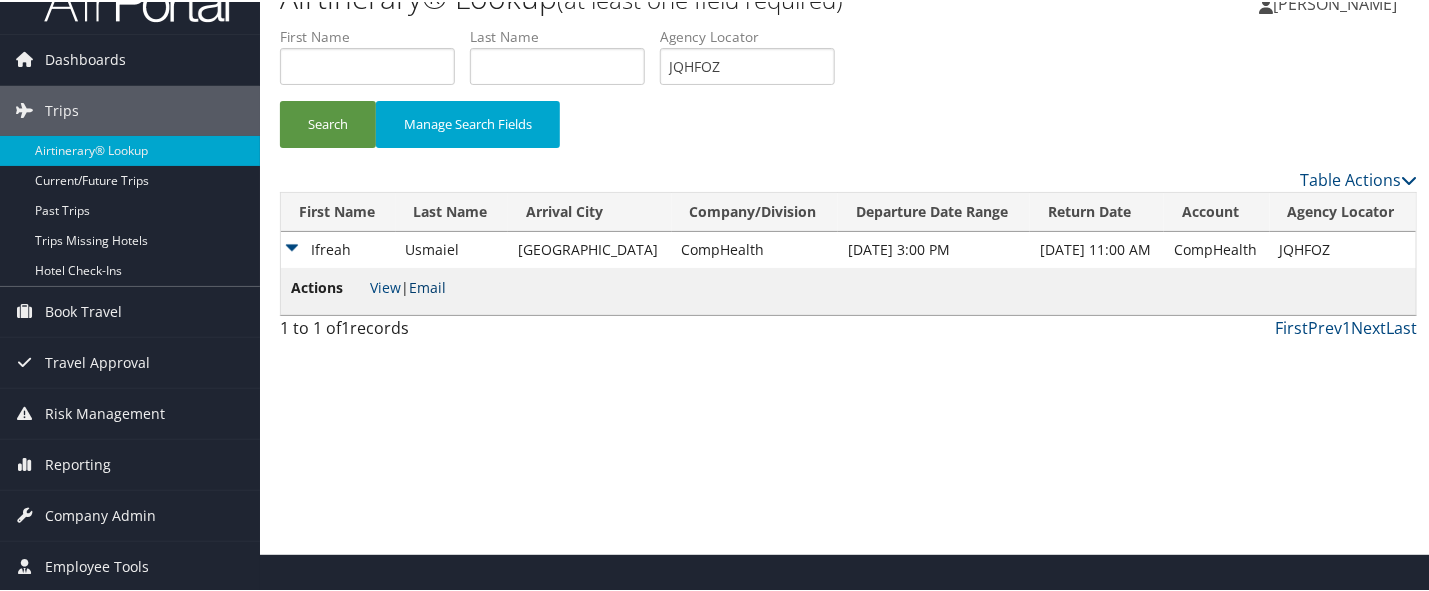 click on "Email" at bounding box center (427, 285) 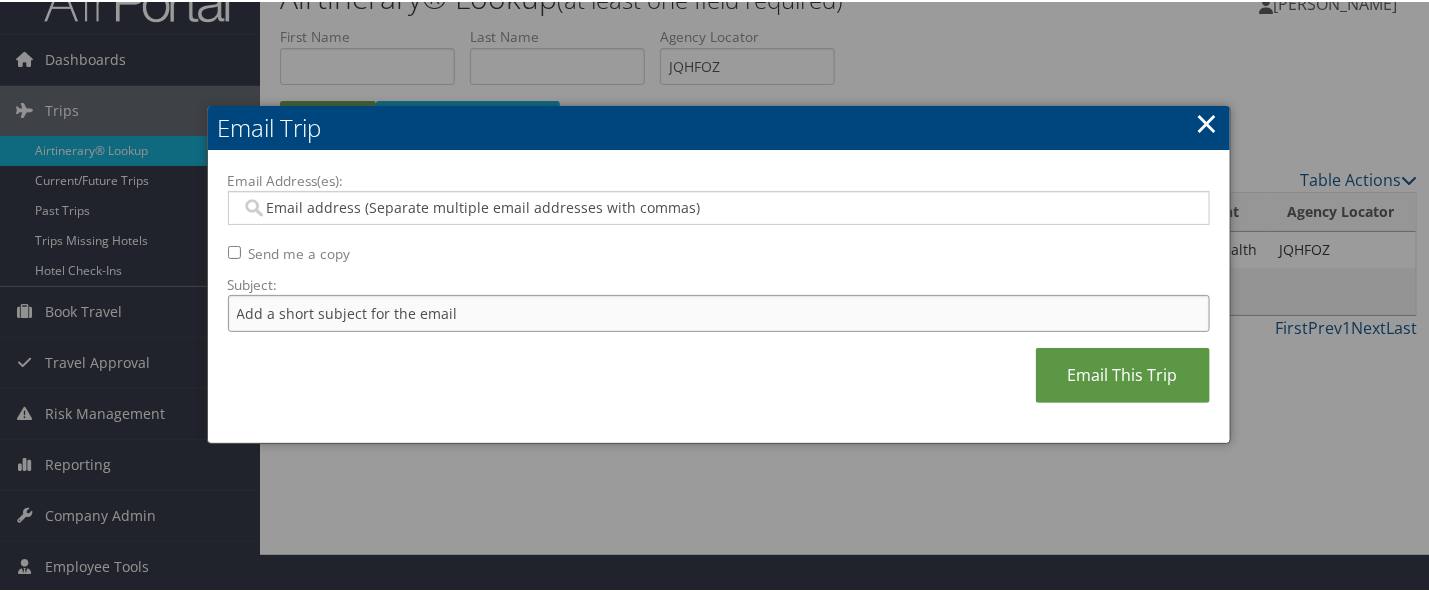 drag, startPoint x: 460, startPoint y: 292, endPoint x: 483, endPoint y: 316, distance: 33.24154 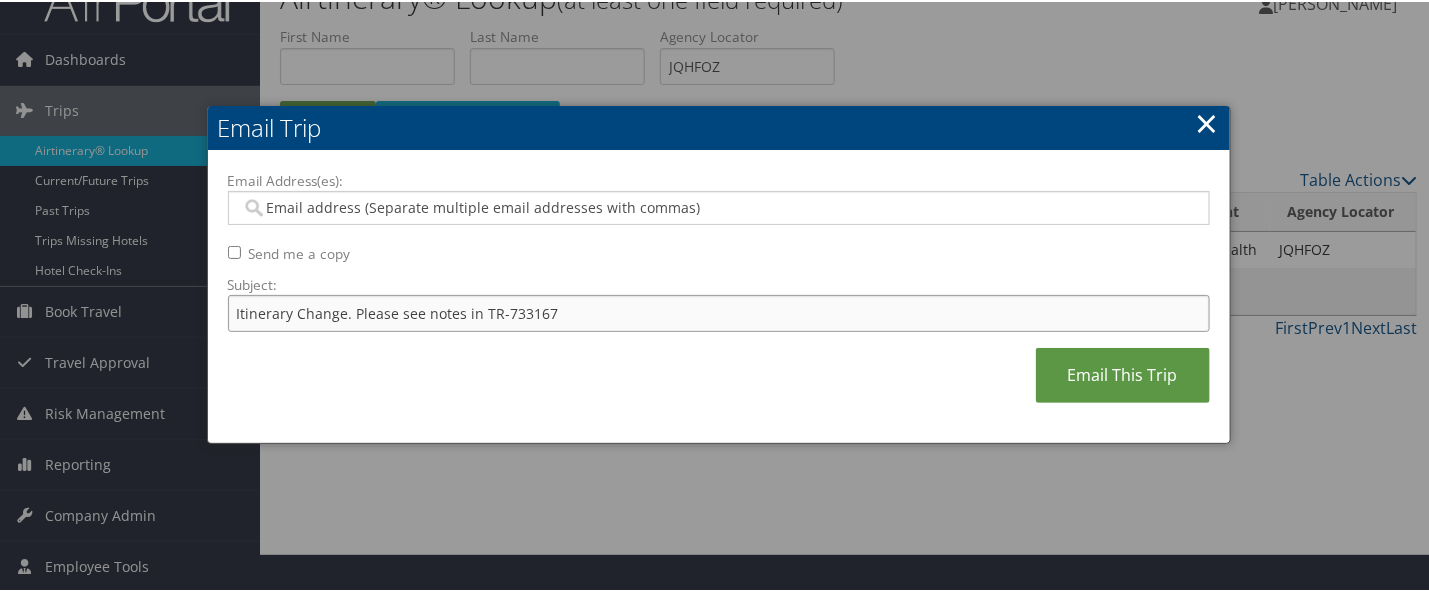 click on "Itinerary Change. Please see notes in TR-733167" at bounding box center [719, 311] 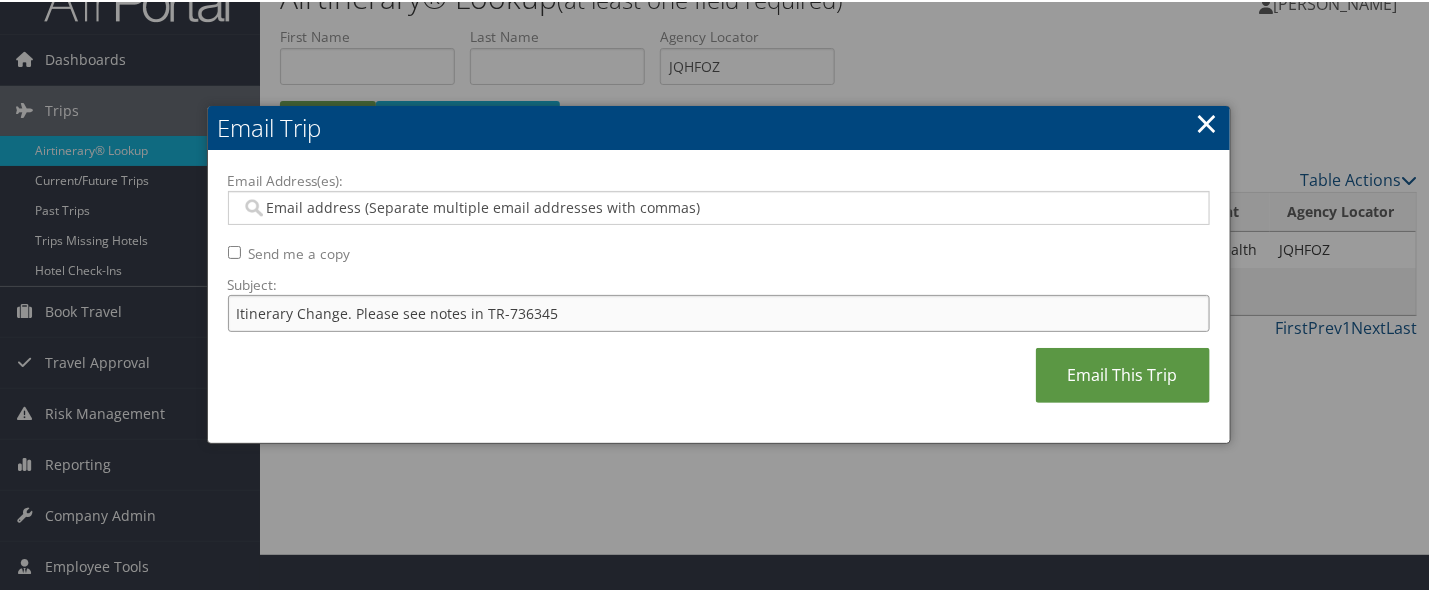 type on "Itinerary Change. Please see notes in TR-736345" 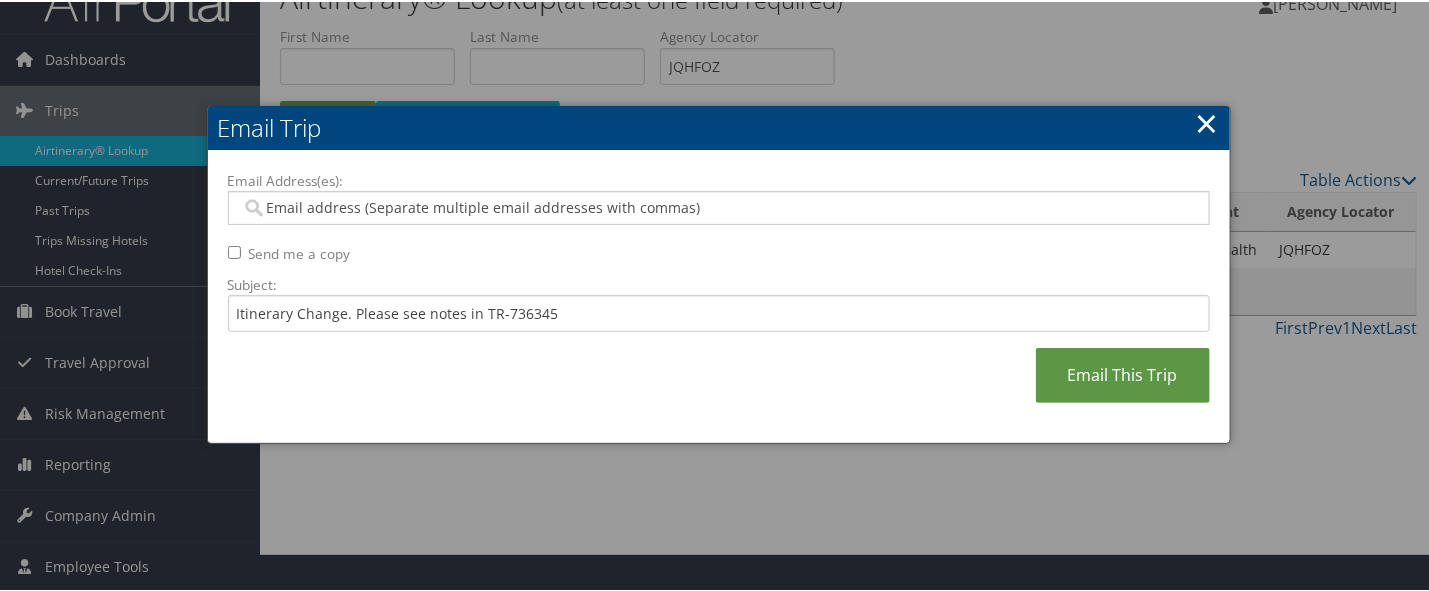 click on "Email Address(es):" at bounding box center (717, 206) 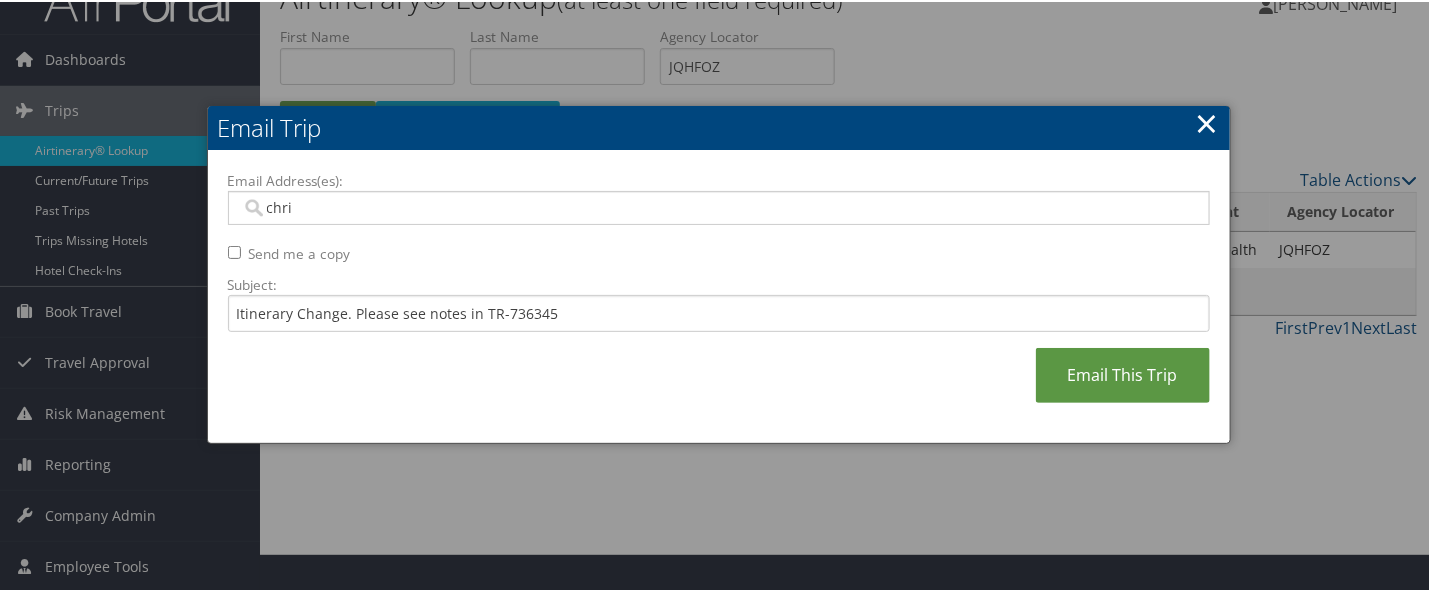 type on "[PERSON_NAME]" 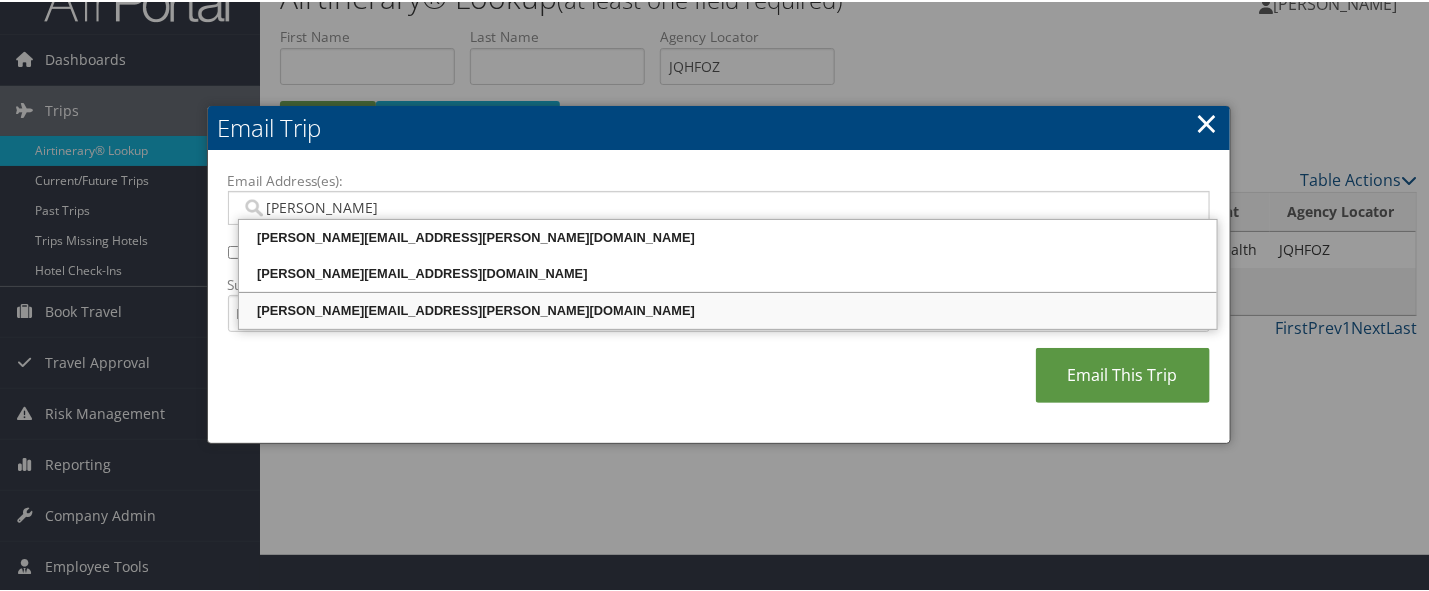click on "[PERSON_NAME][EMAIL_ADDRESS][PERSON_NAME][DOMAIN_NAME]" at bounding box center [728, 309] 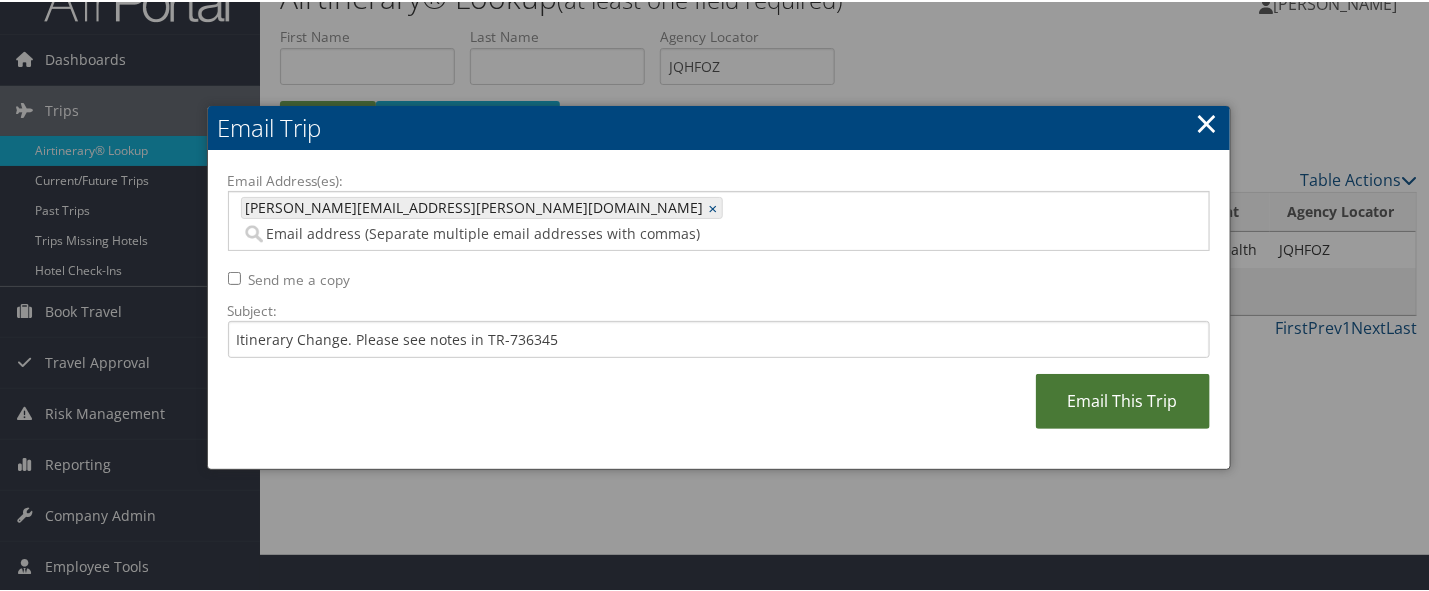 click on "Email This Trip" at bounding box center [1123, 399] 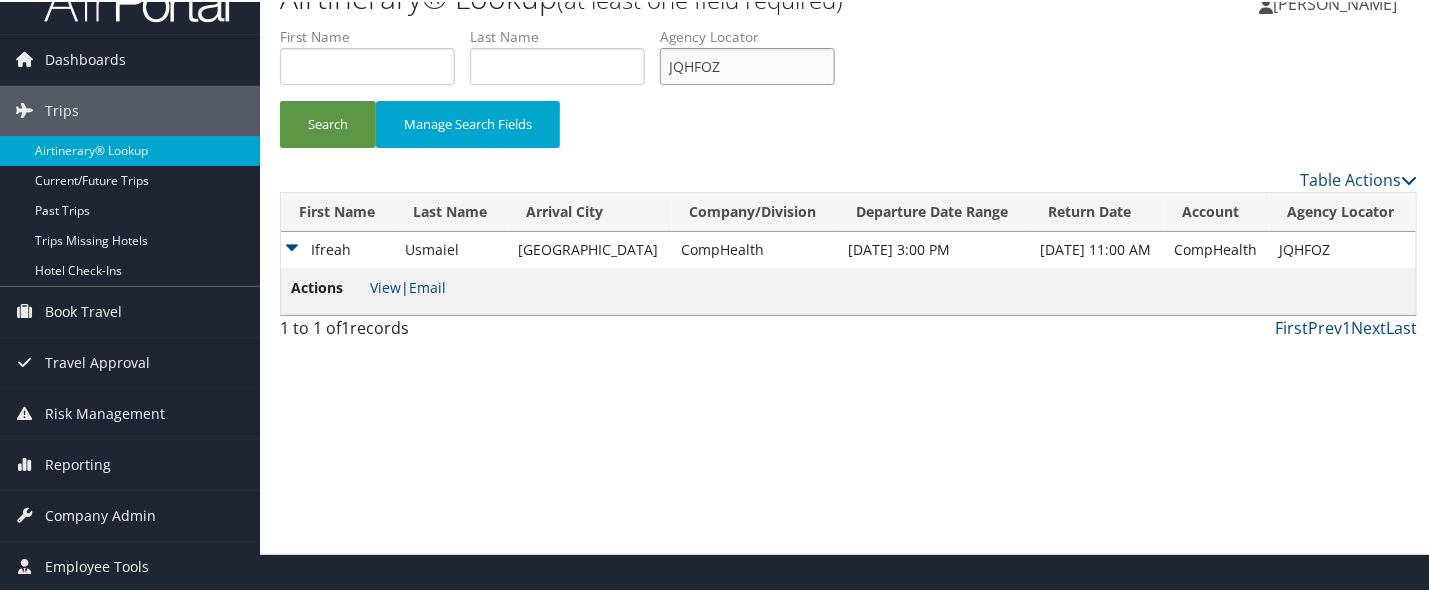 click on "JQHFOZ" at bounding box center (747, 64) 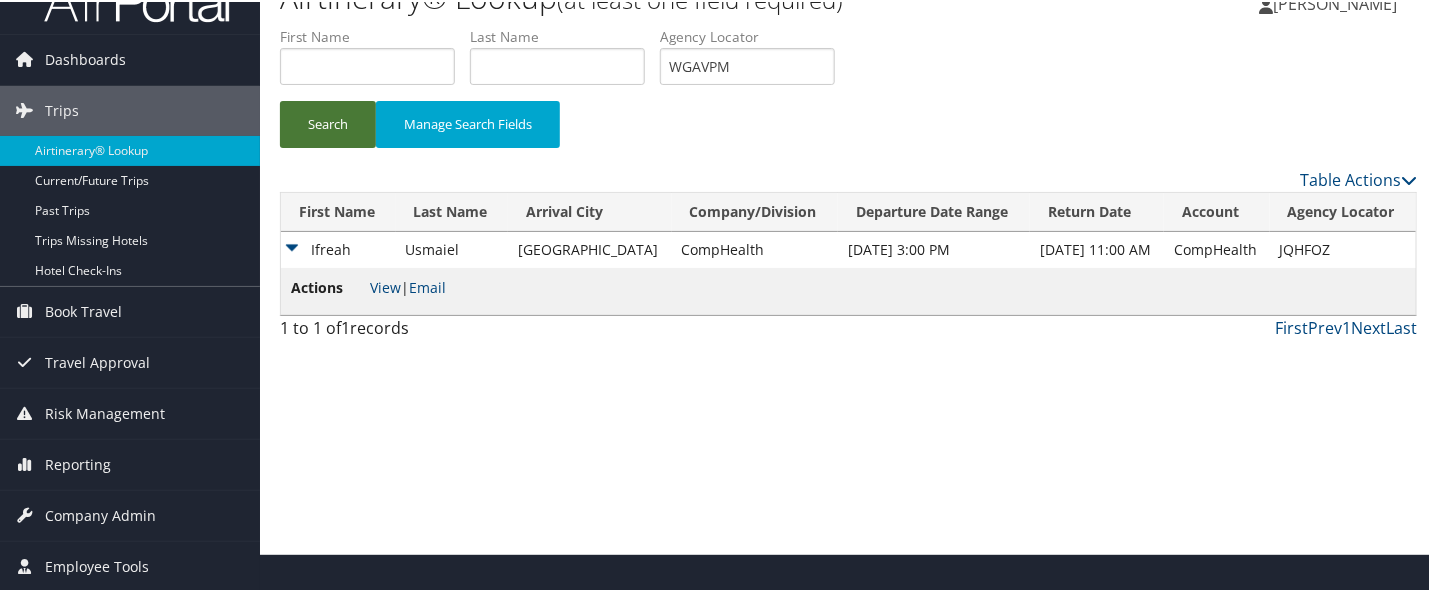 click on "Search" at bounding box center [328, 122] 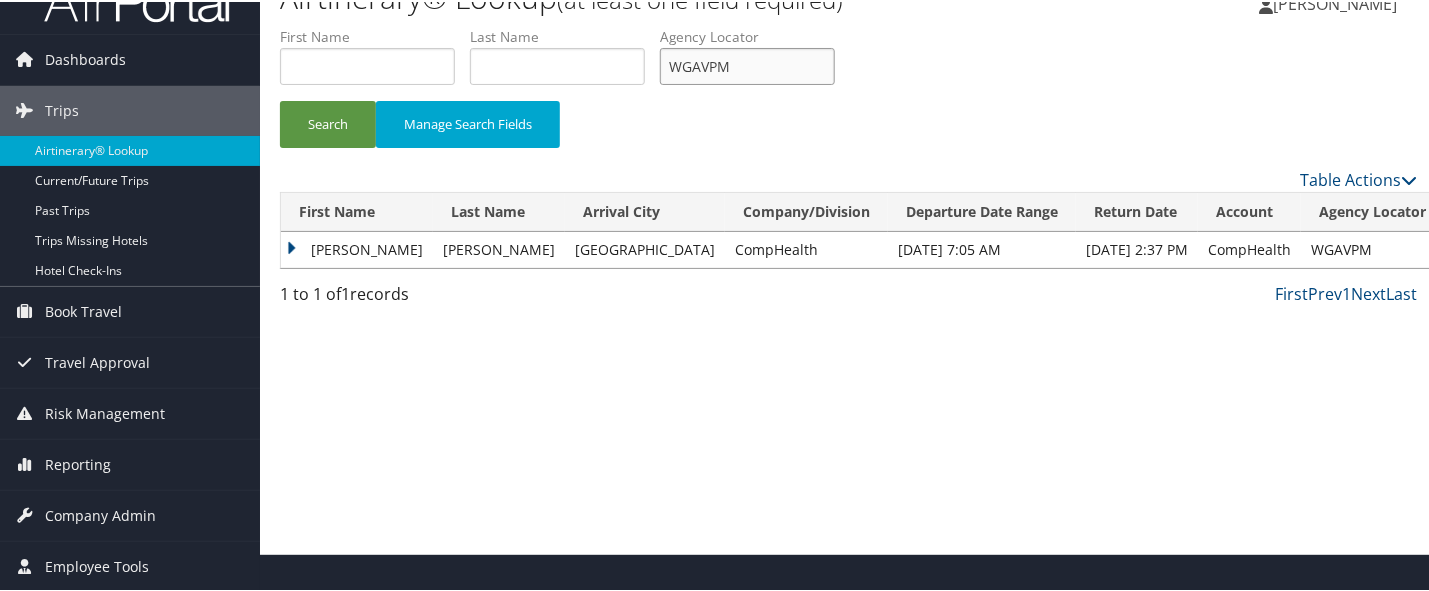 click on "WGAVPM" at bounding box center [747, 64] 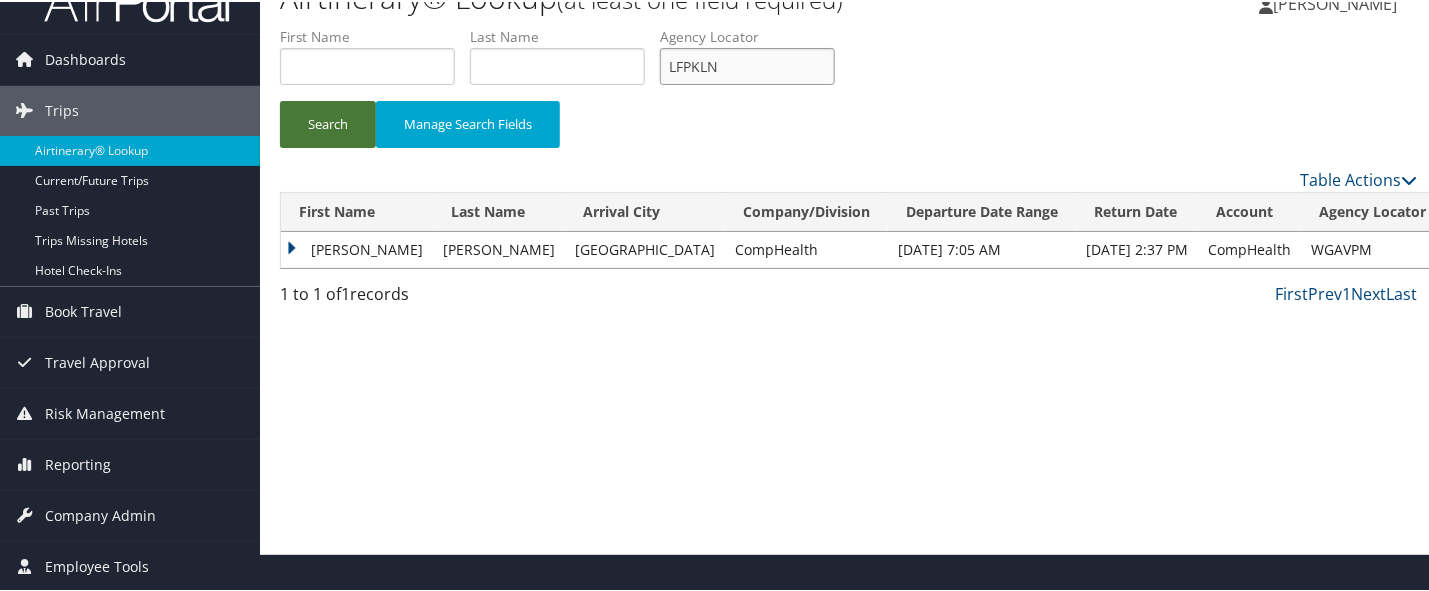 type on "LFPKLN" 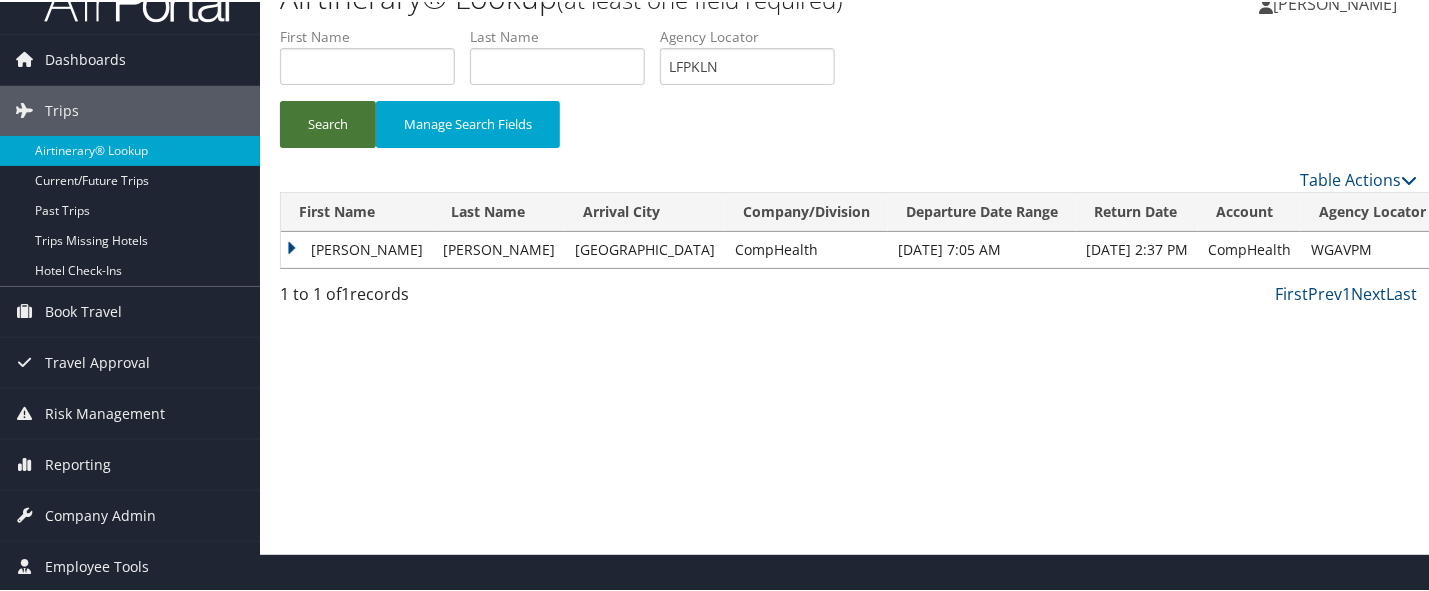 click on "Search" at bounding box center [328, 122] 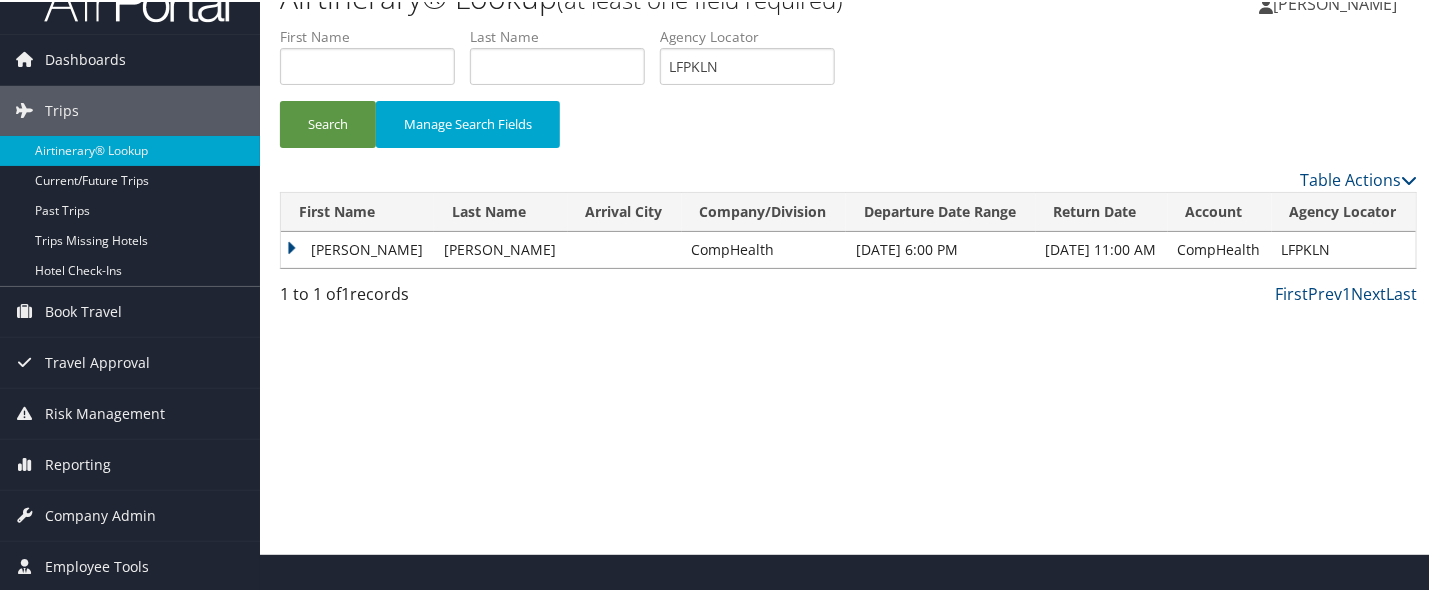 click on "[PERSON_NAME]" at bounding box center (357, 248) 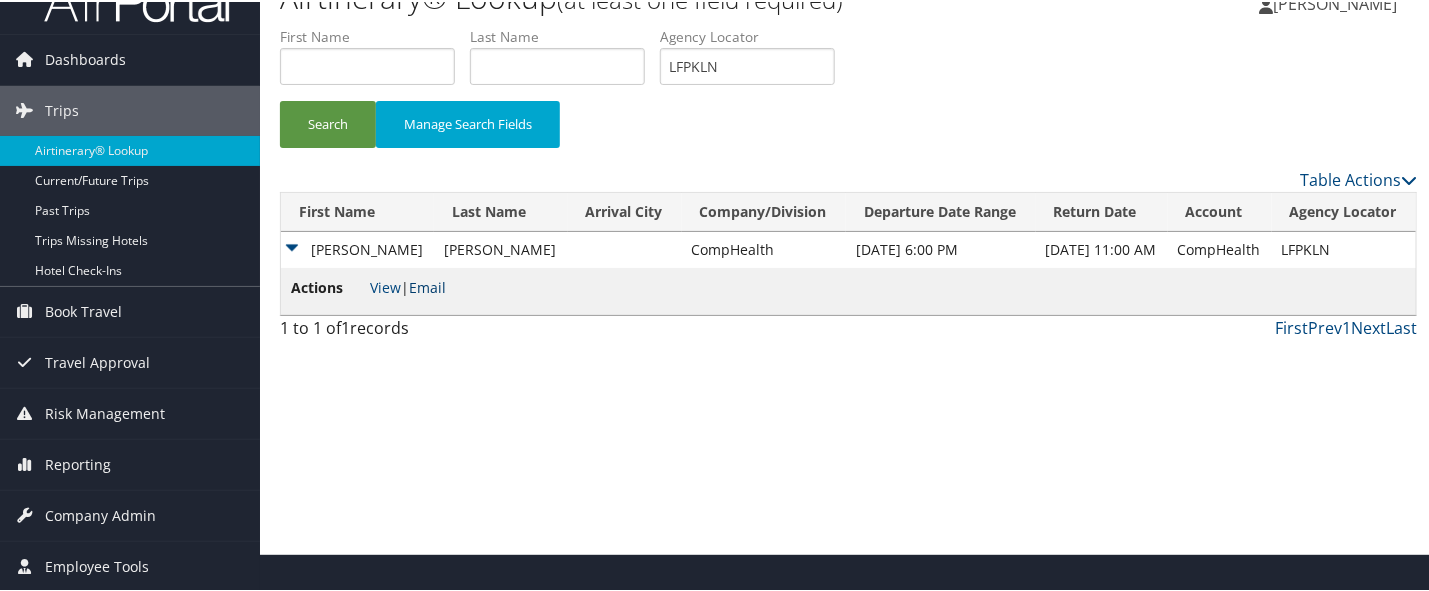 click on "Email" at bounding box center [427, 285] 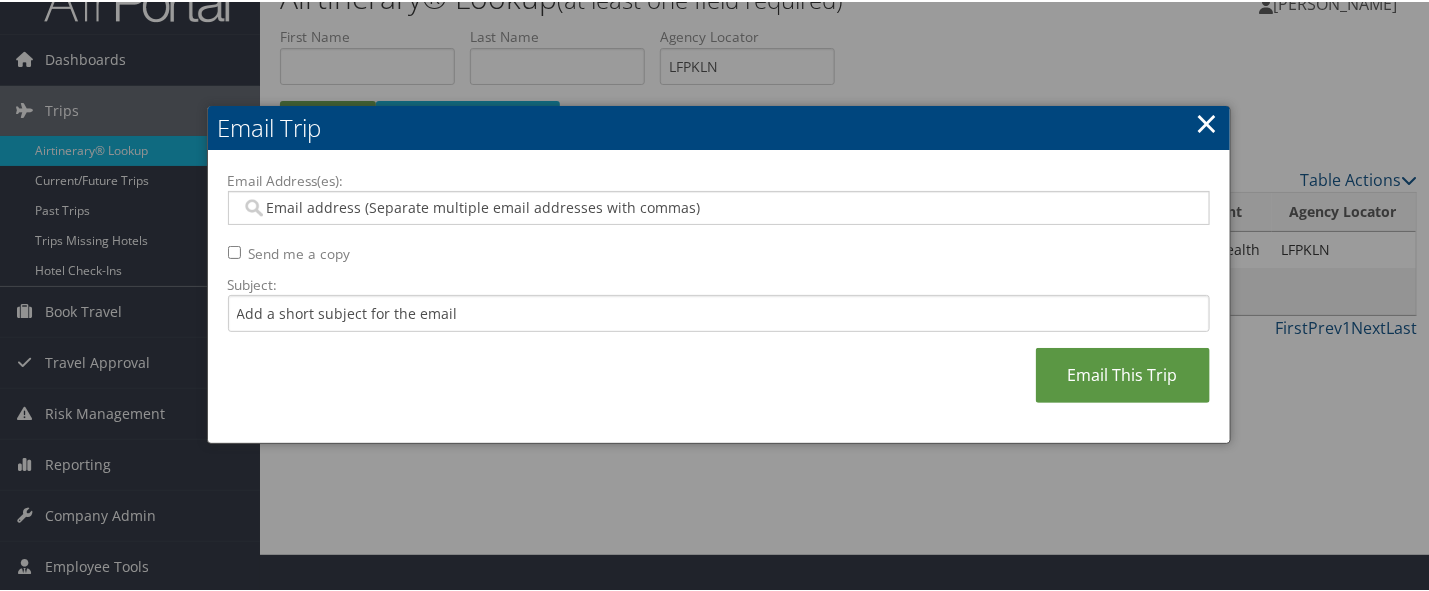 click on "Subject:" at bounding box center (719, 283) 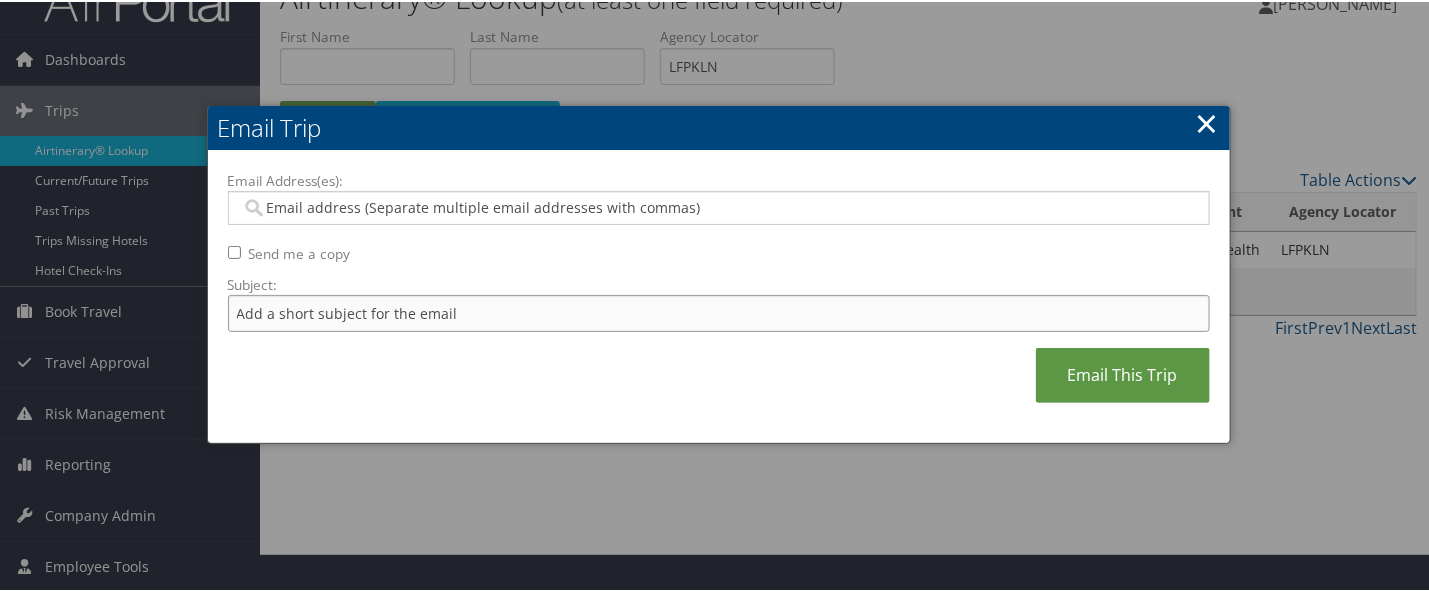 click on "Subject:" at bounding box center (719, 311) 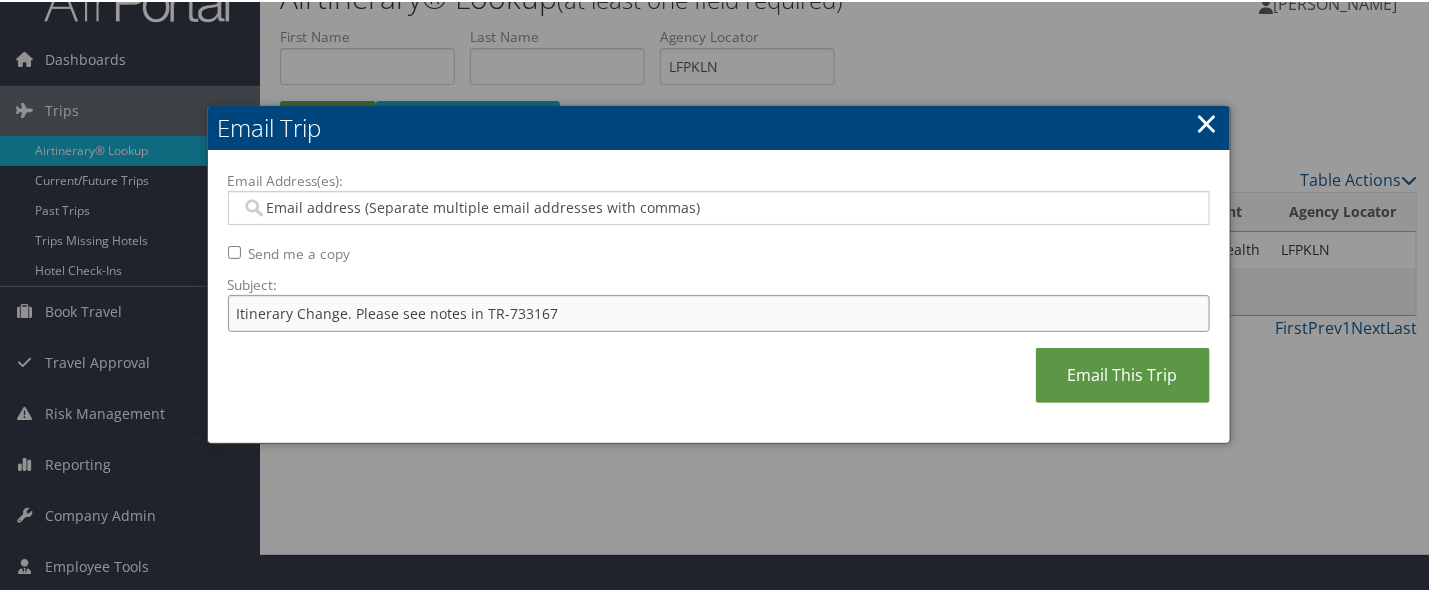 click on "Itinerary Change. Please see notes in TR-733167" at bounding box center (719, 311) 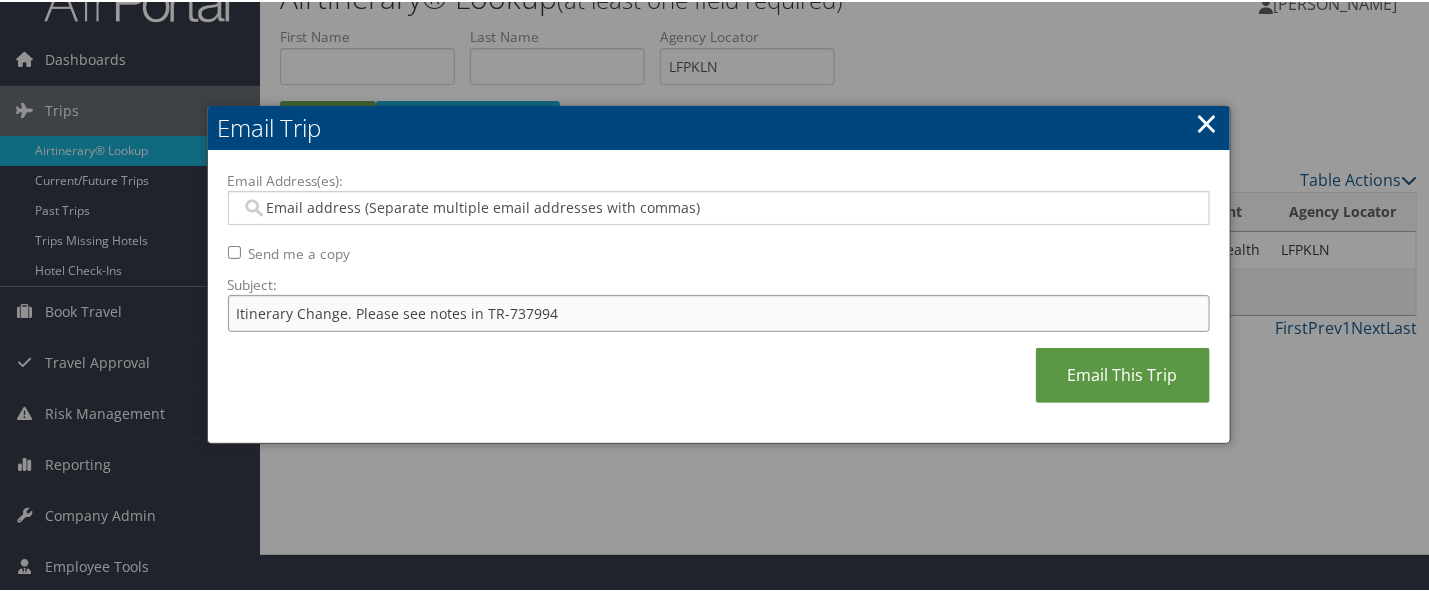 type on "Itinerary Change. Please see notes in TR-737994" 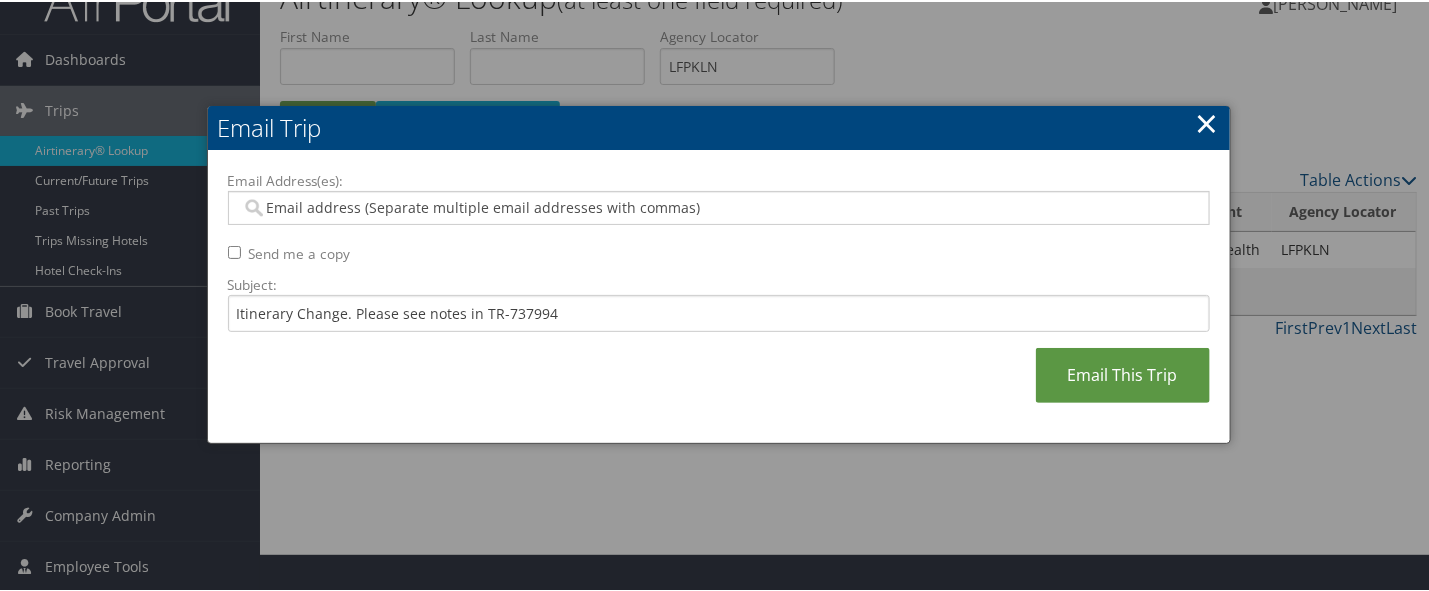 click on "Email Address(es):" at bounding box center [717, 206] 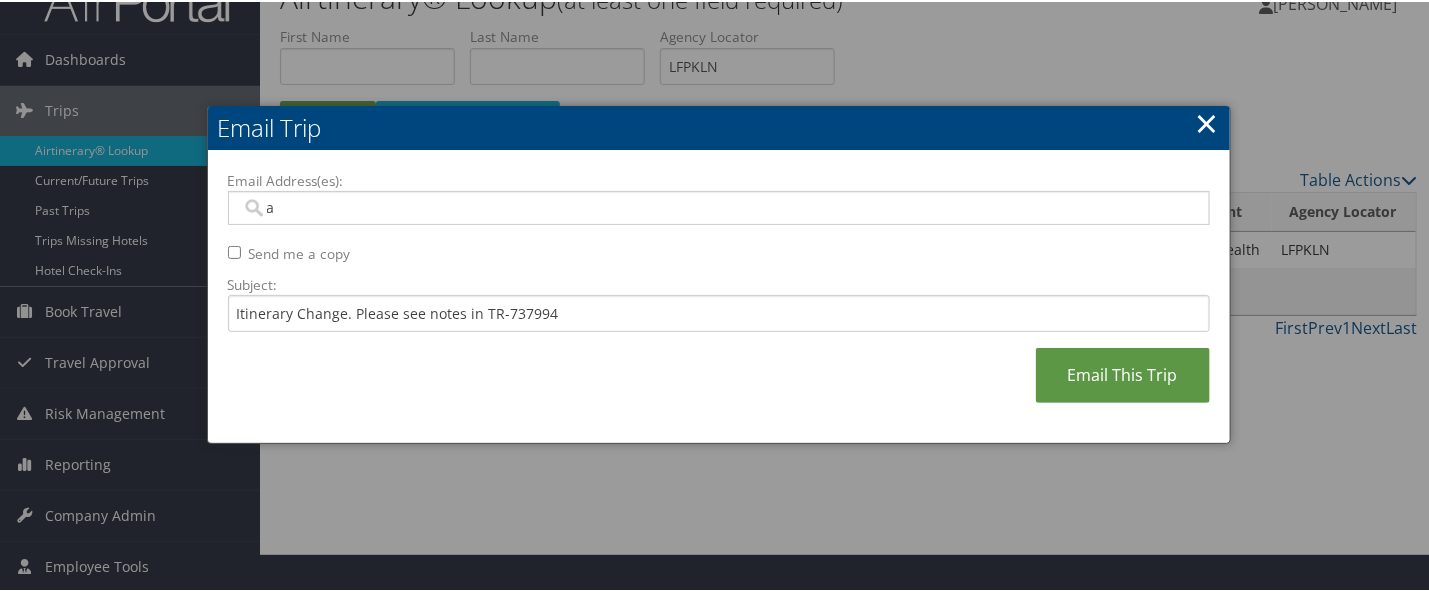 type on "as" 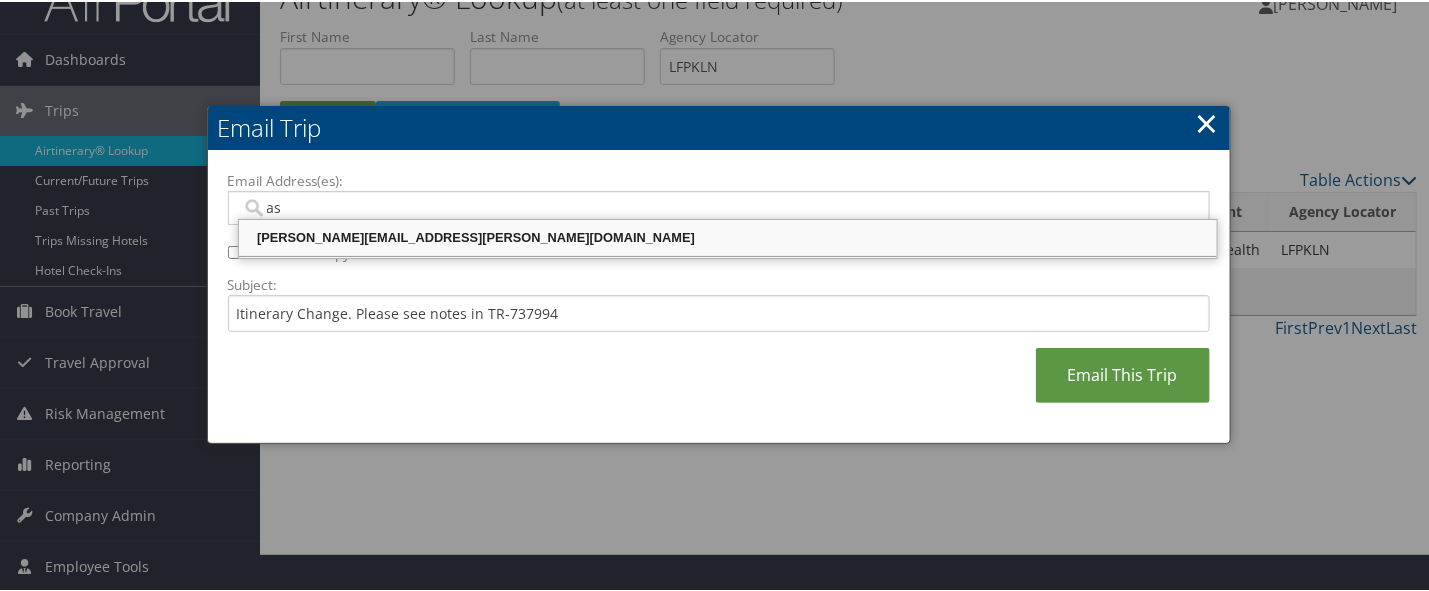 click on "[PERSON_NAME][EMAIL_ADDRESS][PERSON_NAME][DOMAIN_NAME]" at bounding box center (728, 236) 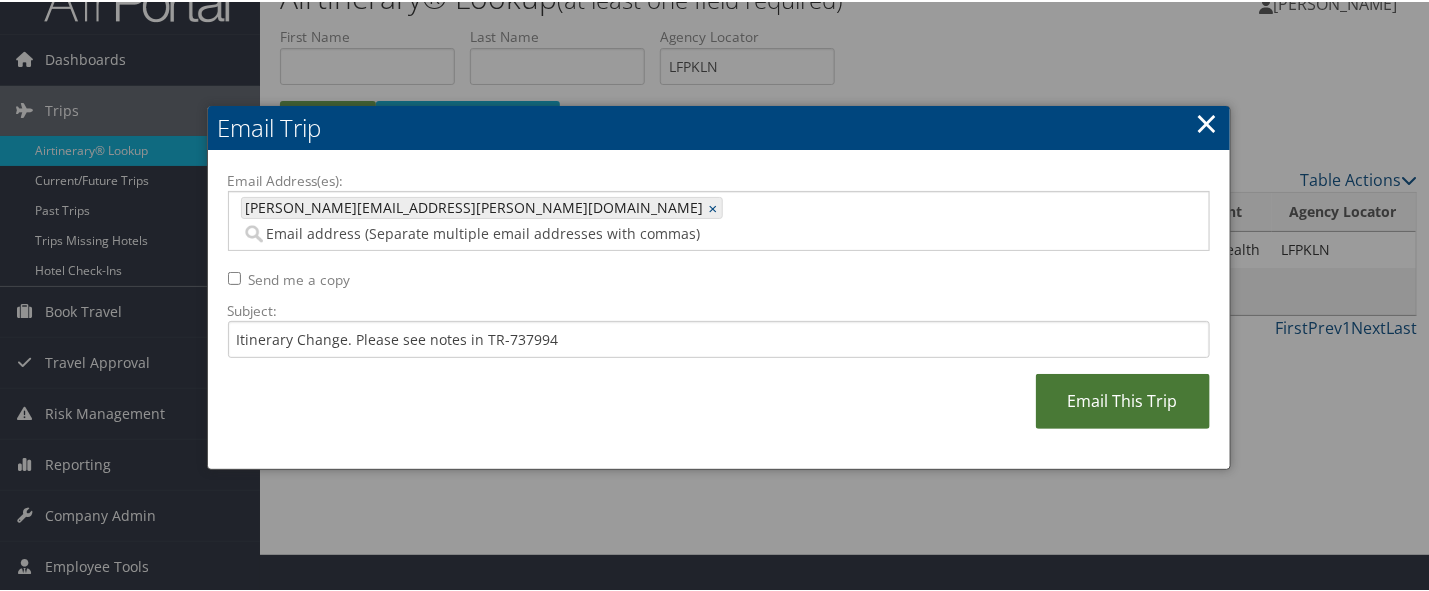 click on "Email This Trip" at bounding box center (1123, 399) 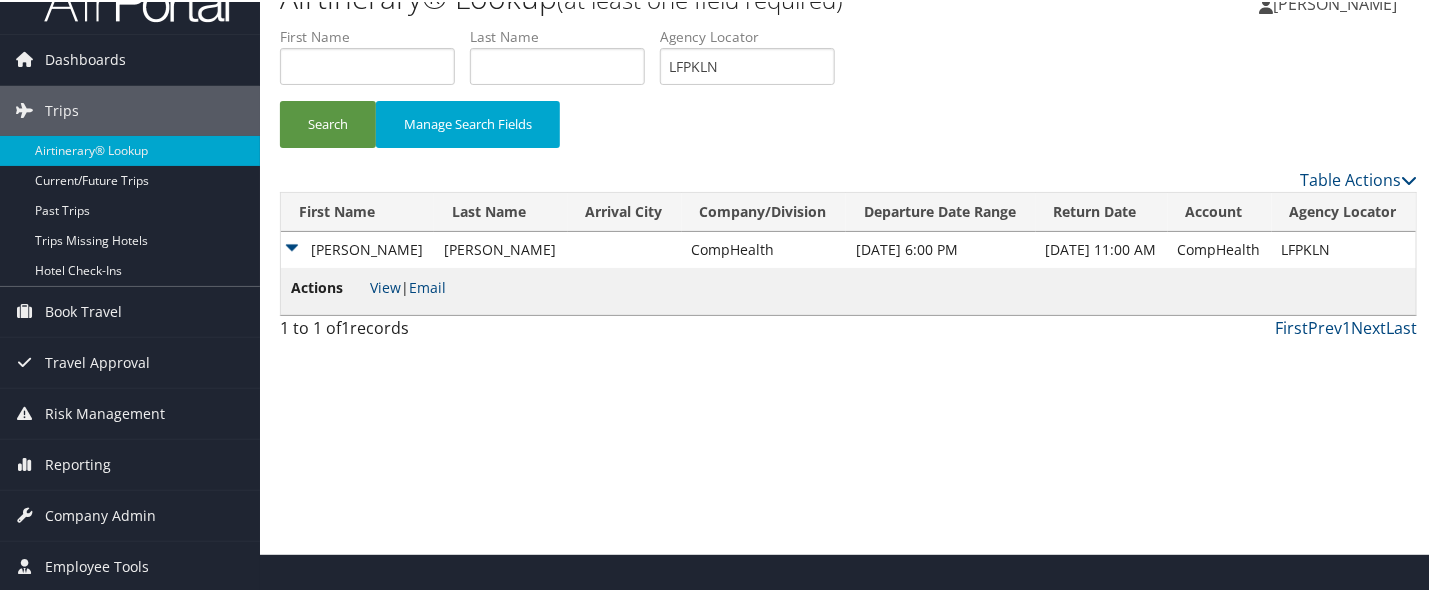 click on "Agency Locator LFPKLN" at bounding box center (755, 61) 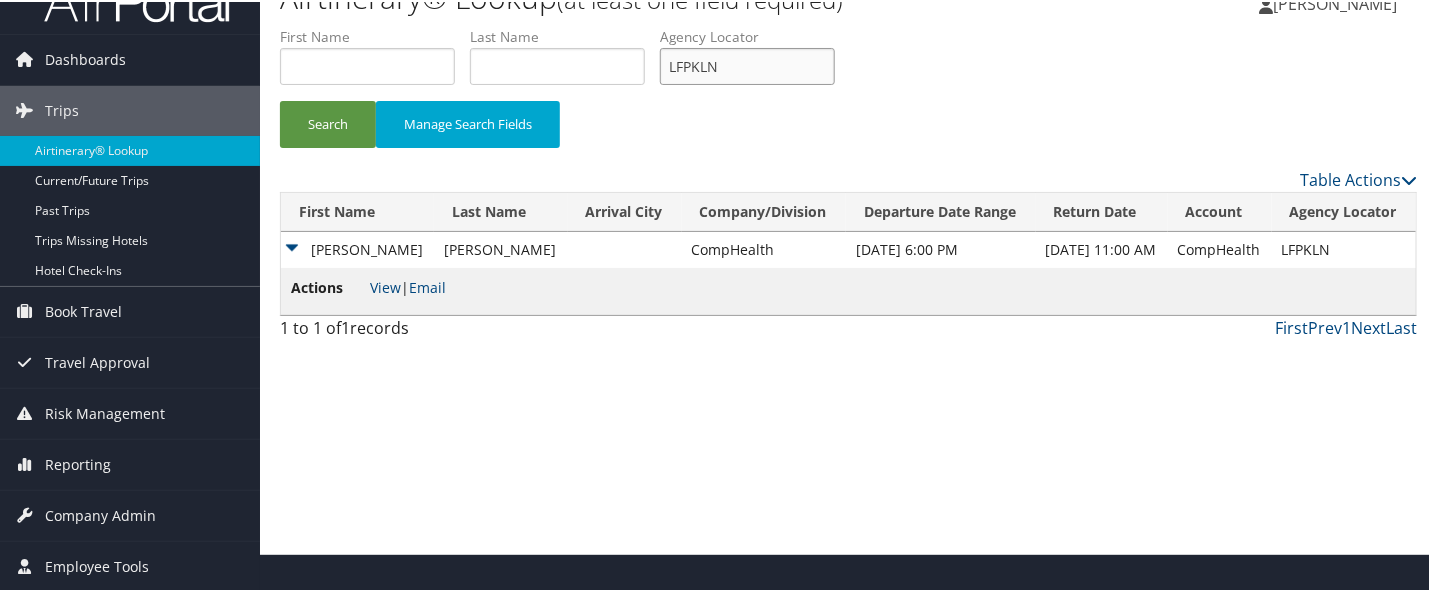 click on "LFPKLN" at bounding box center [747, 64] 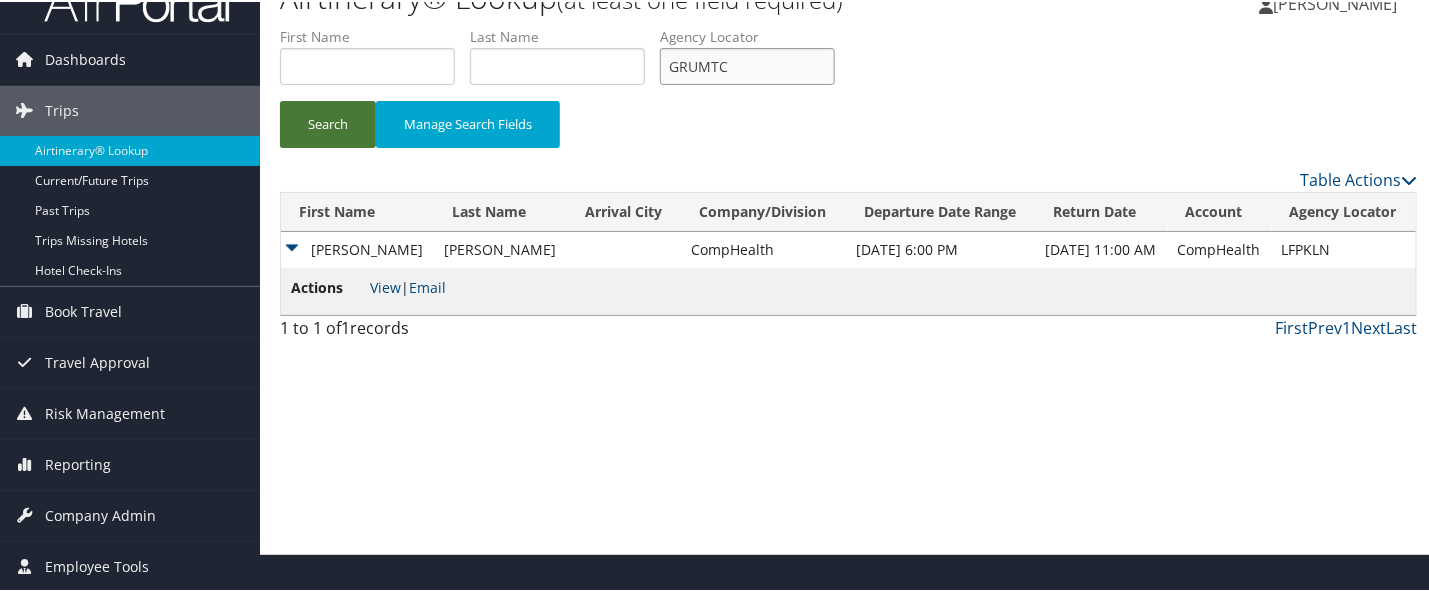 type on "GRUMTC" 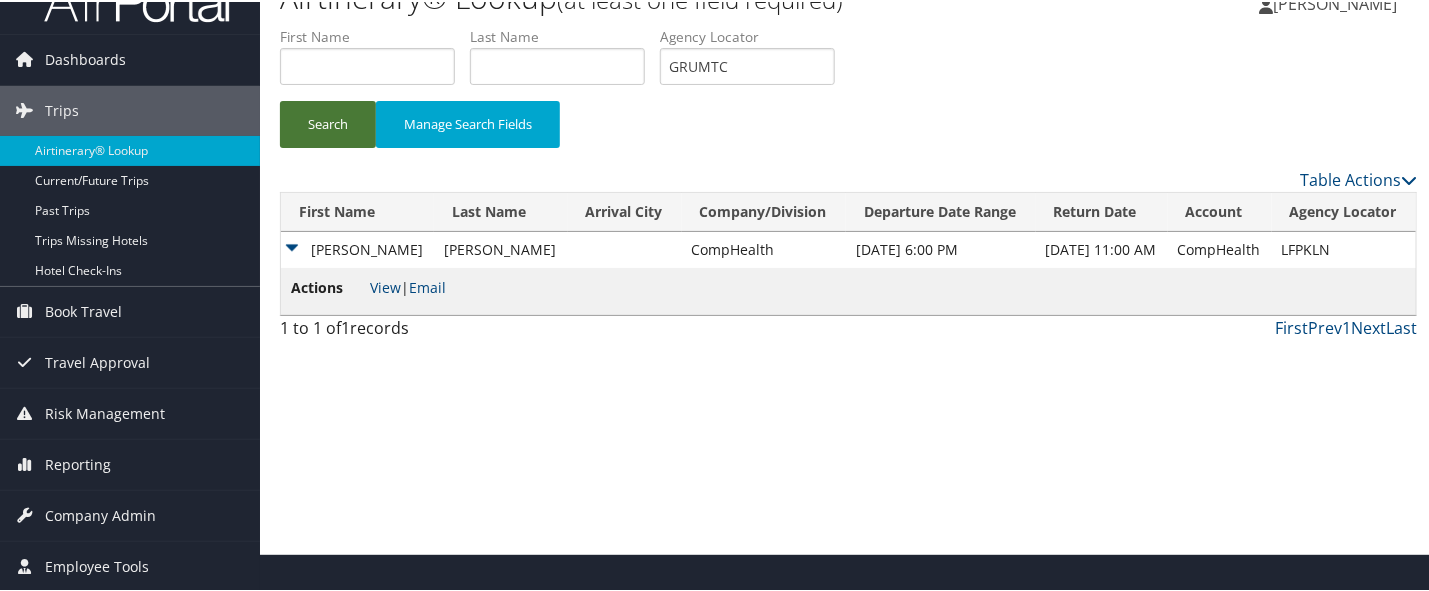 drag, startPoint x: 354, startPoint y: 124, endPoint x: 441, endPoint y: 15, distance: 139.46326 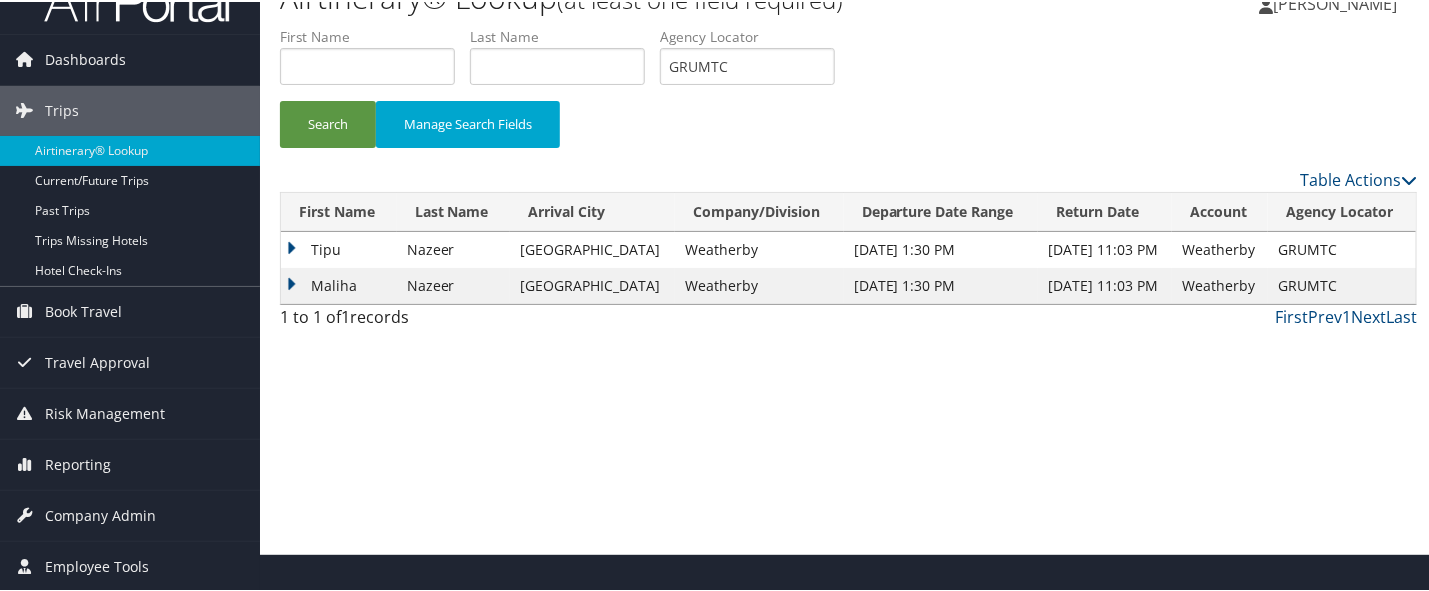click on "Tipu" at bounding box center [339, 248] 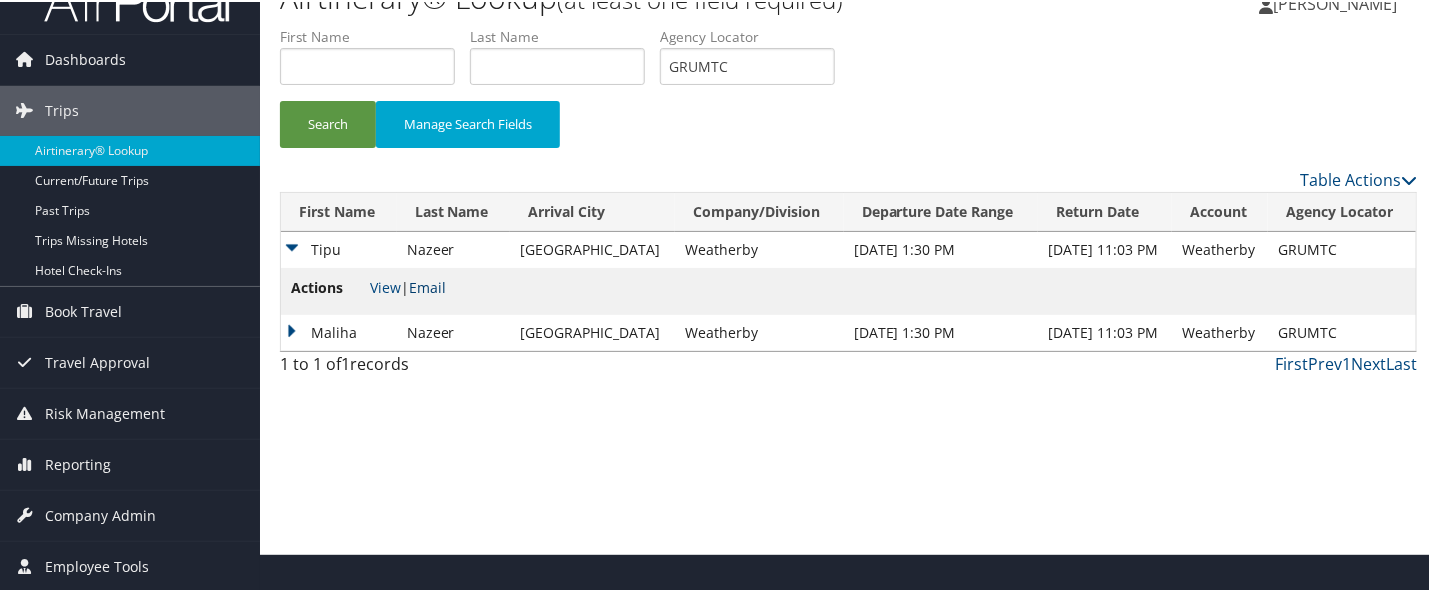click on "Email" at bounding box center (427, 285) 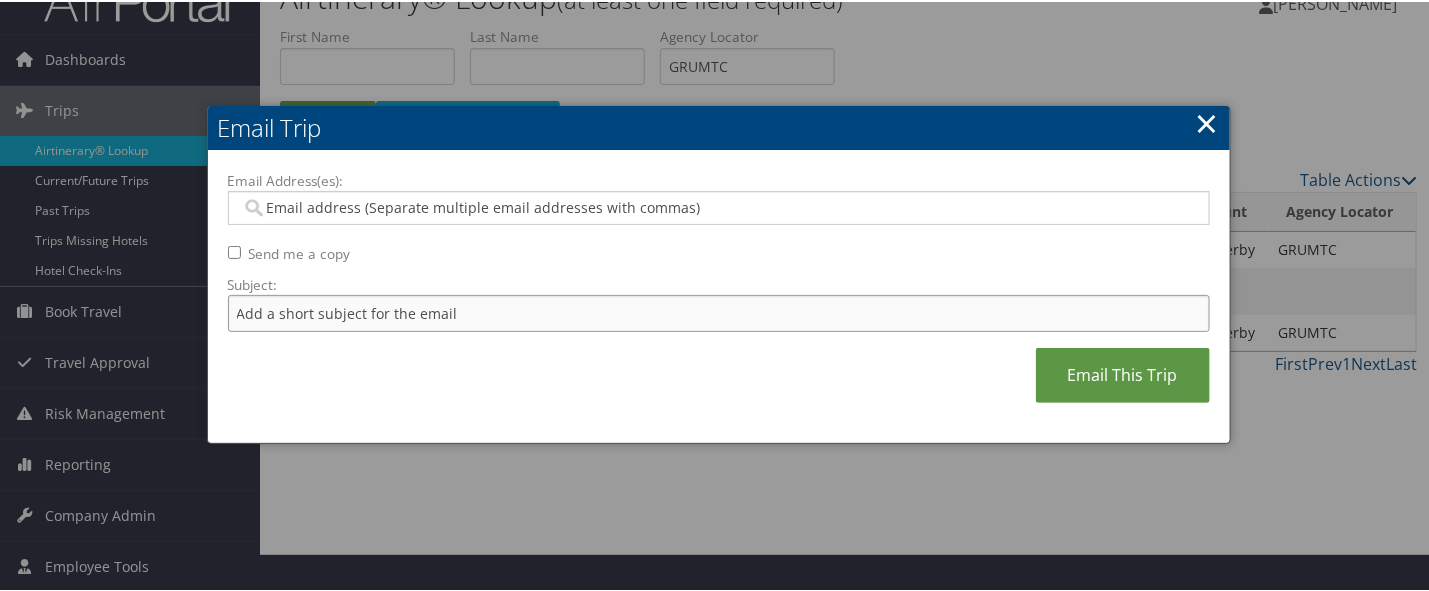 click on "Subject:" at bounding box center (719, 311) 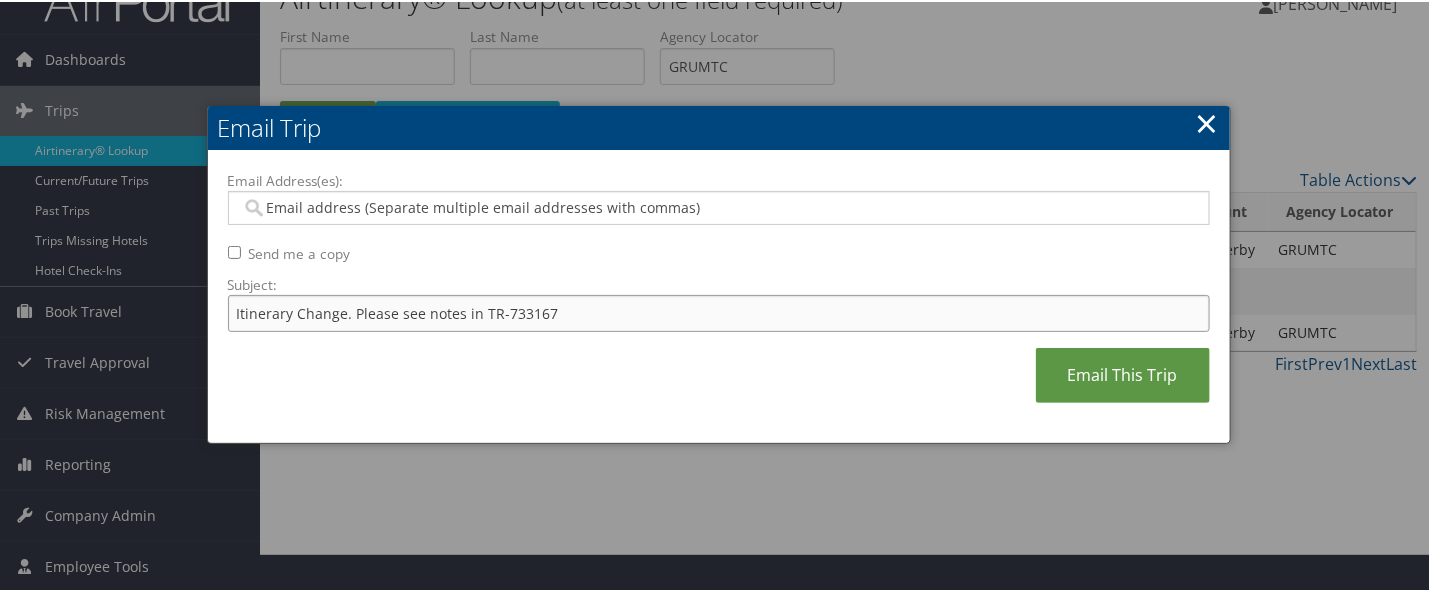 click on "Itinerary Change. Please see notes in TR-733167" at bounding box center [719, 311] 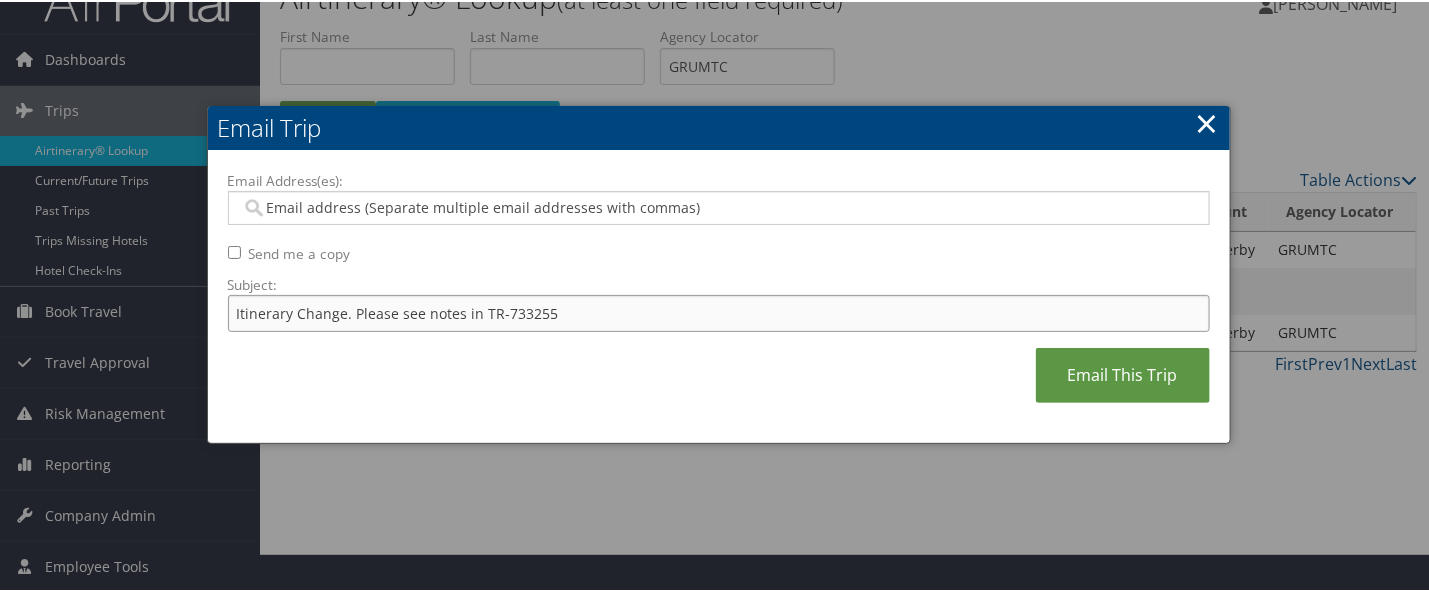 type on "Itinerary Change. Please see notes in TR-733255" 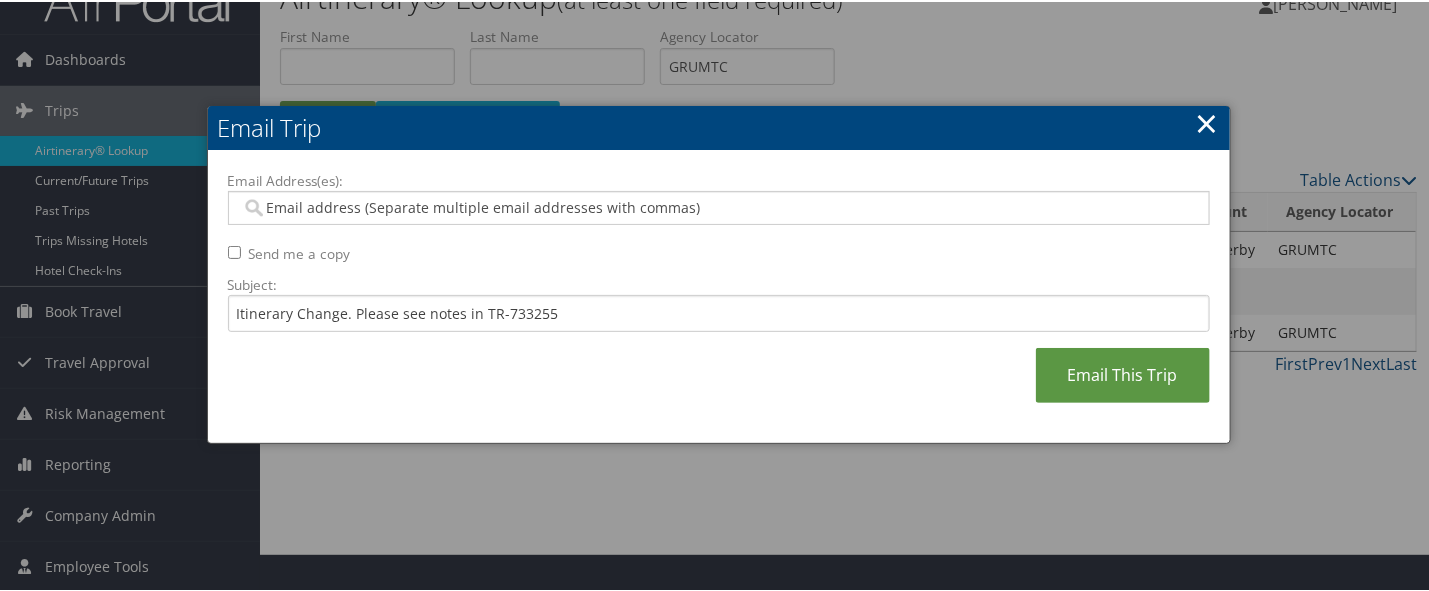 click on "Email Address(es):" at bounding box center [719, 179] 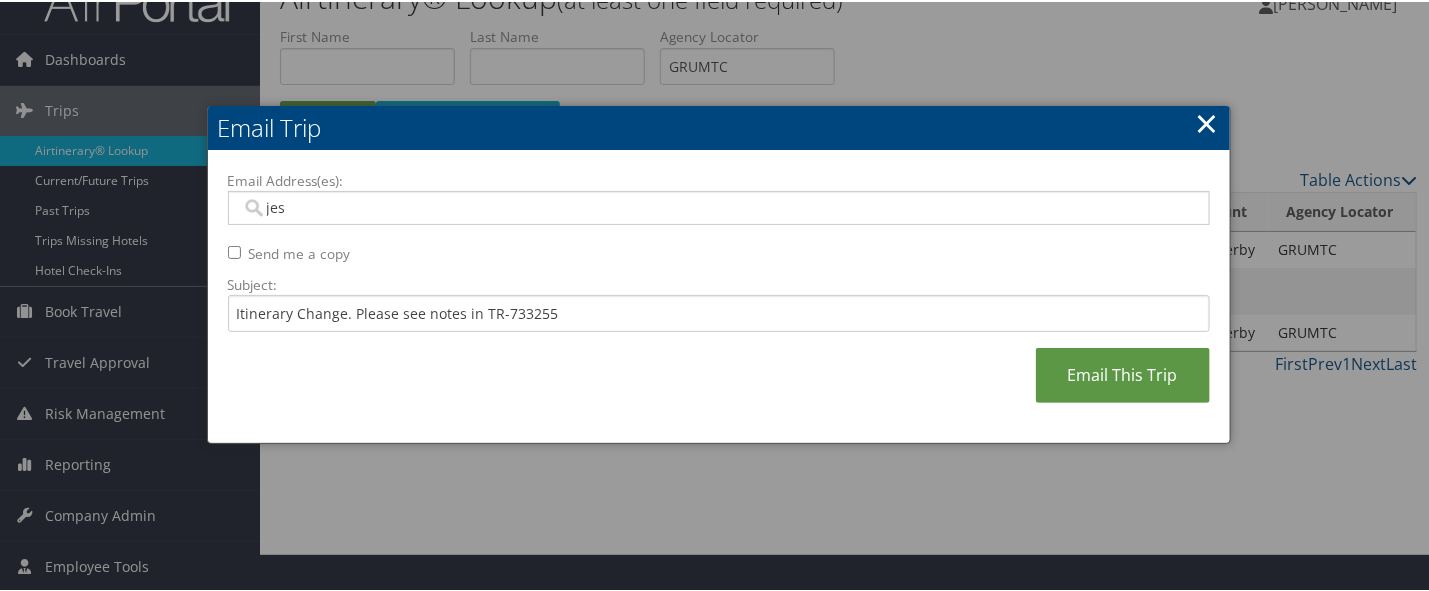 type on "[PERSON_NAME]" 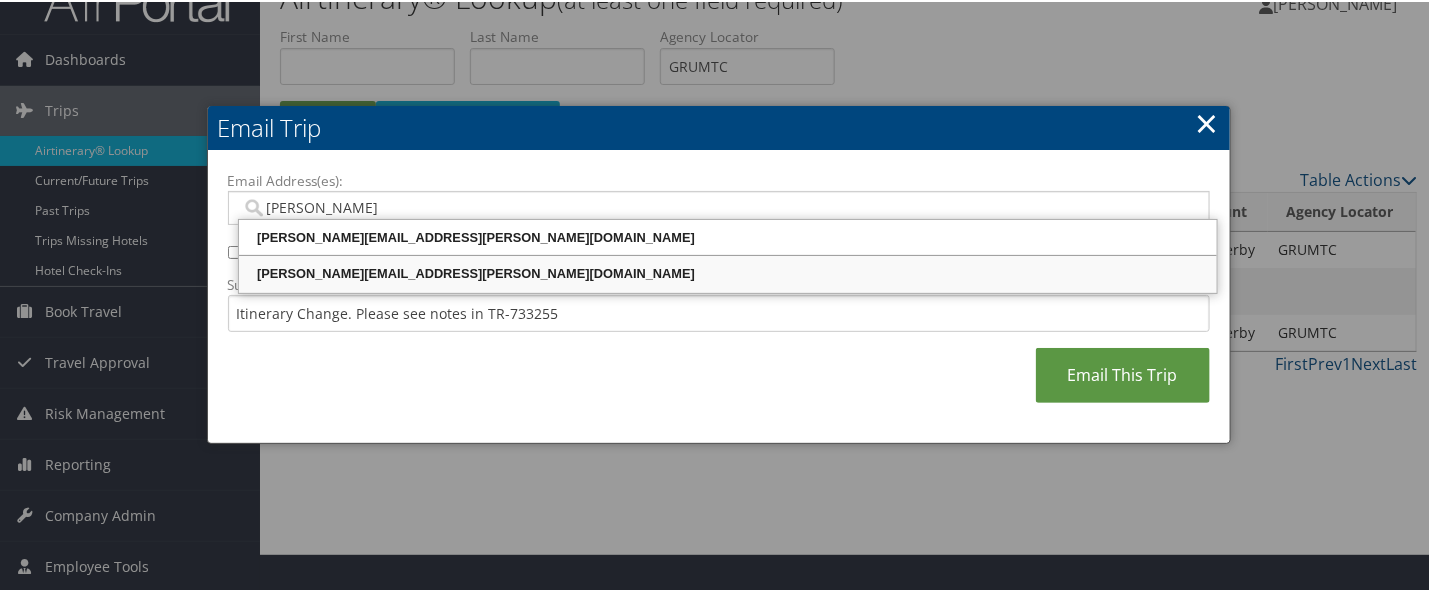 click on "[PERSON_NAME][EMAIL_ADDRESS][PERSON_NAME][DOMAIN_NAME]" at bounding box center (728, 272) 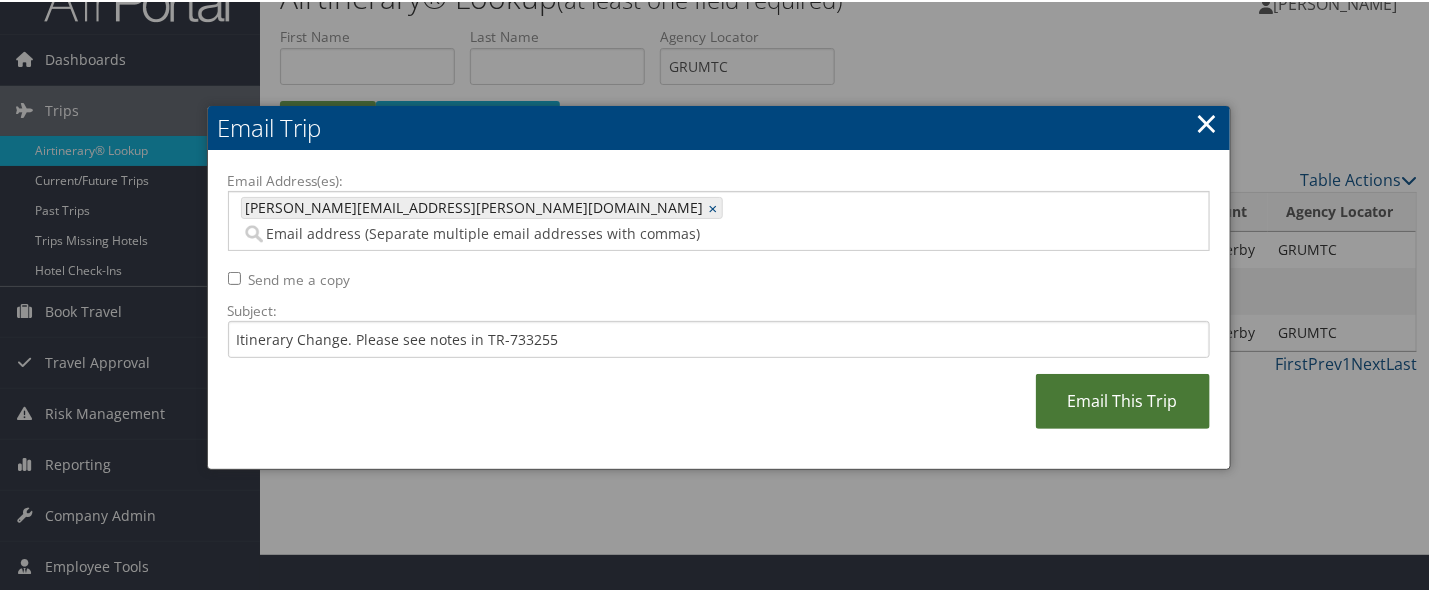 click on "Email This Trip" at bounding box center [1123, 399] 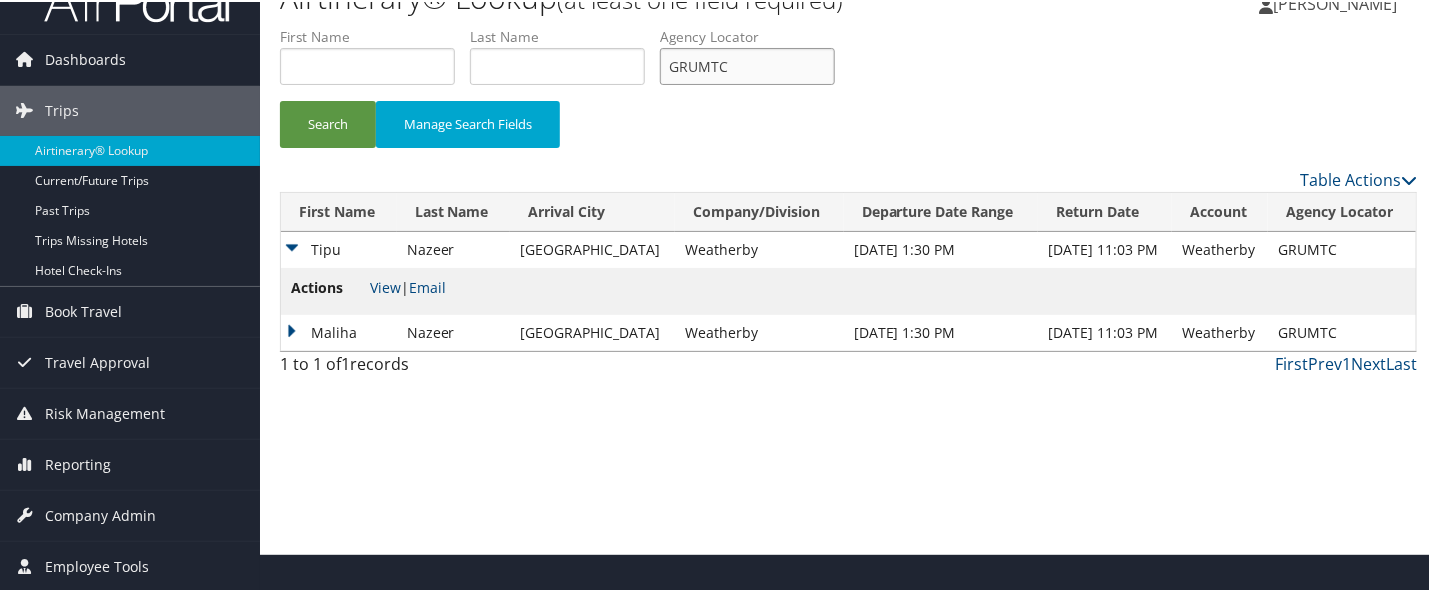 click on "GRUMTC" at bounding box center (747, 64) 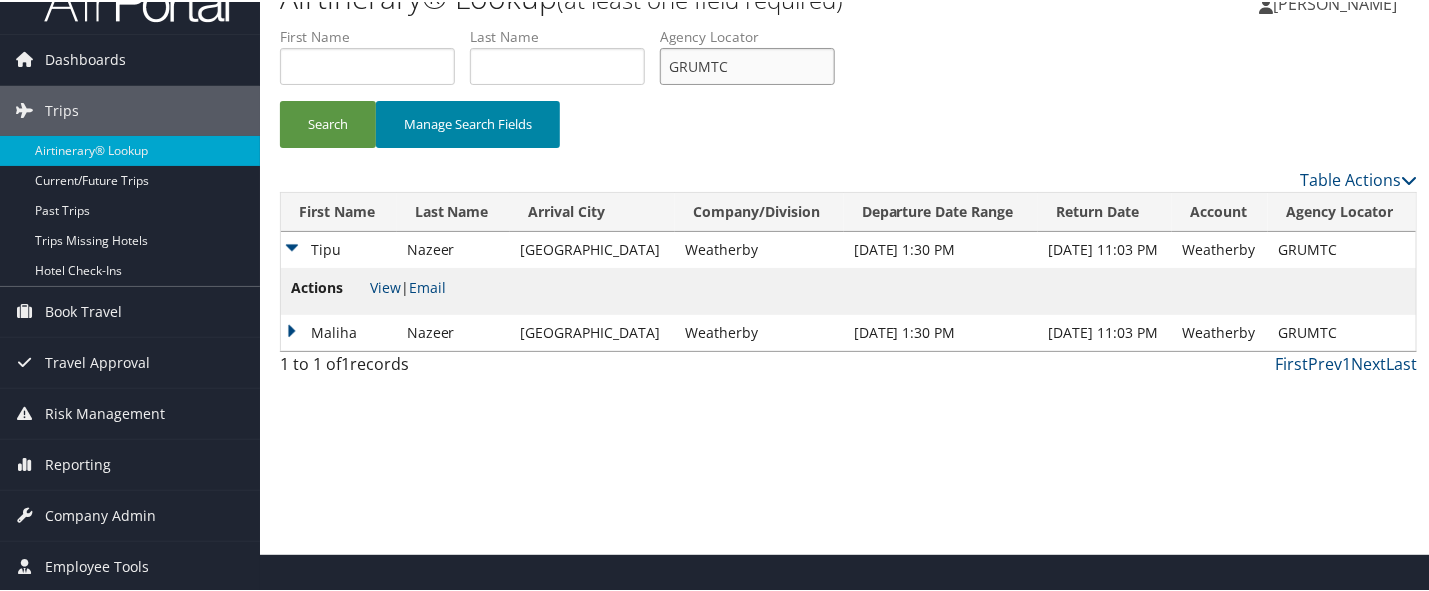 drag, startPoint x: 778, startPoint y: 70, endPoint x: 393, endPoint y: 109, distance: 386.97028 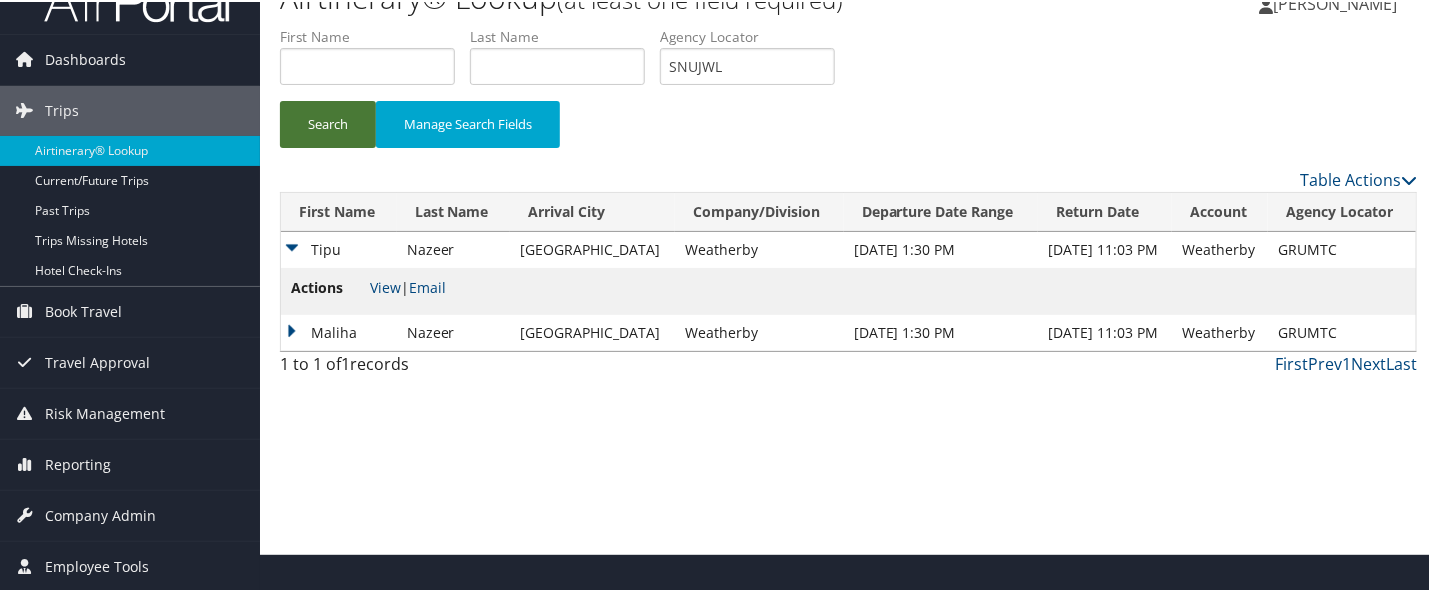 click on "Search" at bounding box center (328, 122) 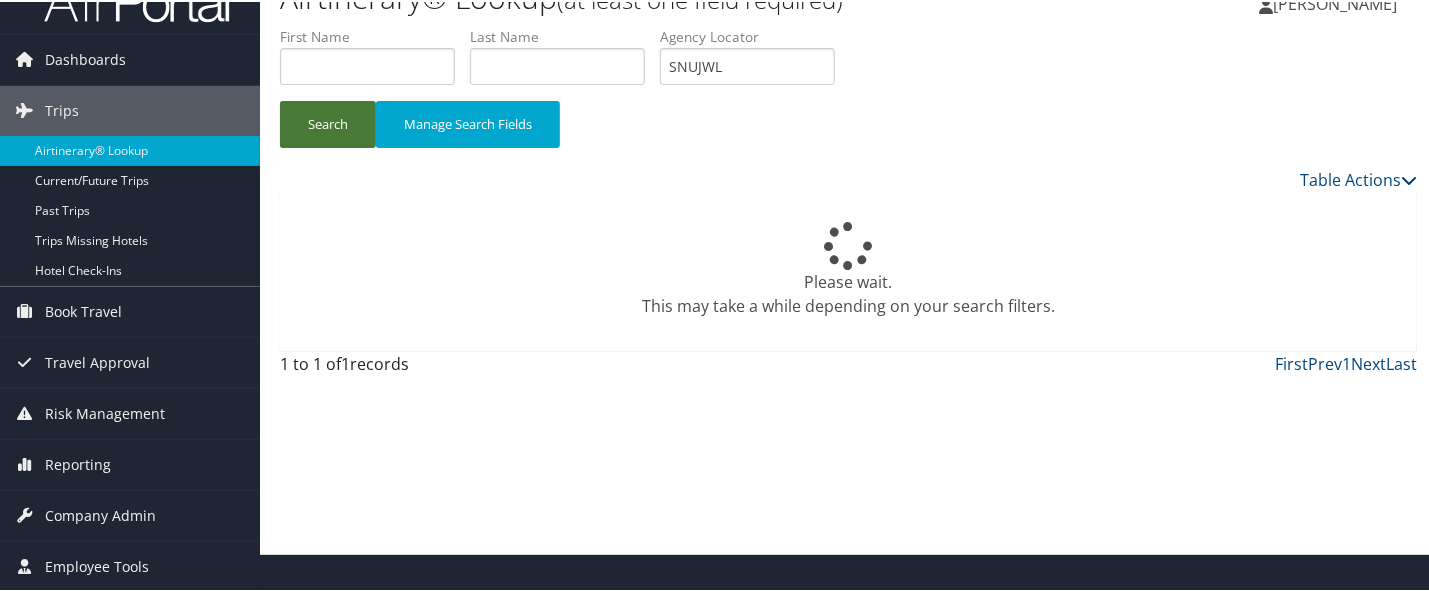scroll, scrollTop: 0, scrollLeft: 0, axis: both 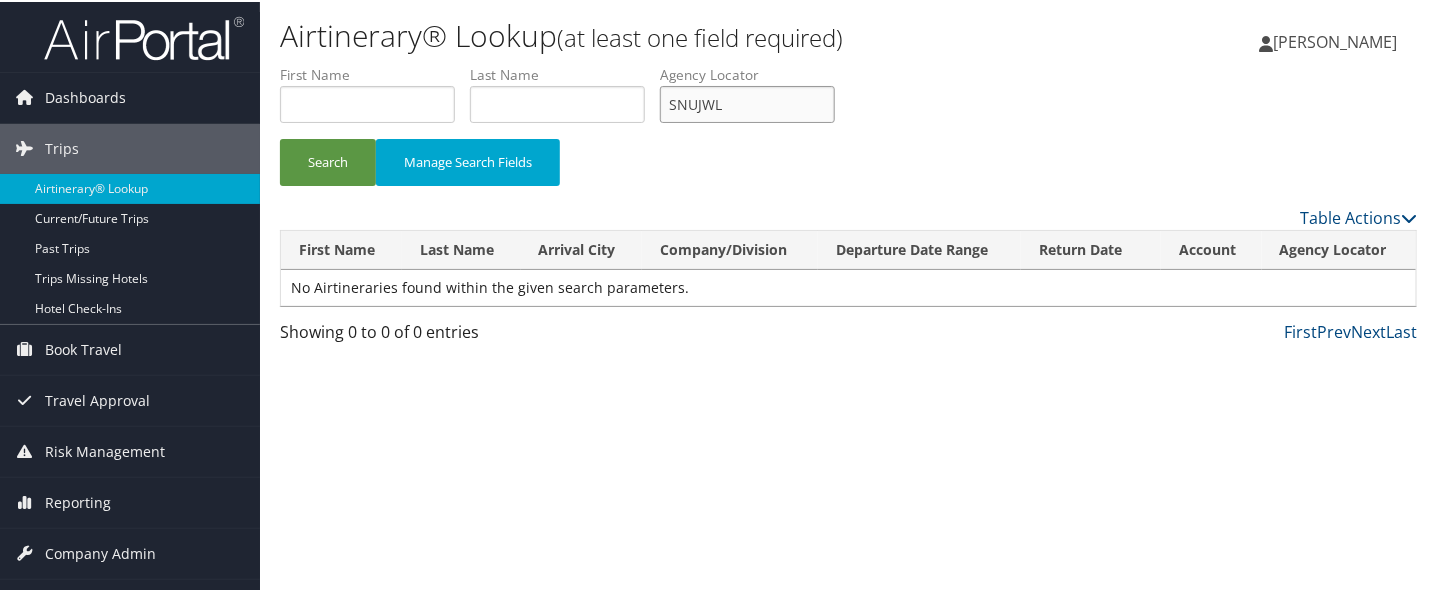 click on "SNUJWL" at bounding box center [747, 102] 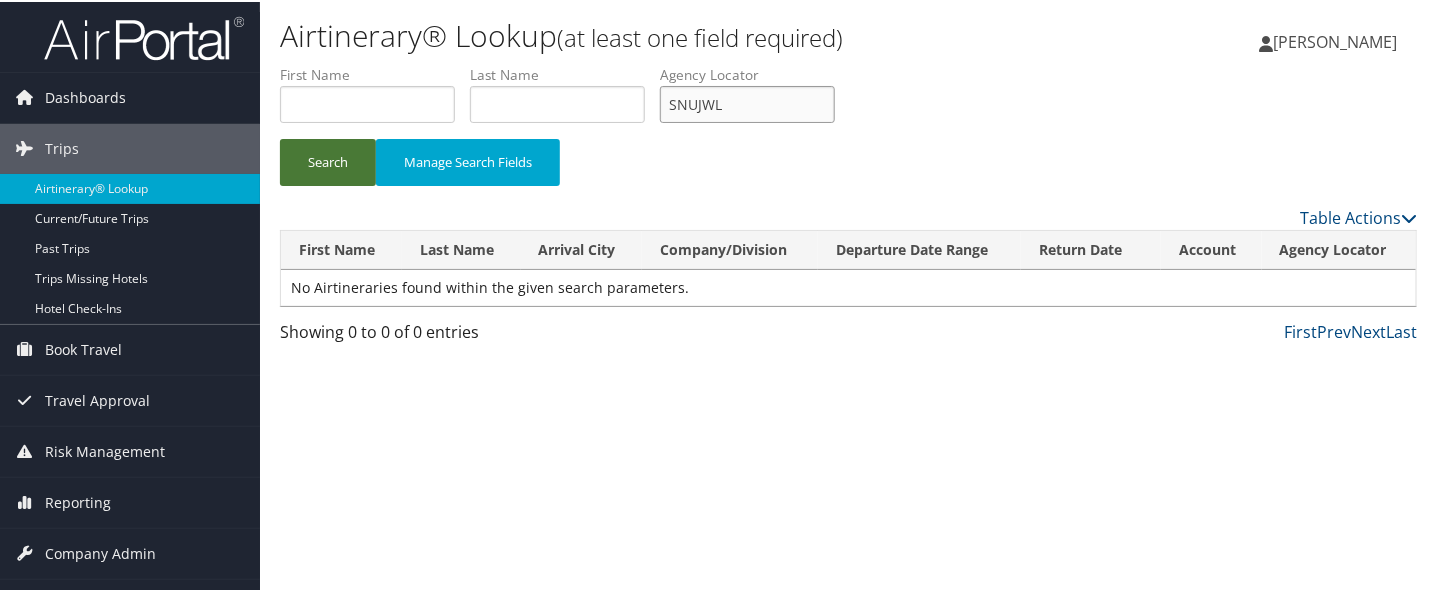 type on "SNUJWL" 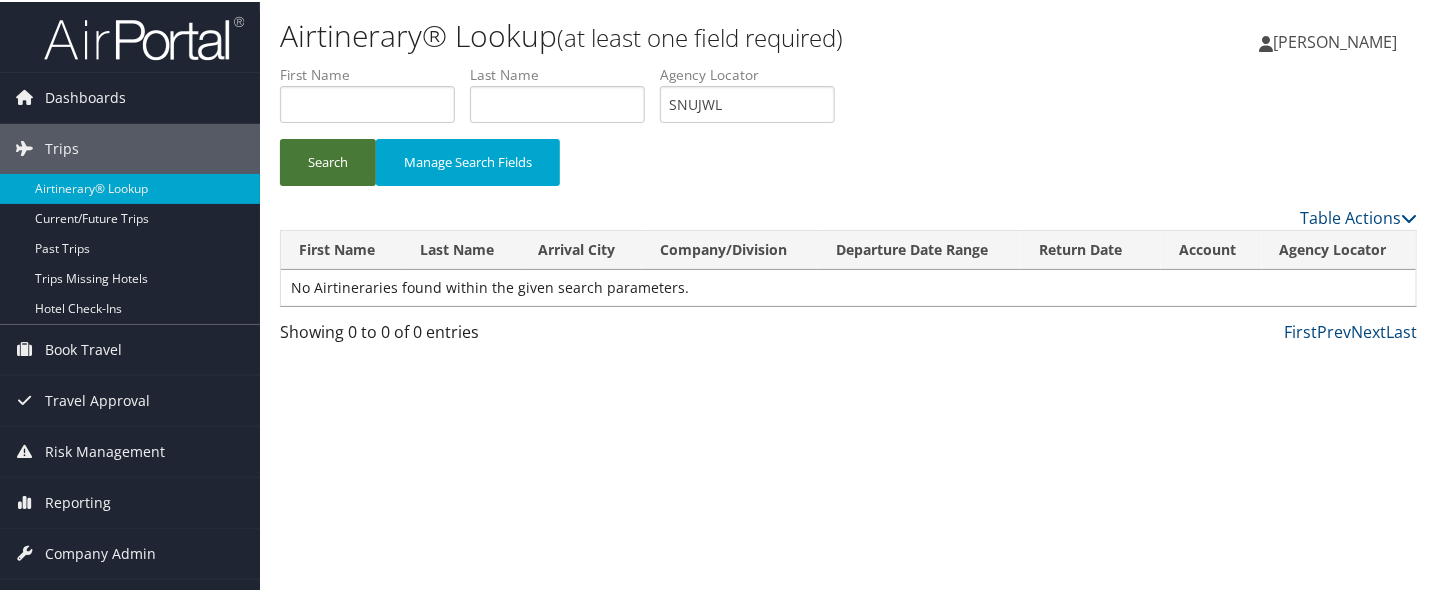 click on "Search" at bounding box center [328, 160] 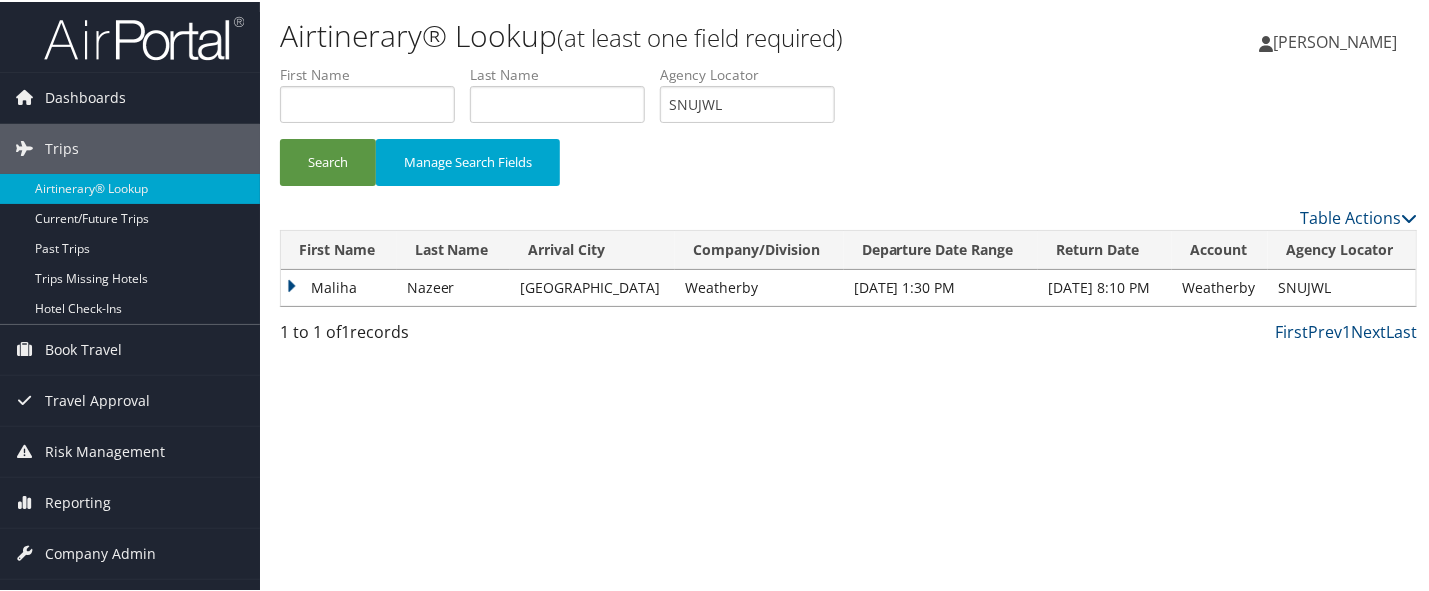 click on "Maliha" at bounding box center [339, 286] 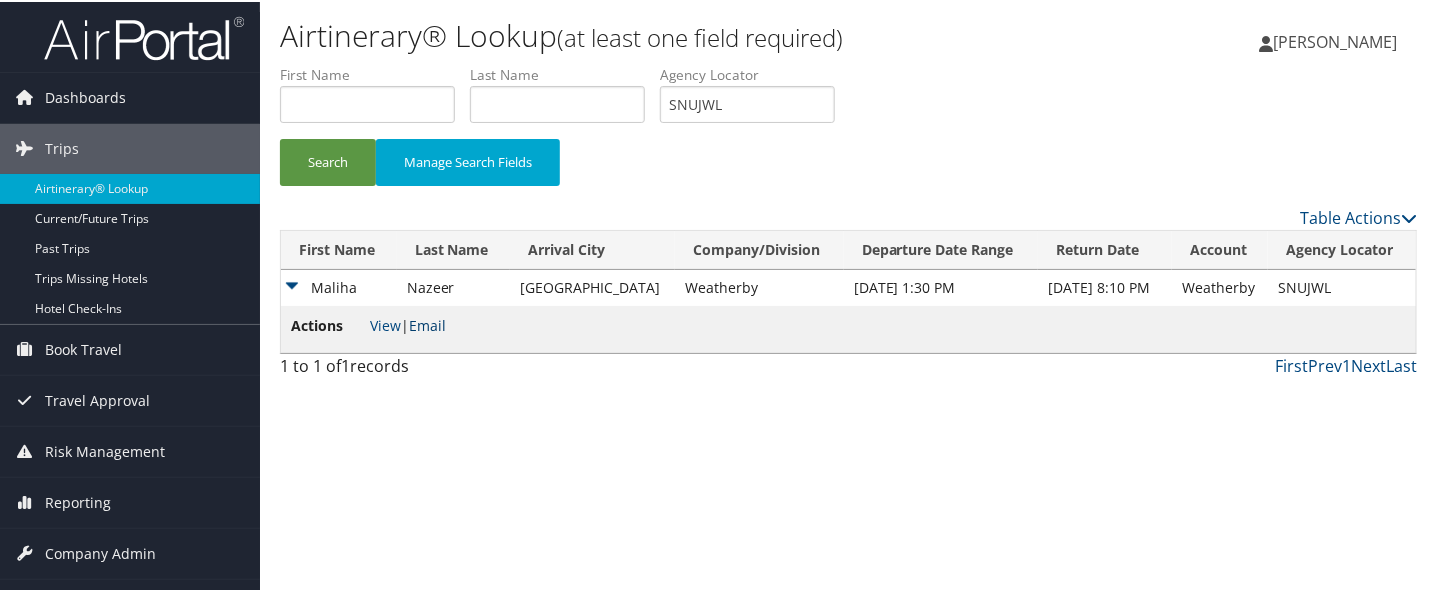 click on "Email" at bounding box center (427, 323) 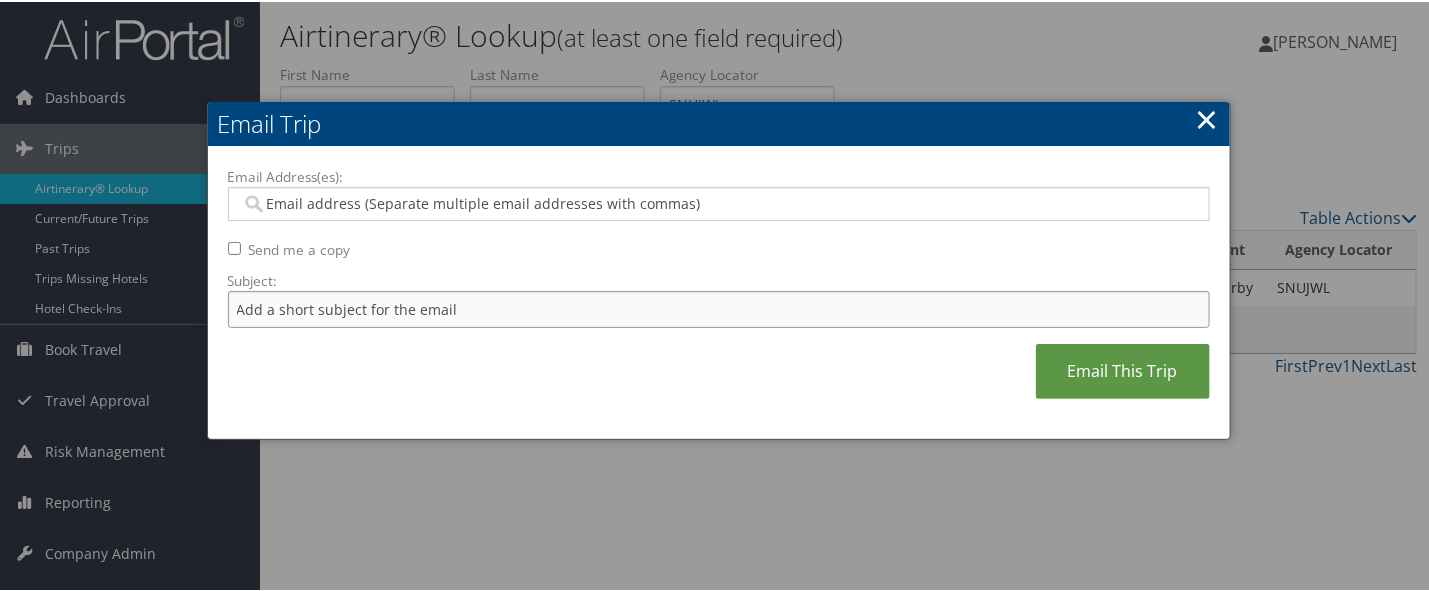 click on "Subject:" at bounding box center [719, 307] 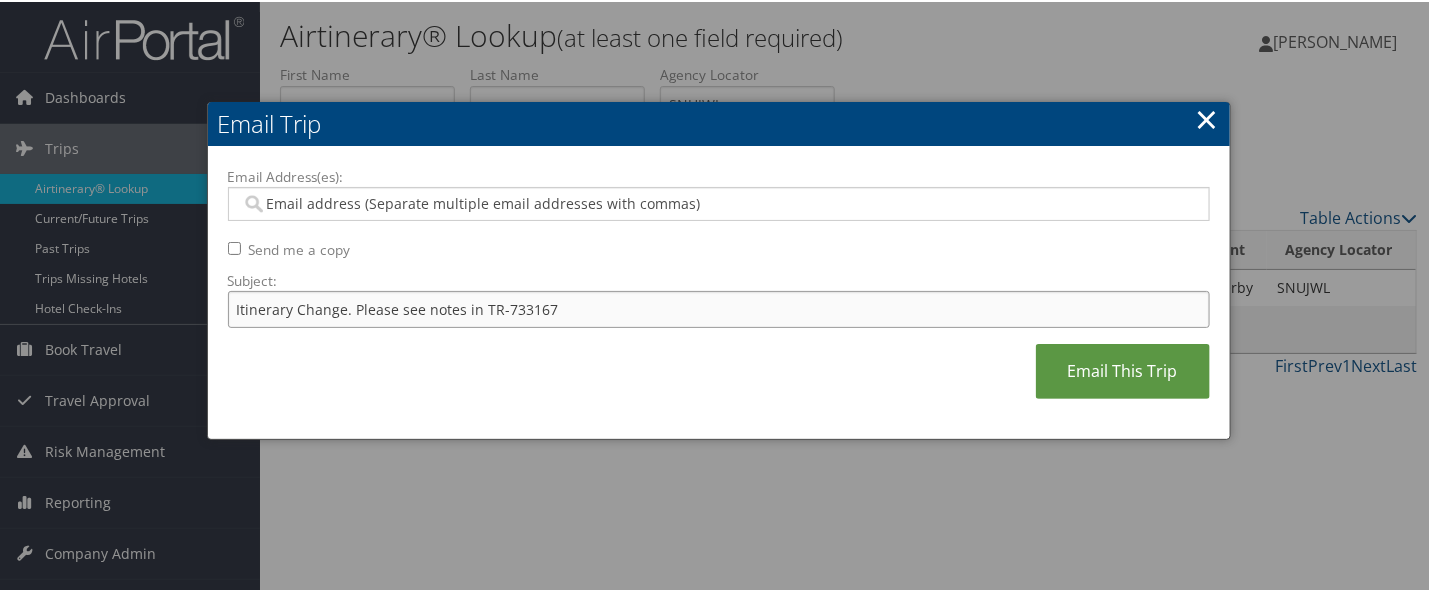 click on "Itinerary Change. Please see notes in TR-733167" at bounding box center (719, 307) 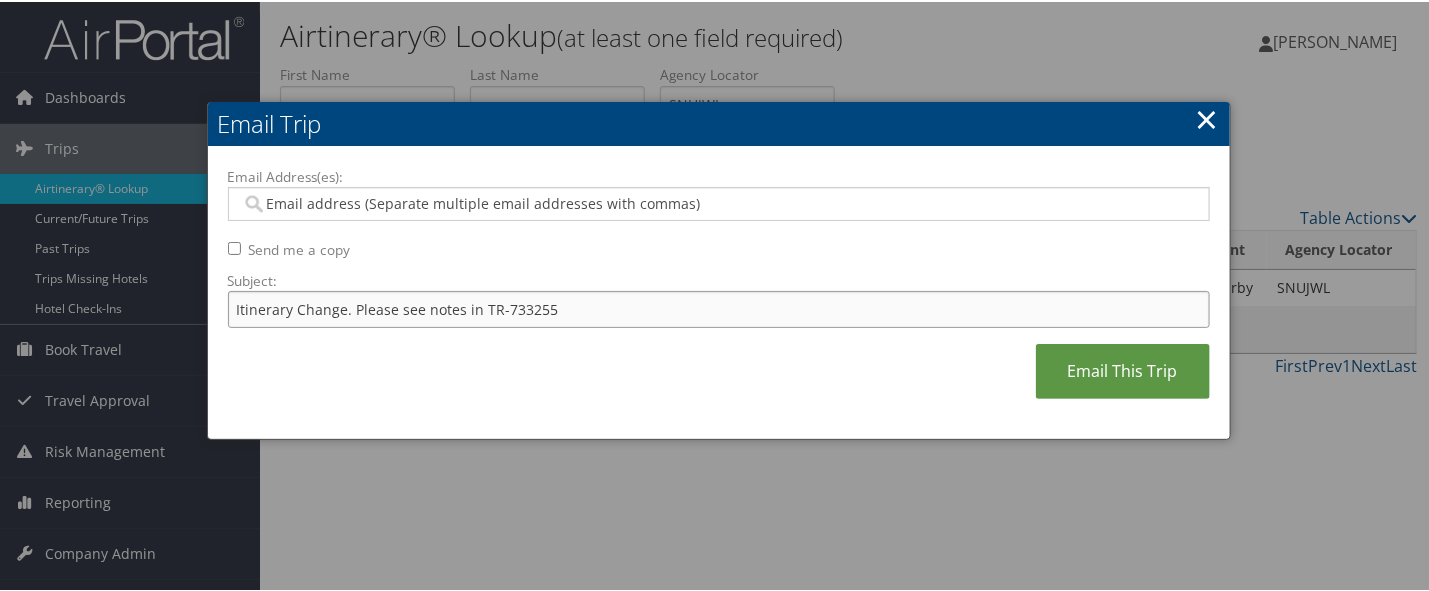 type on "Itinerary Change. Please see notes in TR-733255" 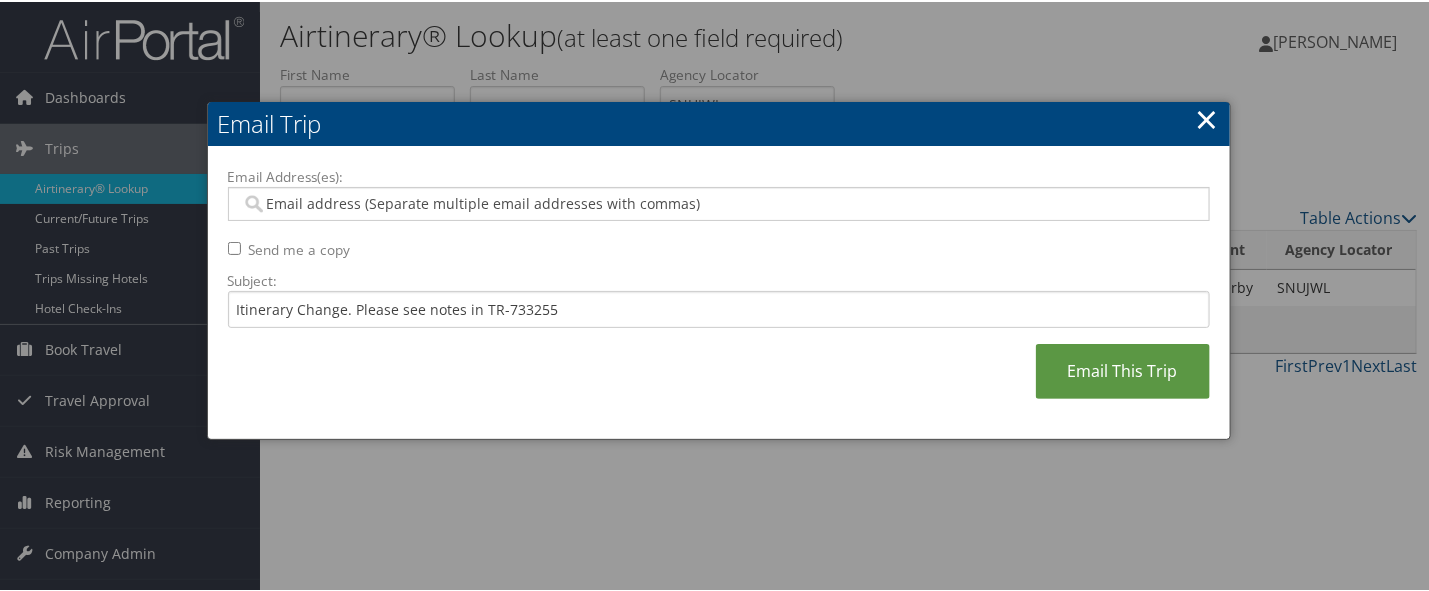 click on "Email Address(es):
Send me a copy
Subject:
Itinerary Change. Please see notes in TR-733255
Email This Trip" at bounding box center (719, 291) 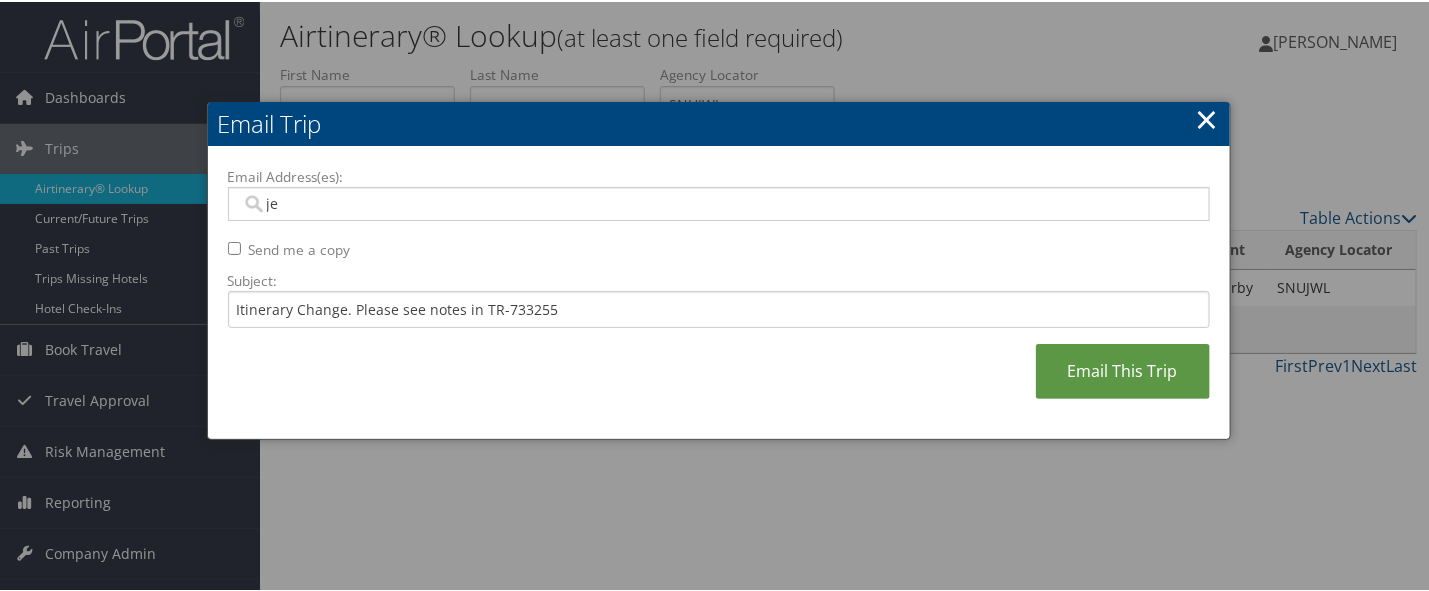 type on "jes" 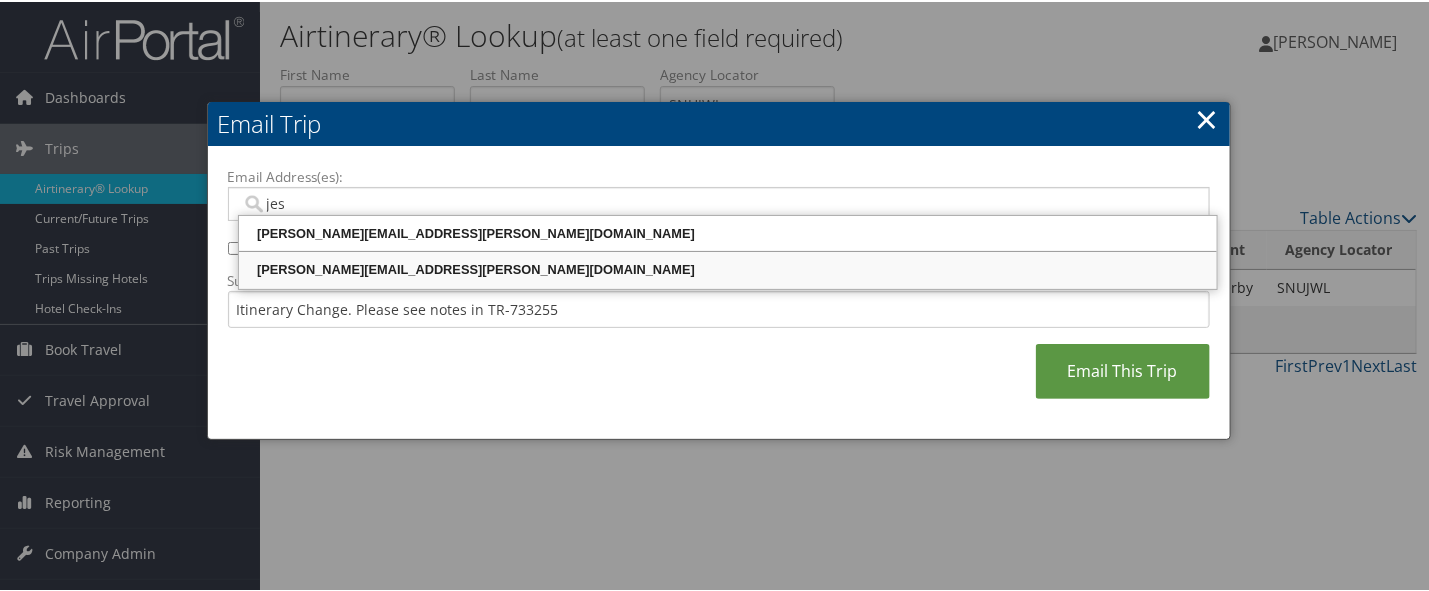 click on "[PERSON_NAME][EMAIL_ADDRESS][PERSON_NAME][DOMAIN_NAME]" at bounding box center [728, 268] 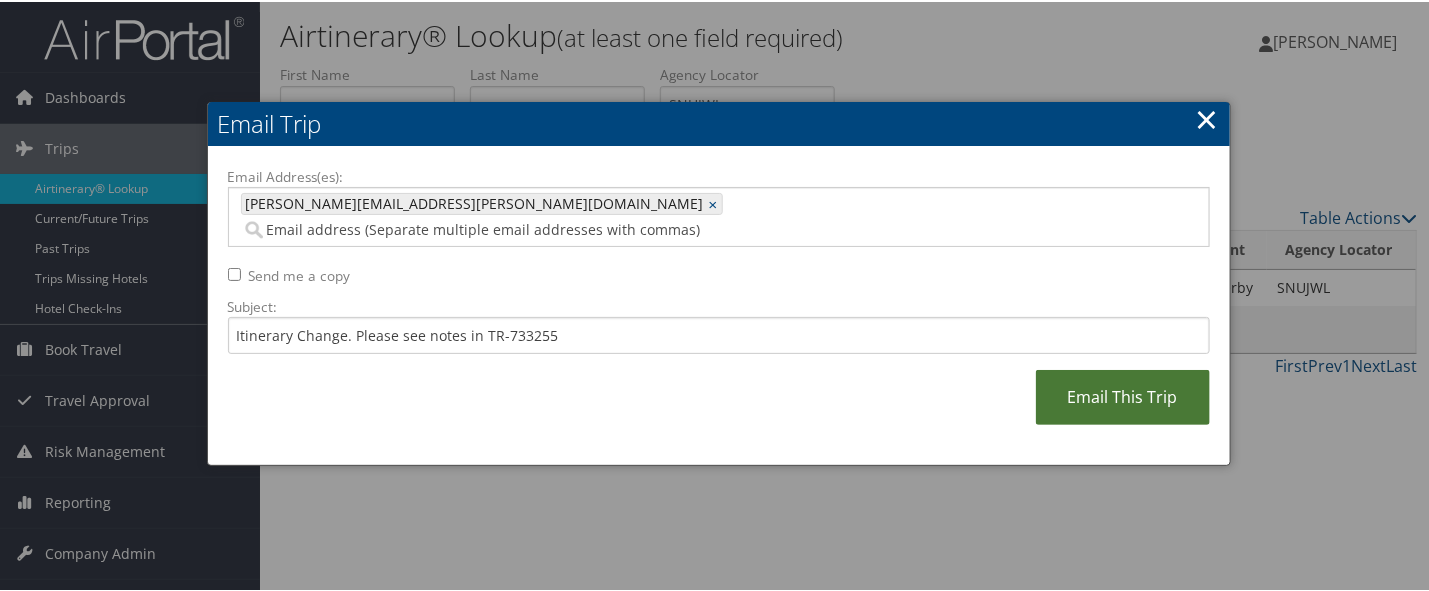 drag, startPoint x: 1126, startPoint y: 388, endPoint x: 1137, endPoint y: 388, distance: 11 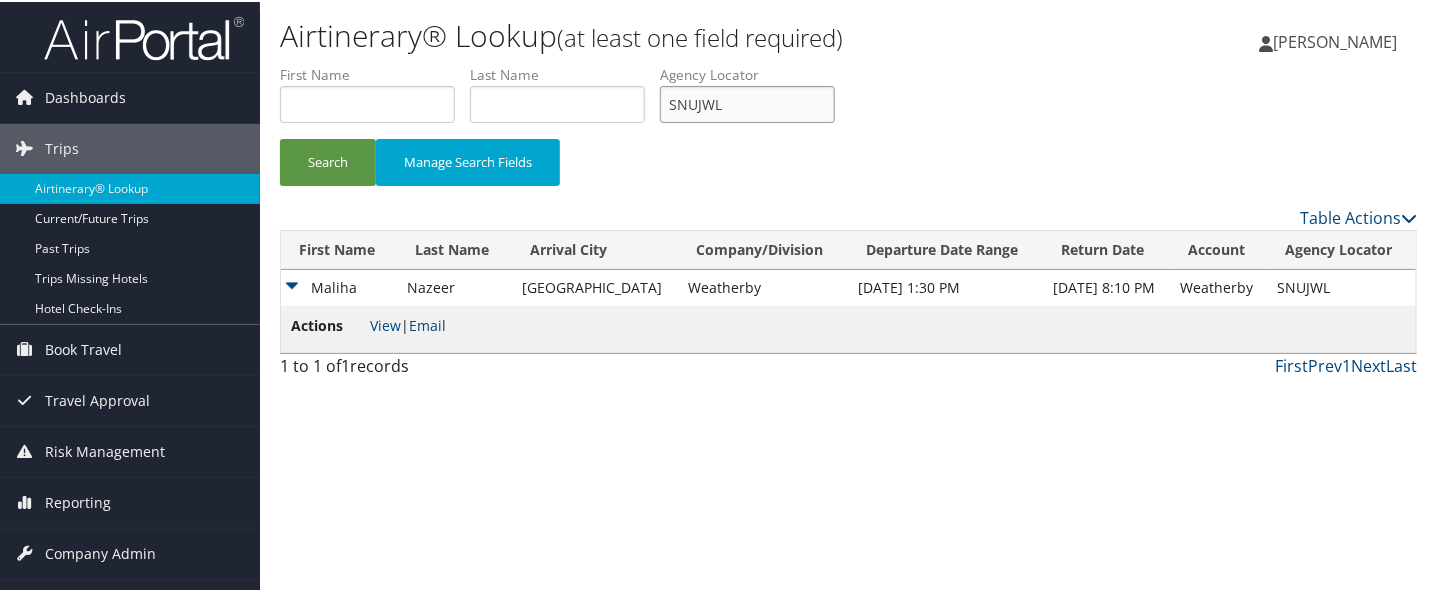 click on "SNUJWL" at bounding box center [747, 102] 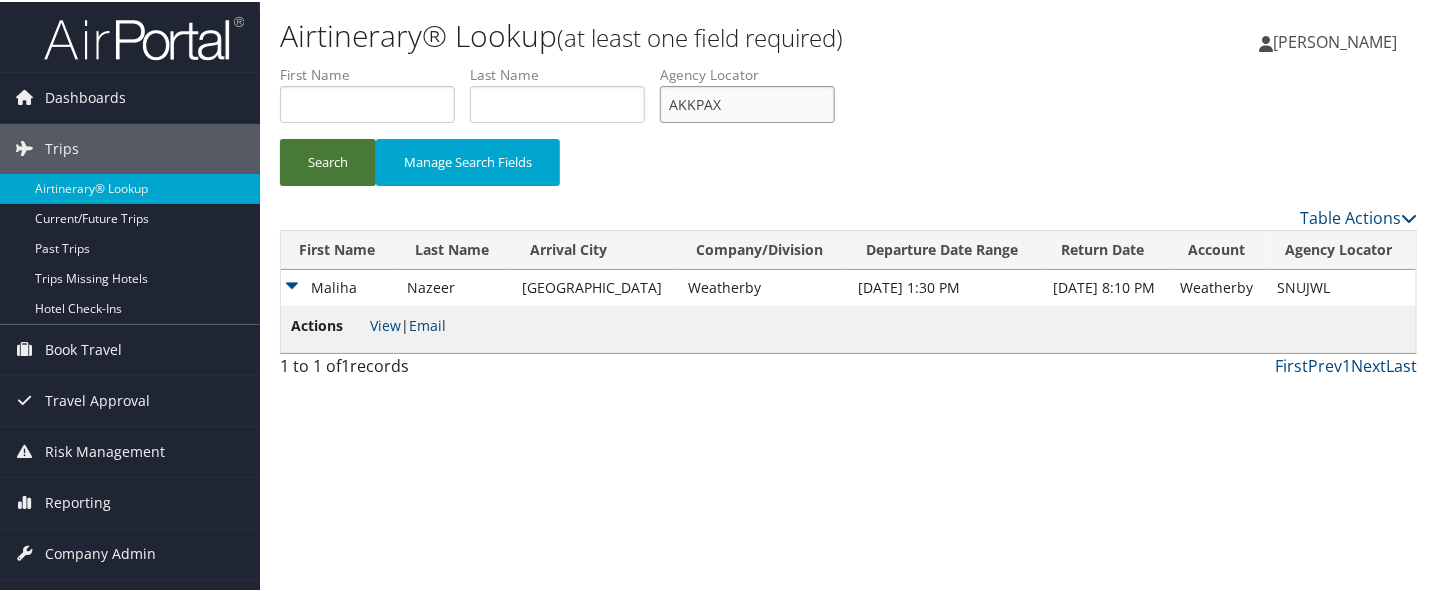 type on "AKKPAX" 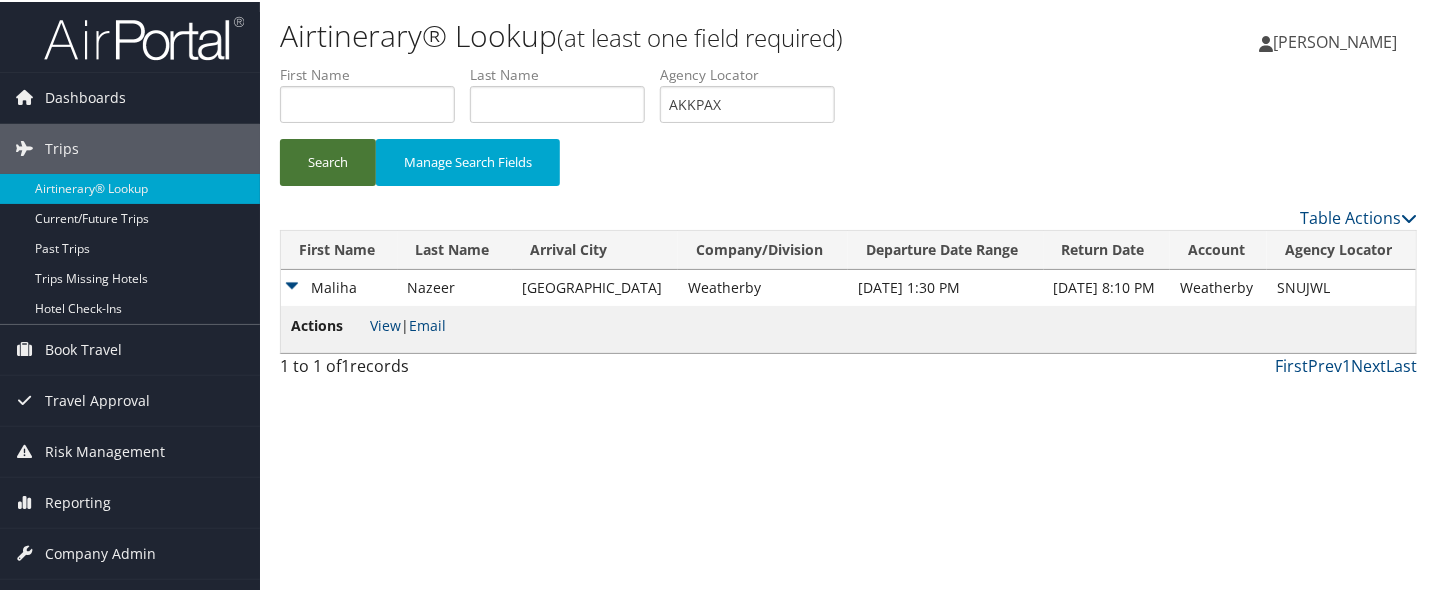 click on "Search" at bounding box center [328, 160] 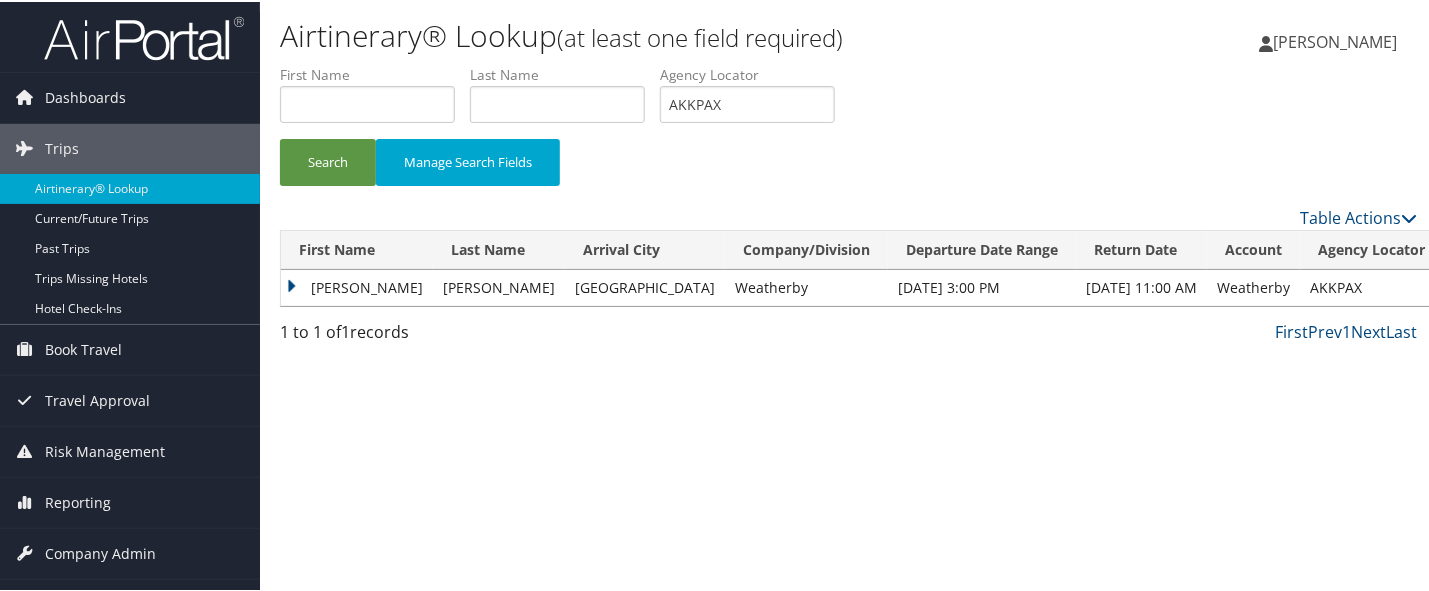 click on "[PERSON_NAME]" at bounding box center [357, 286] 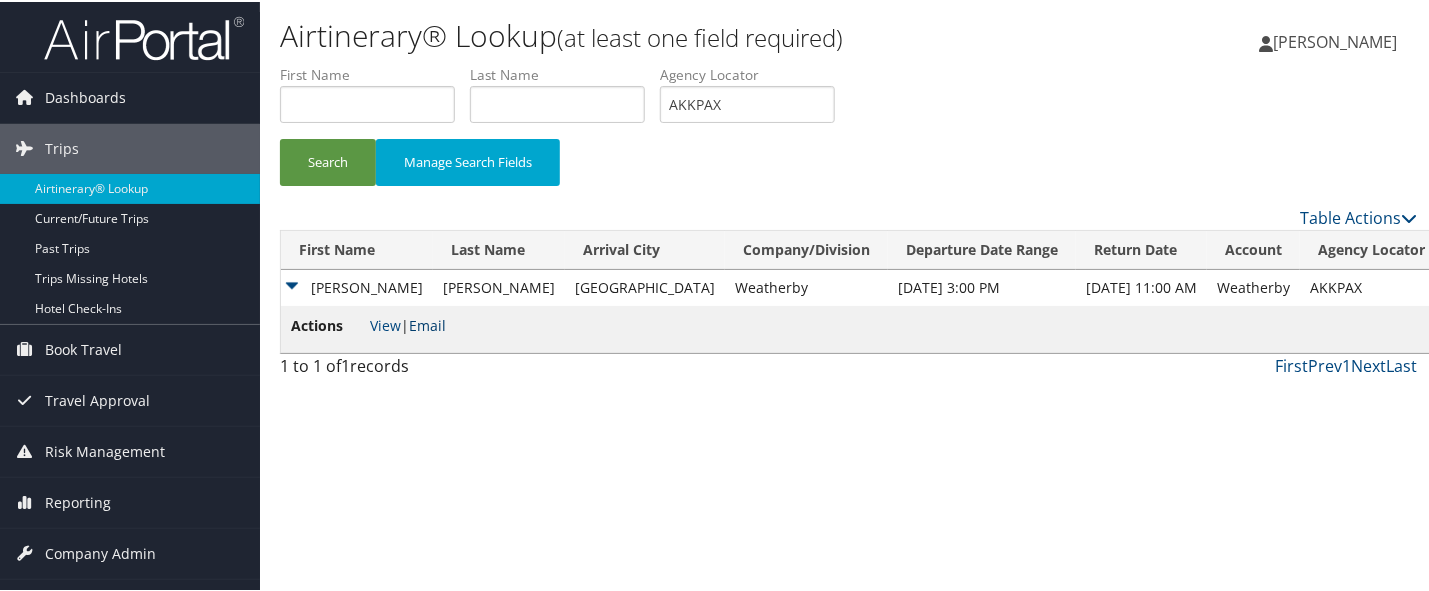 click on "Email" at bounding box center (427, 323) 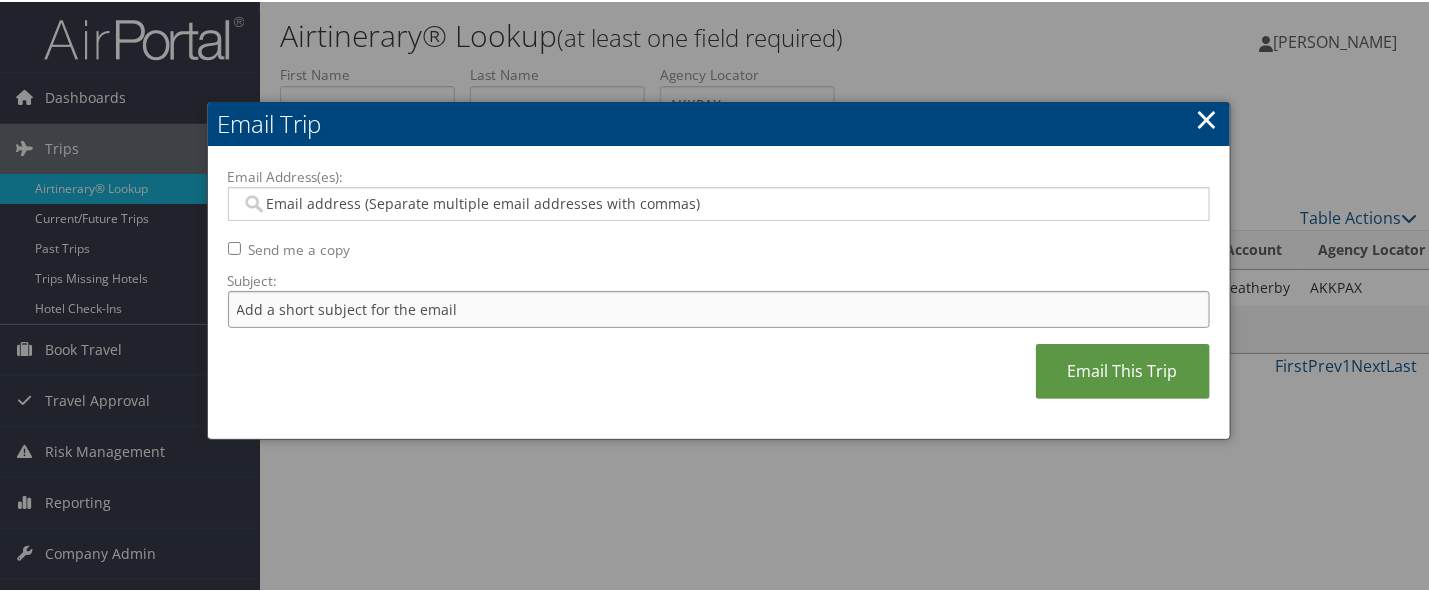 click on "Subject:" at bounding box center (719, 307) 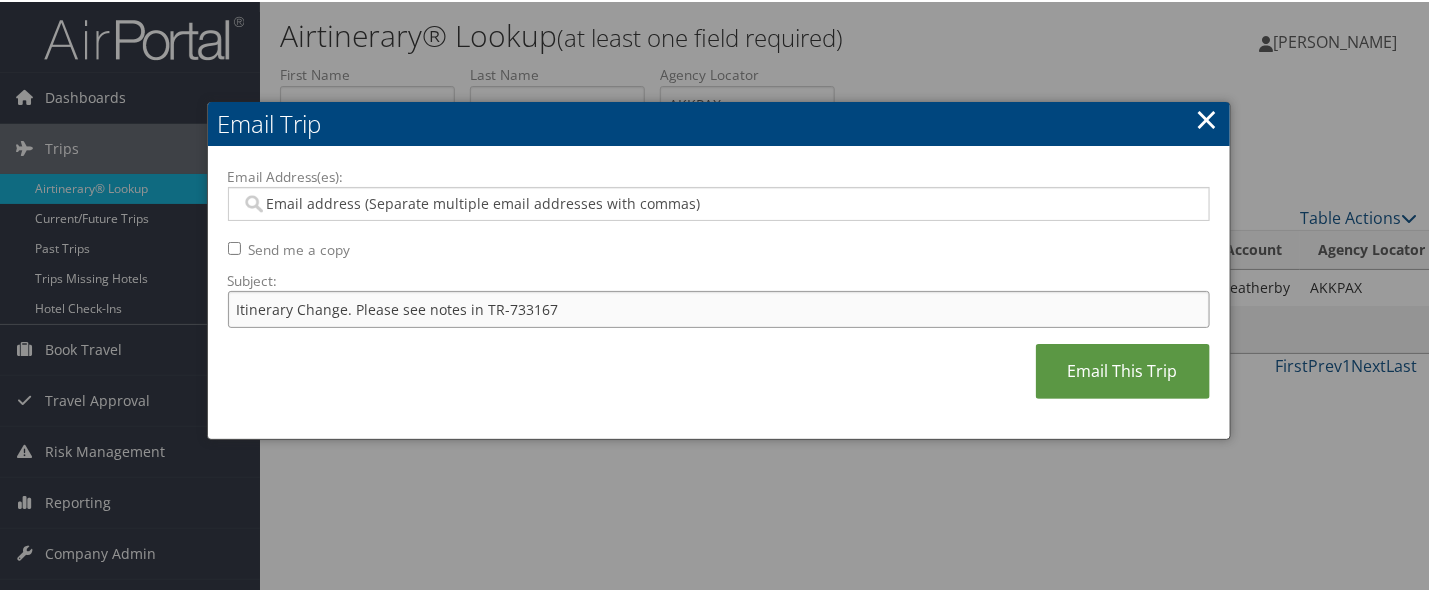 click on "Itinerary Change. Please see notes in TR-733167" at bounding box center [719, 307] 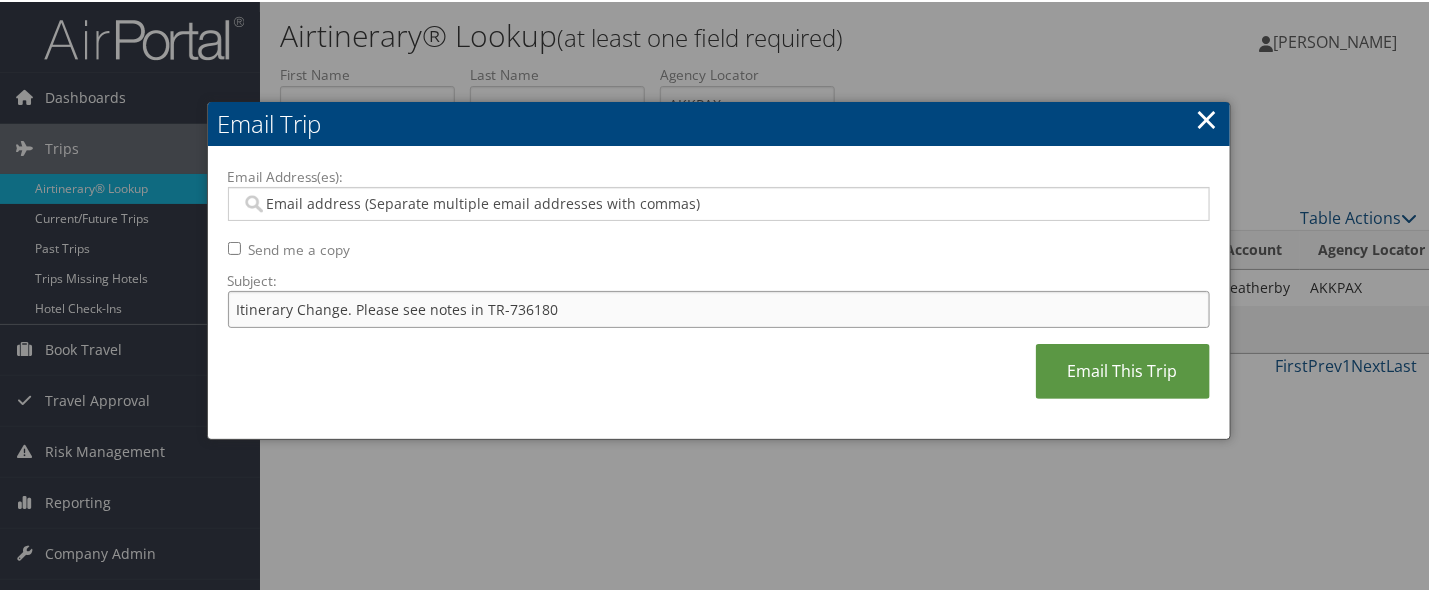 type on "Itinerary Change. Please see notes in TR-736180" 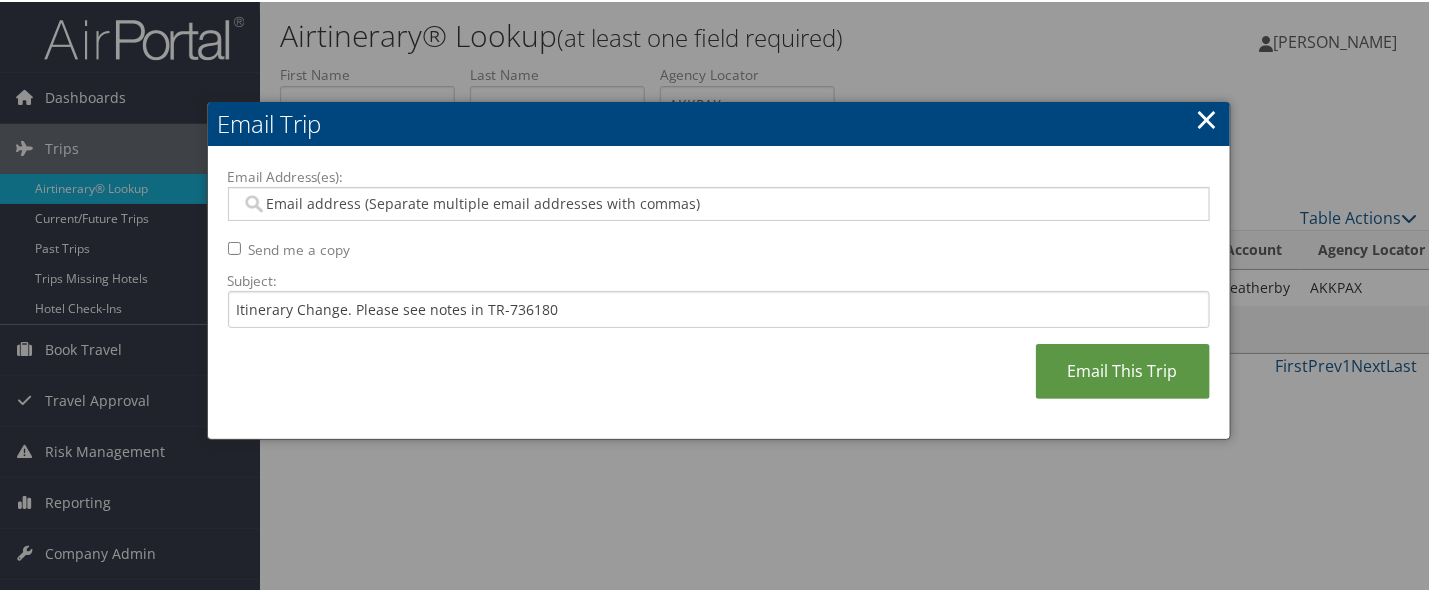 click on "Email Address(es):" at bounding box center [717, 202] 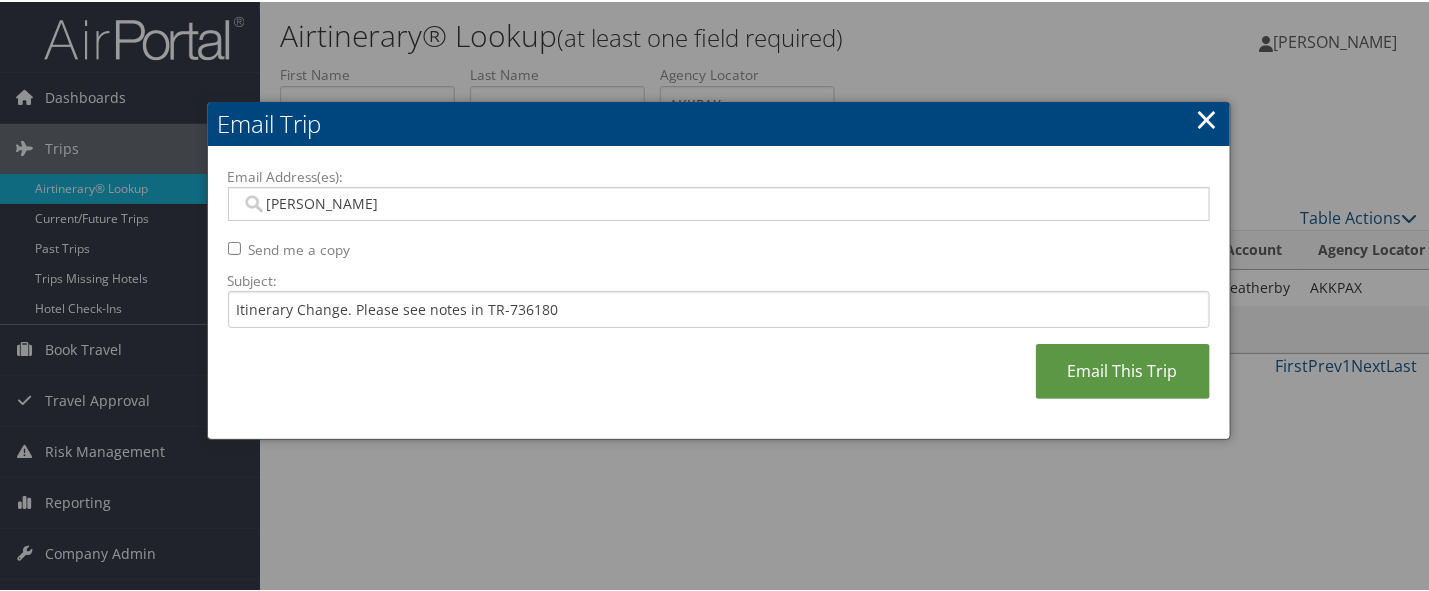 type on "[PERSON_NAME]" 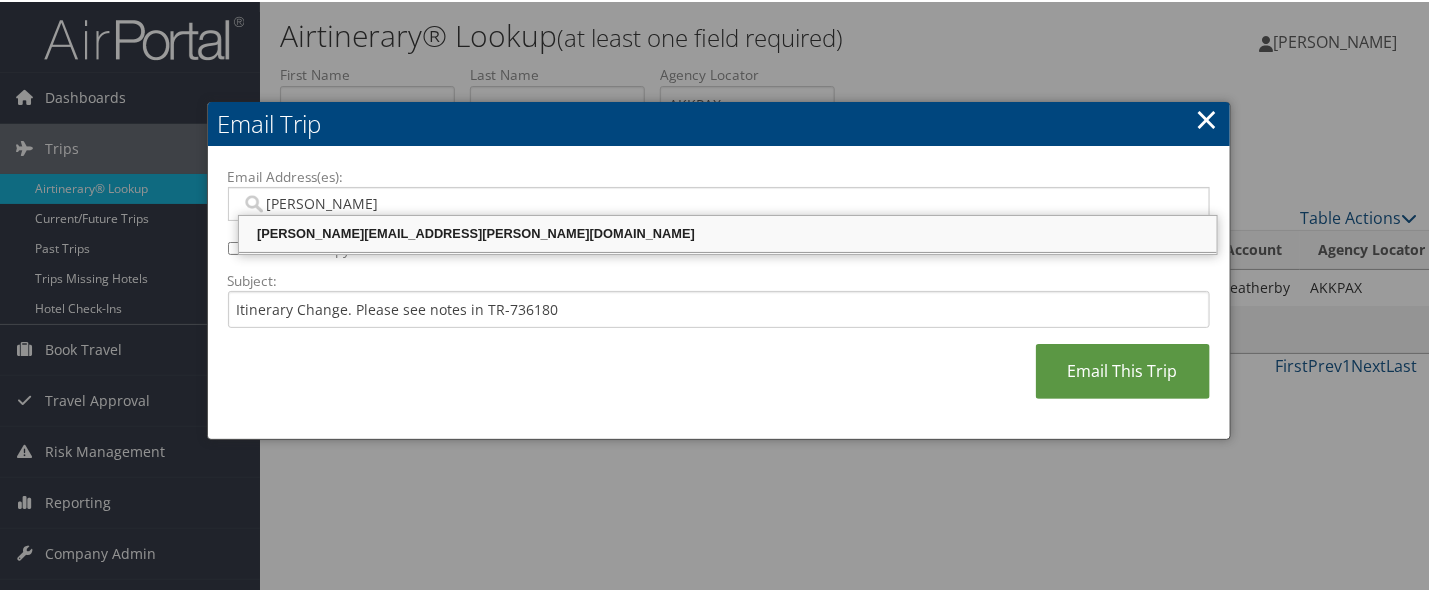 click on "[PERSON_NAME][EMAIL_ADDRESS][PERSON_NAME][DOMAIN_NAME]" at bounding box center (728, 232) 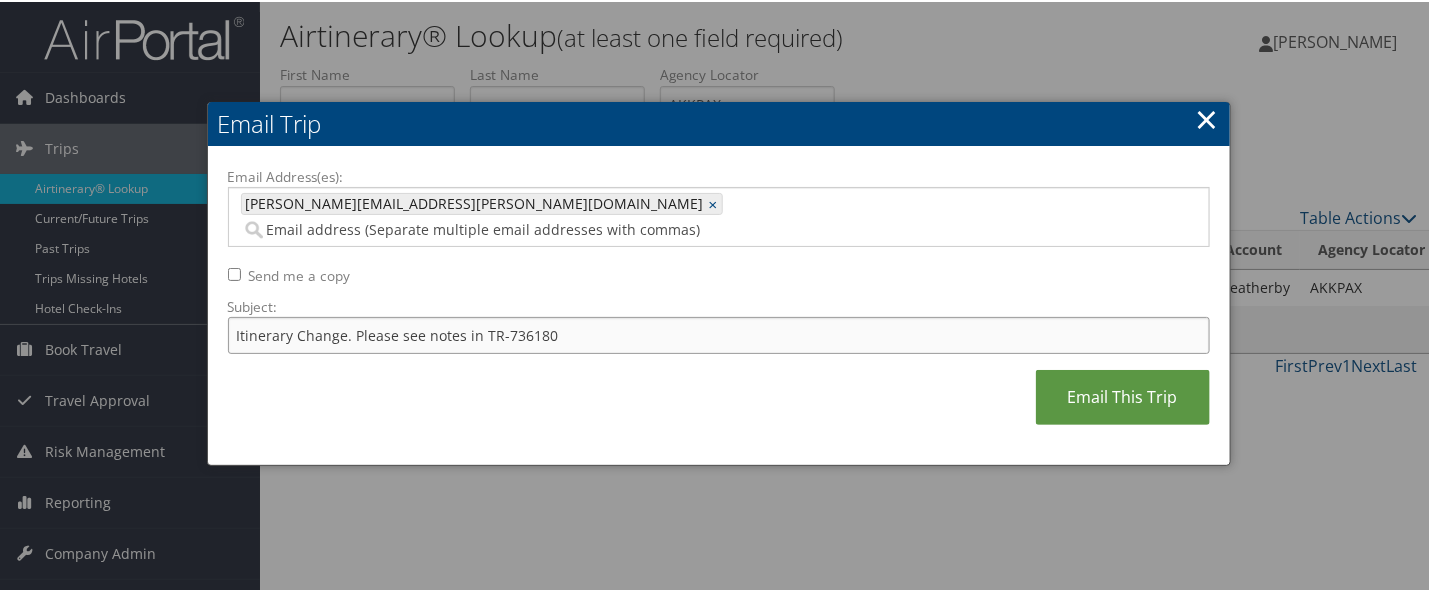 click on "Itinerary Change. Please see notes in TR-736180" at bounding box center (719, 333) 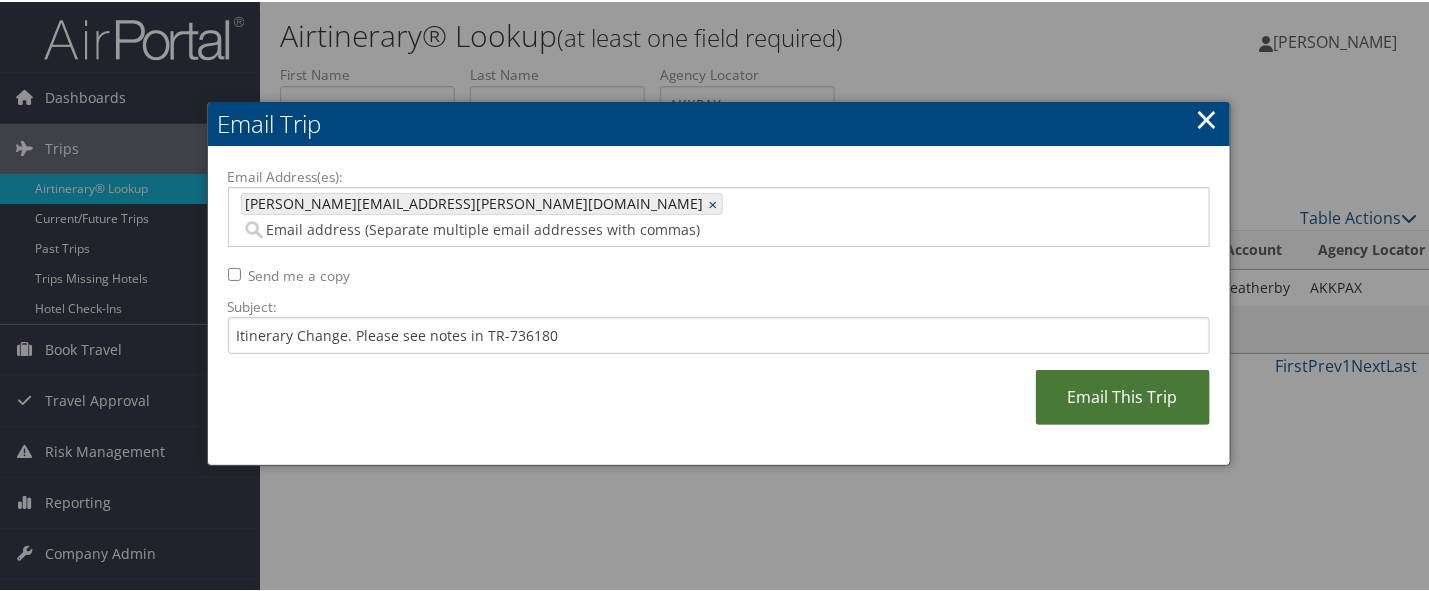 click on "Email This Trip" at bounding box center (1123, 395) 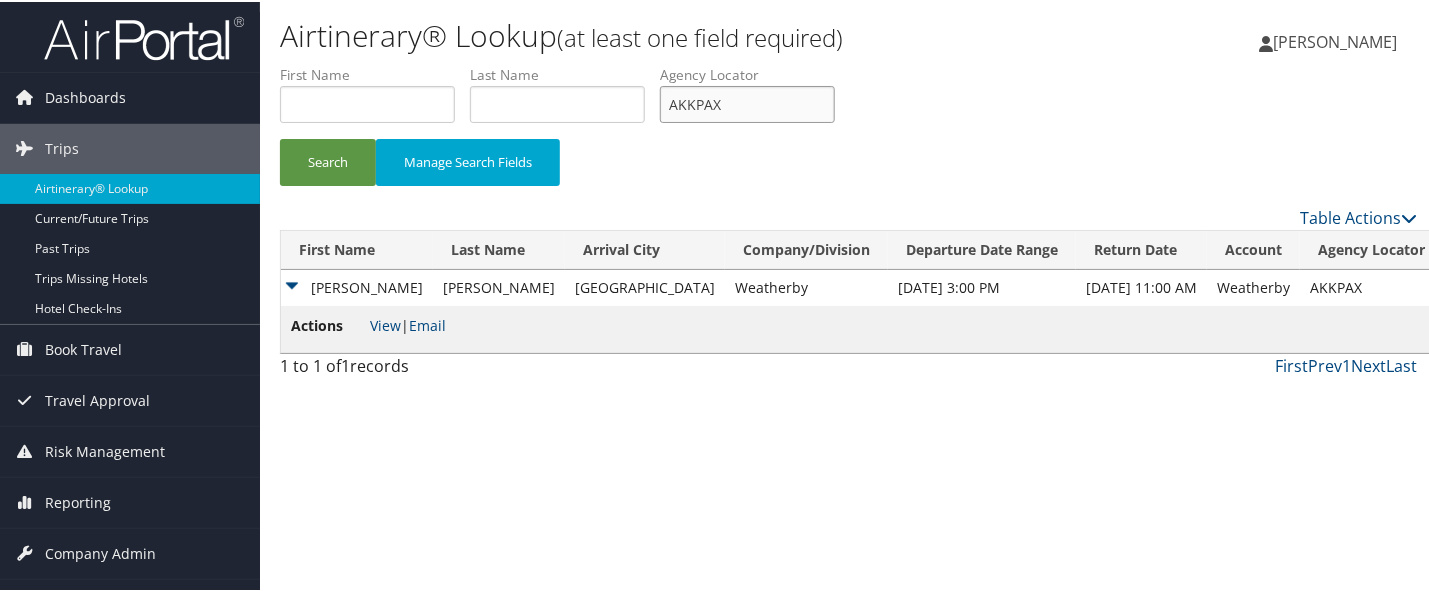 click on "AKKPAX" at bounding box center (747, 102) 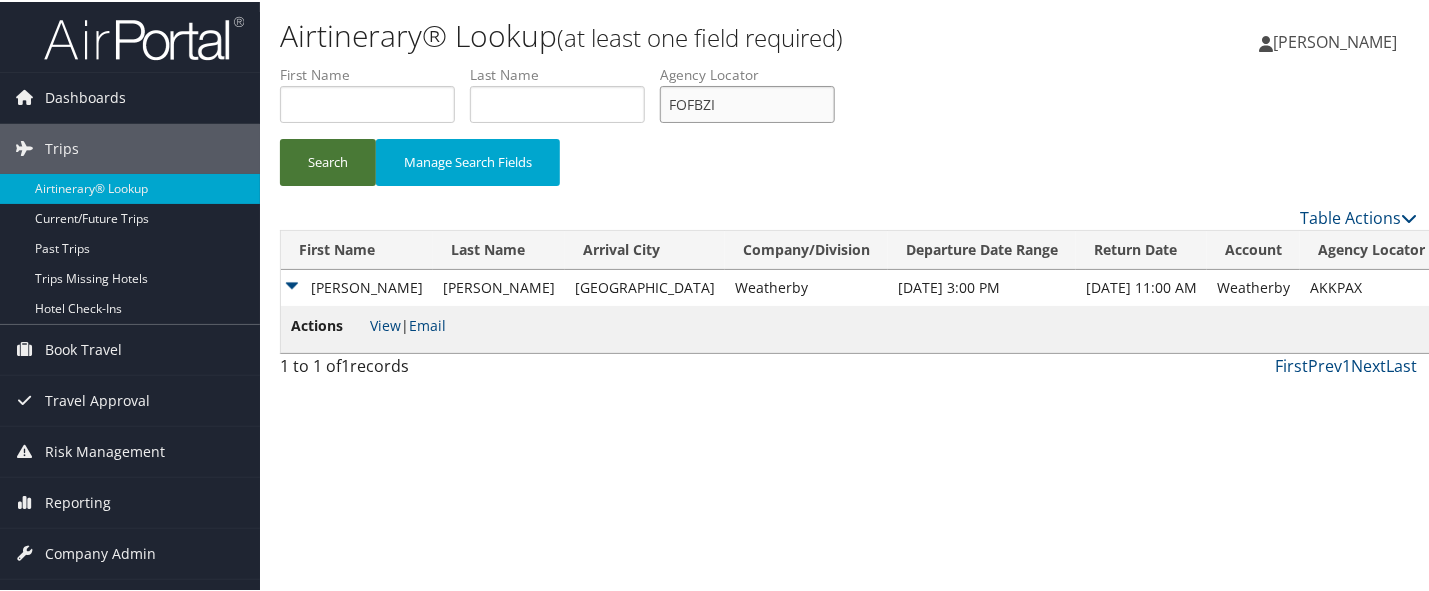 type on "FOFBZI" 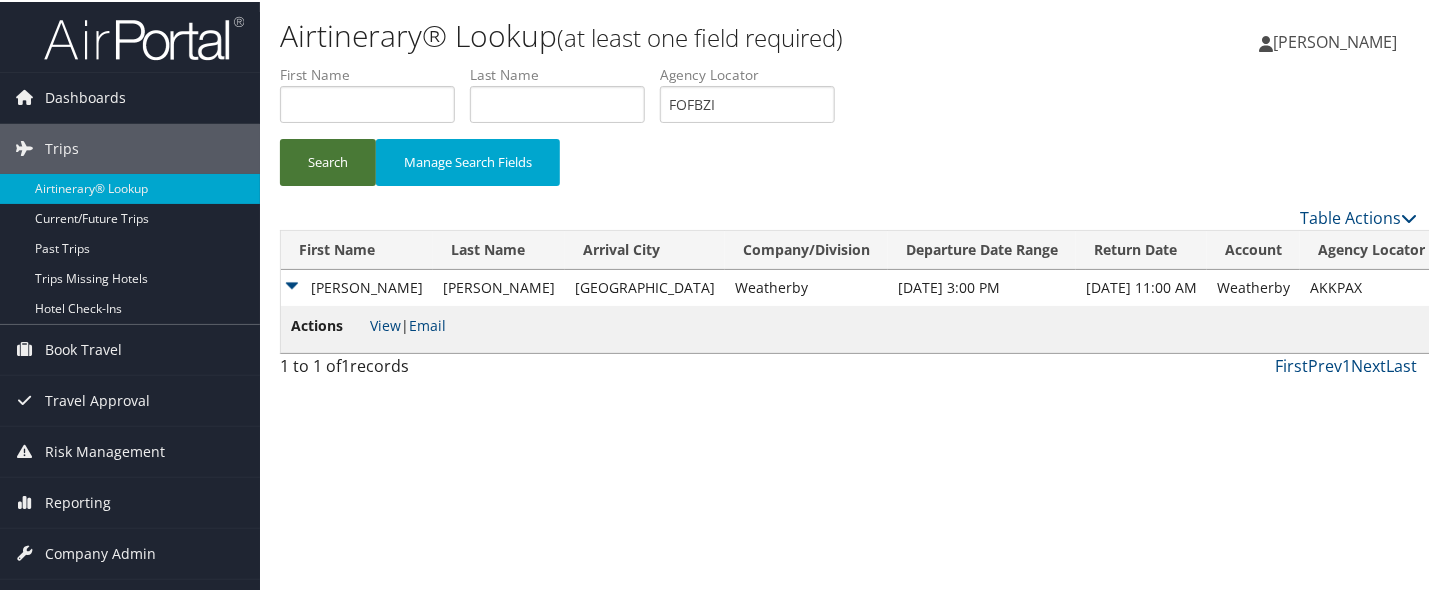 click on "Search" at bounding box center (328, 160) 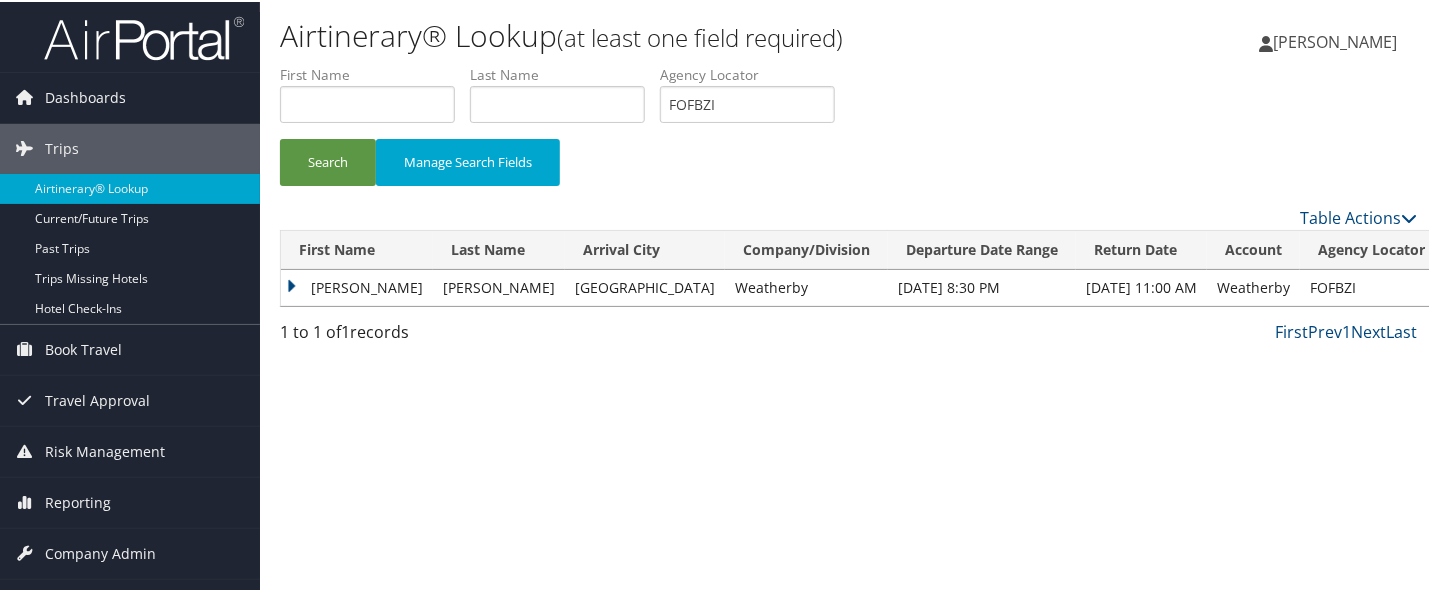 click on "[PERSON_NAME]" at bounding box center (357, 286) 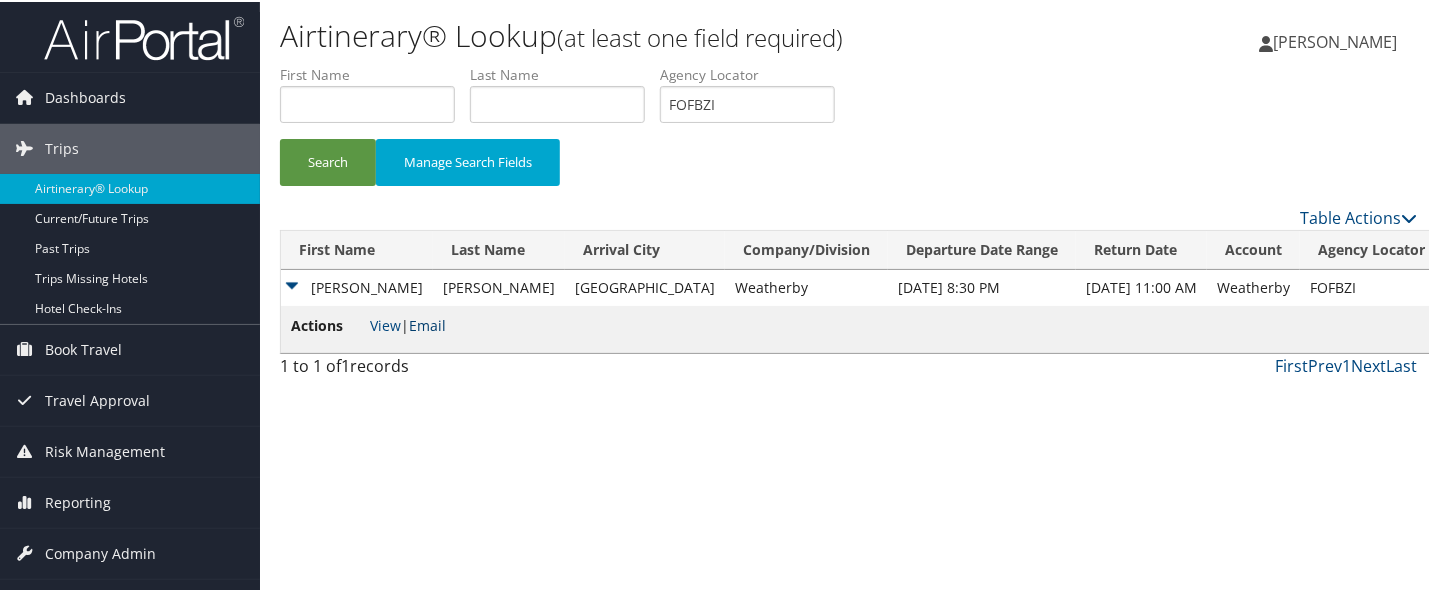 click on "Email" at bounding box center [427, 323] 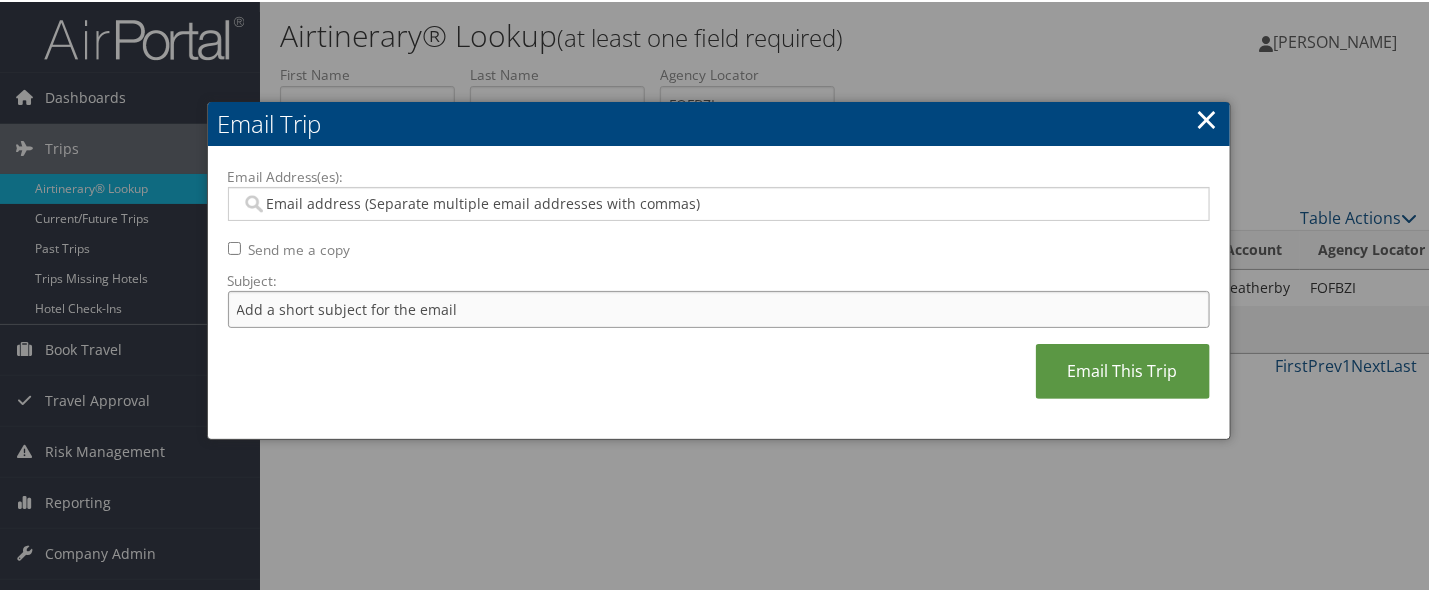 click on "Subject:" at bounding box center (719, 307) 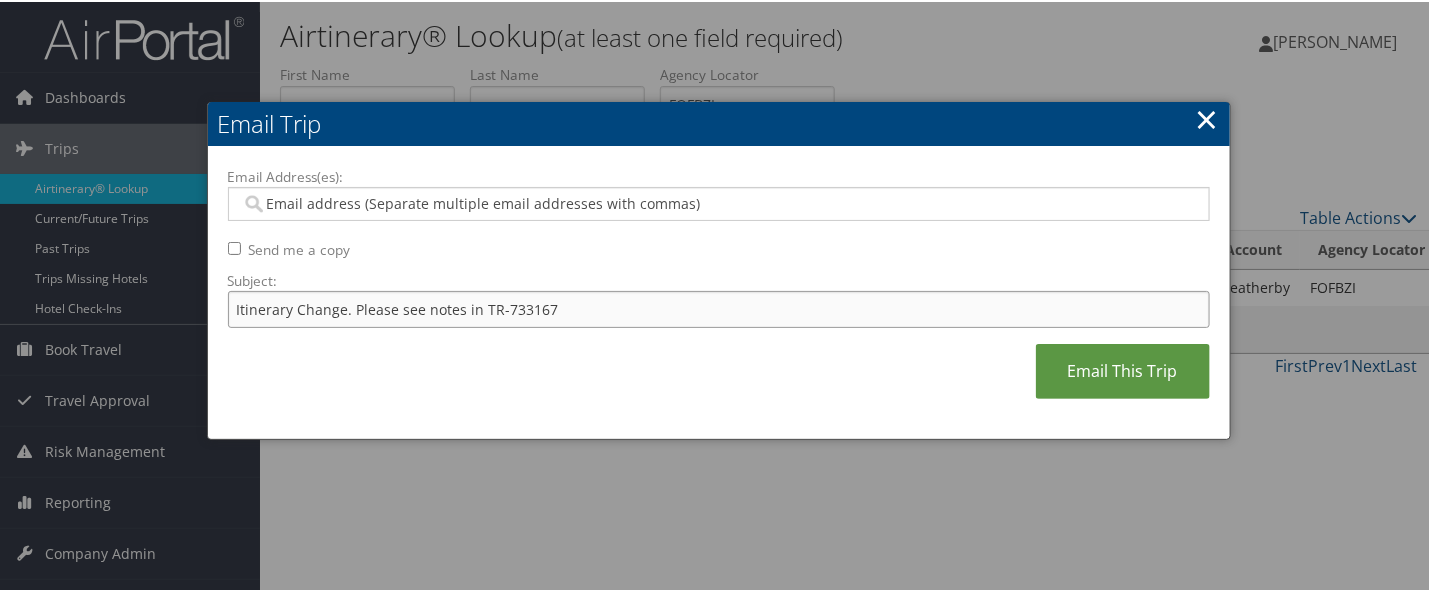 click on "Itinerary Change. Please see notes in TR-733167" at bounding box center [719, 307] 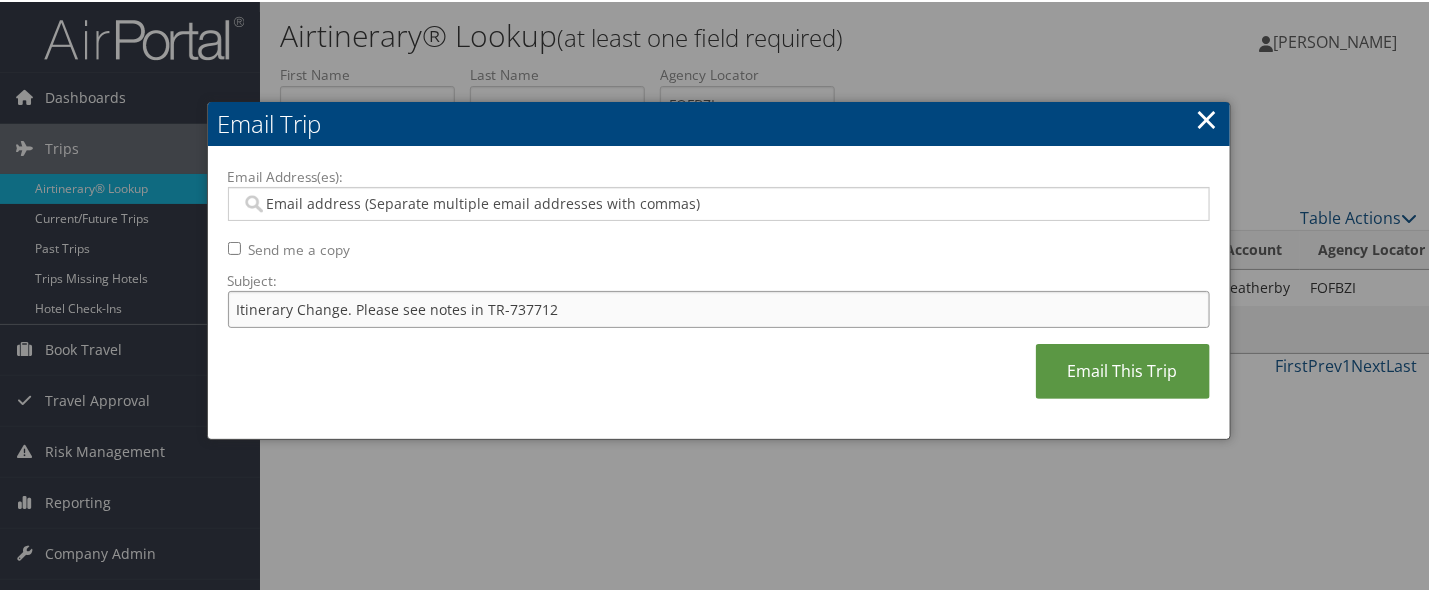 type on "Itinerary Change. Please see notes in TR-737712" 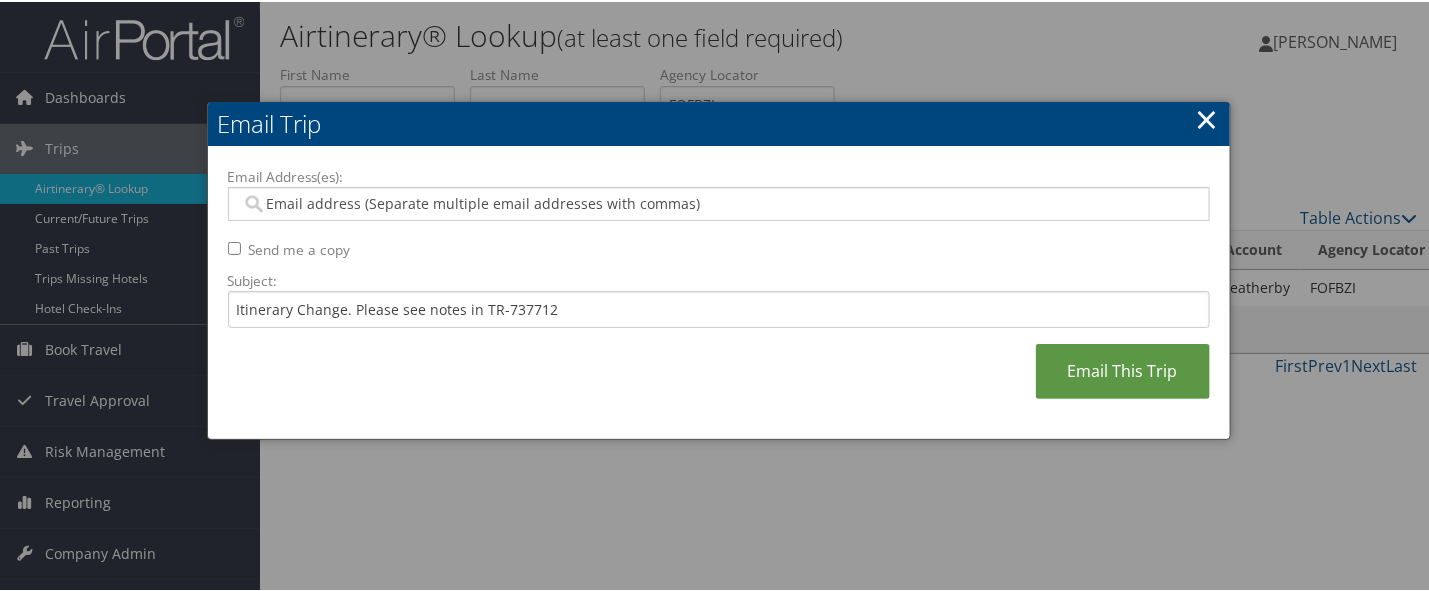 click on "Email Address(es):" at bounding box center (717, 202) 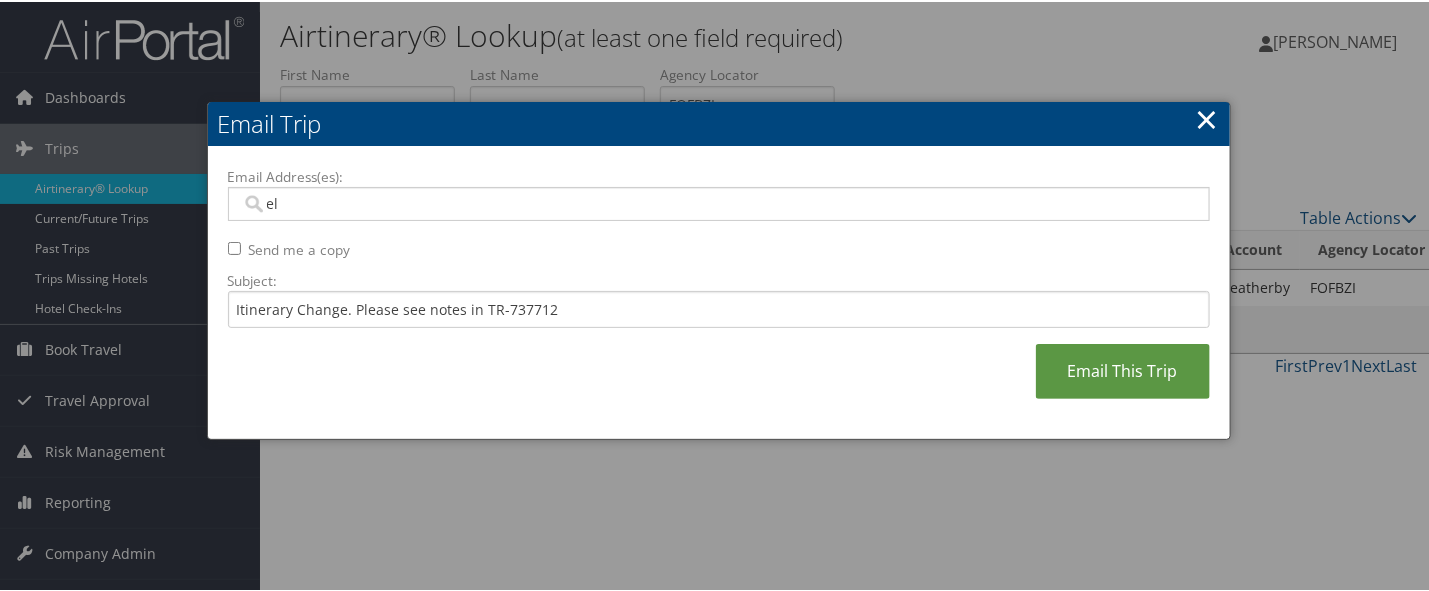 type on "[PERSON_NAME]" 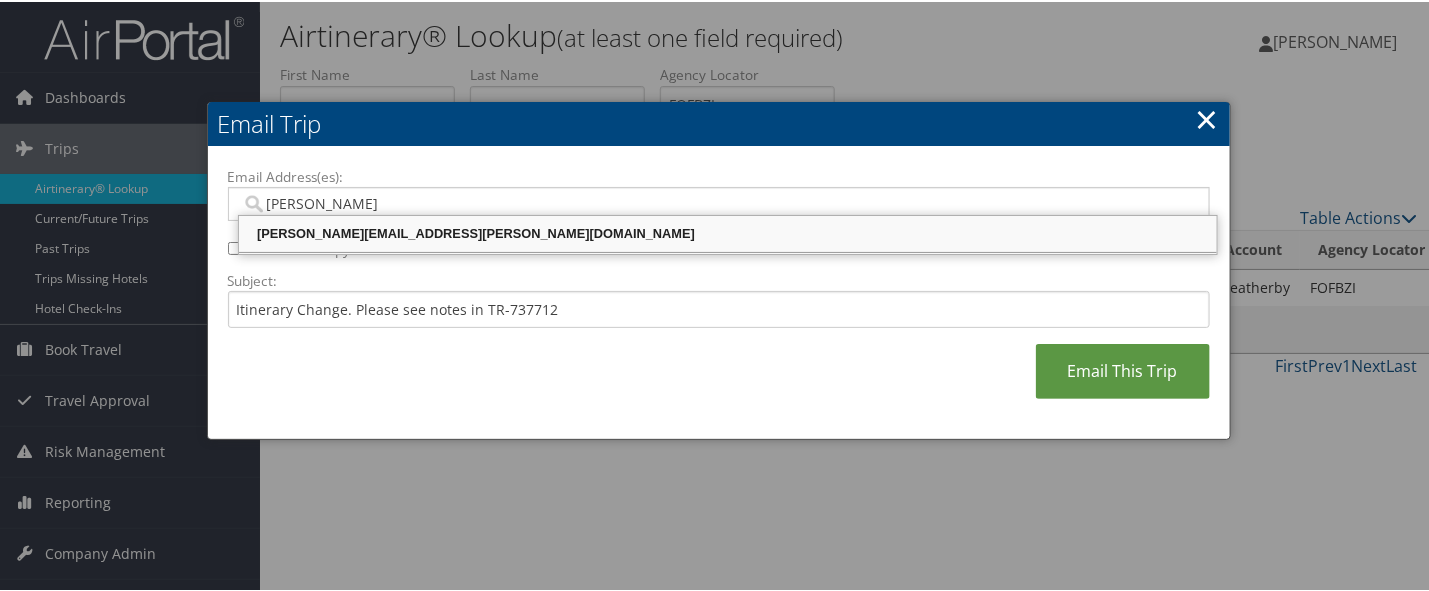 click on "[PERSON_NAME][EMAIL_ADDRESS][PERSON_NAME][DOMAIN_NAME]" at bounding box center [728, 232] 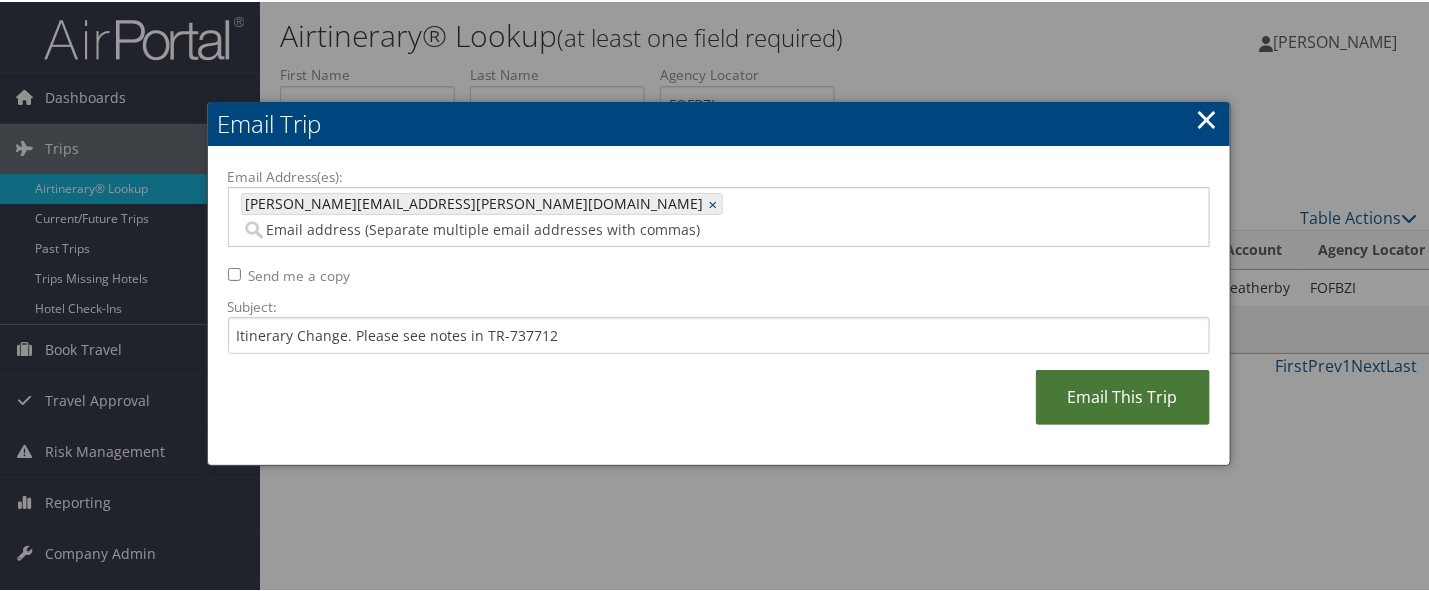 click on "Email This Trip" at bounding box center [1123, 395] 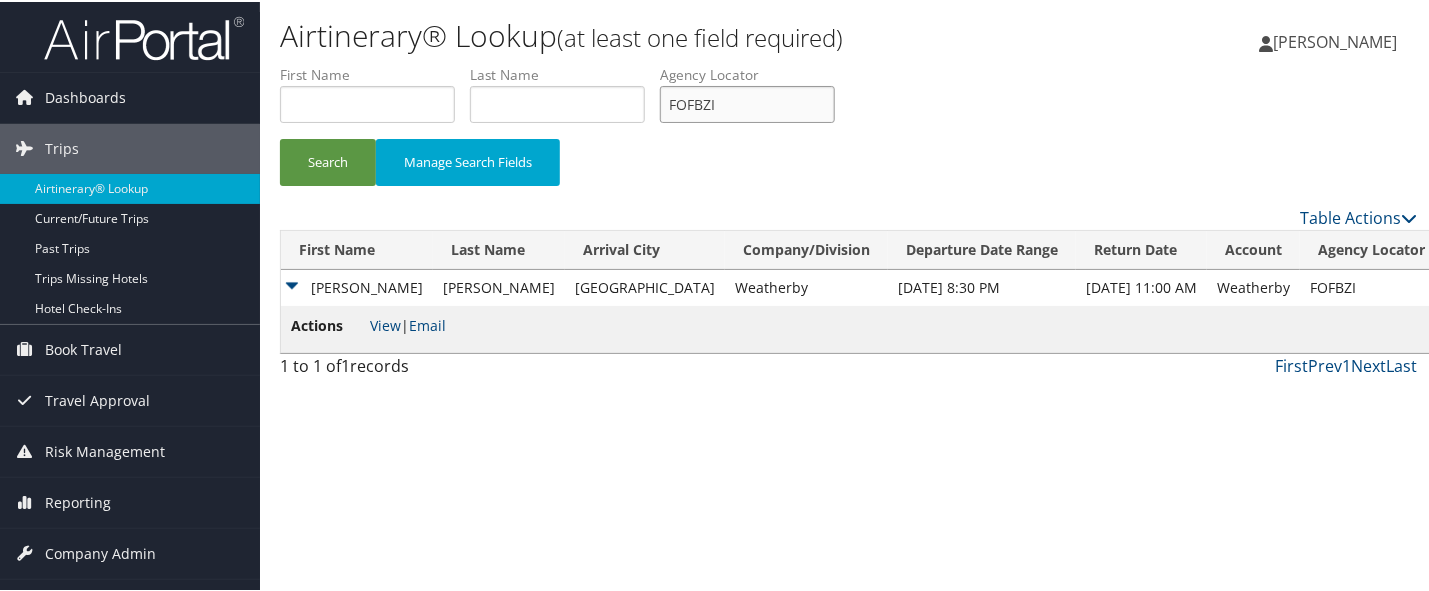 click on "FOFBZI" at bounding box center (747, 102) 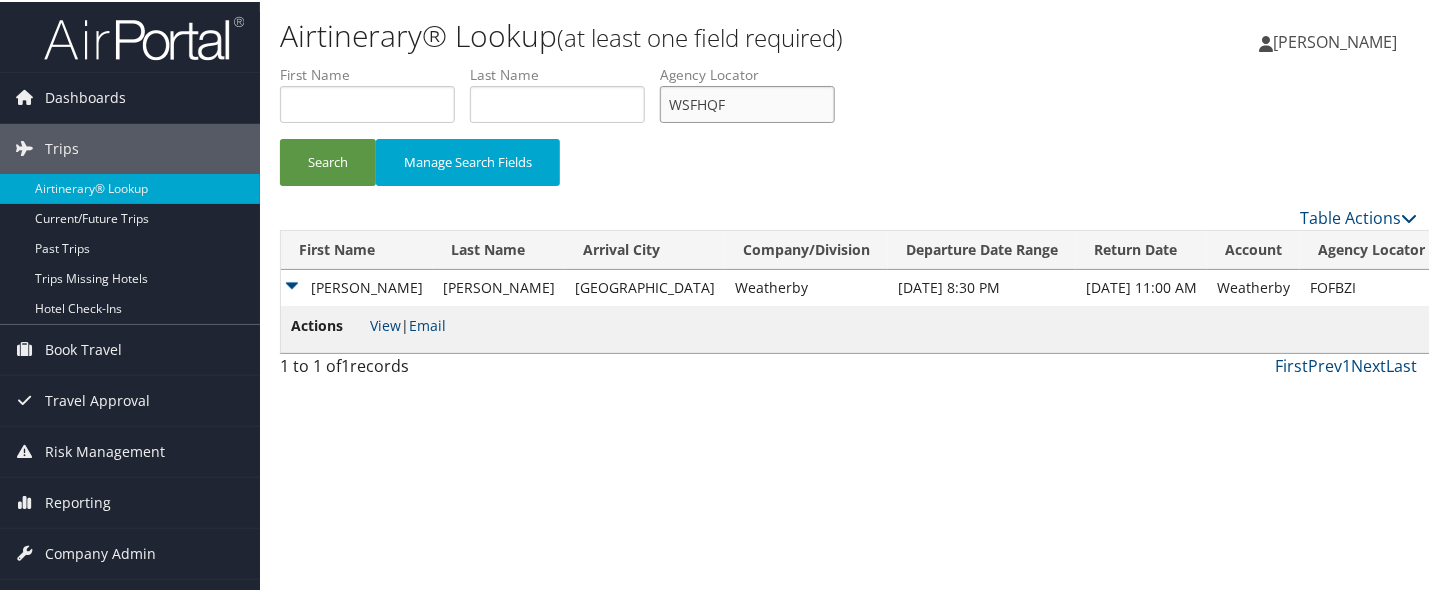 type on "WSFHQF" 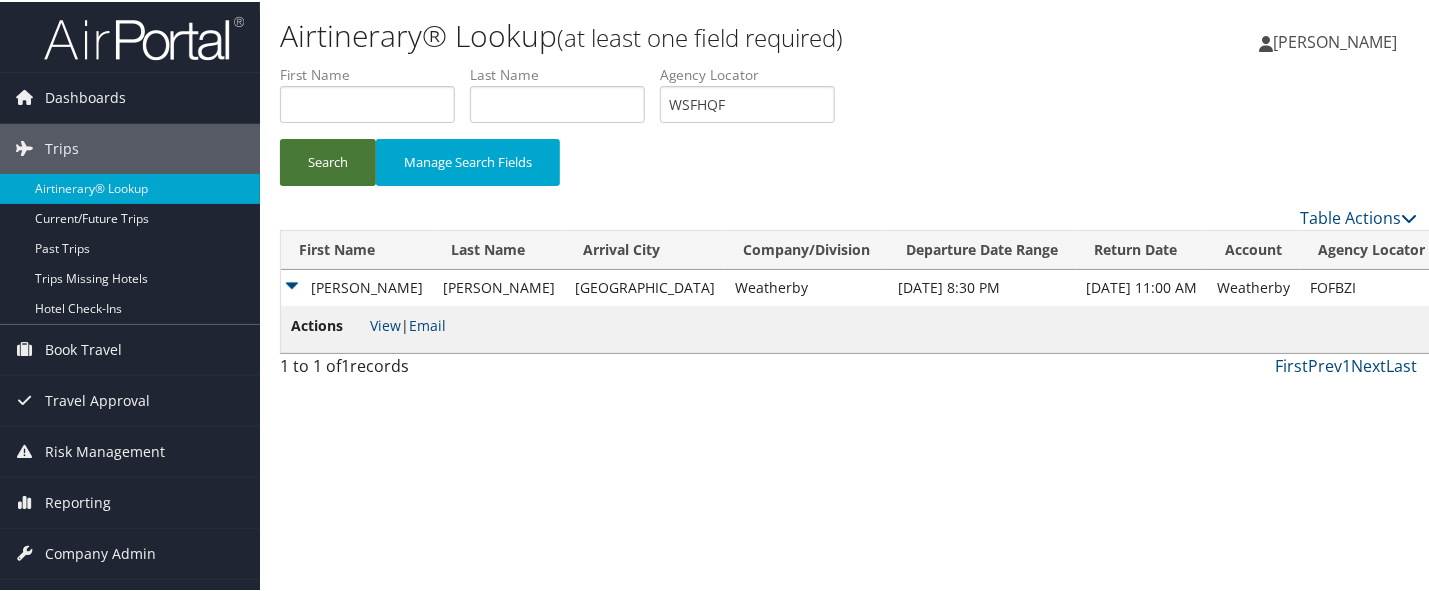 click on "Search" at bounding box center (328, 160) 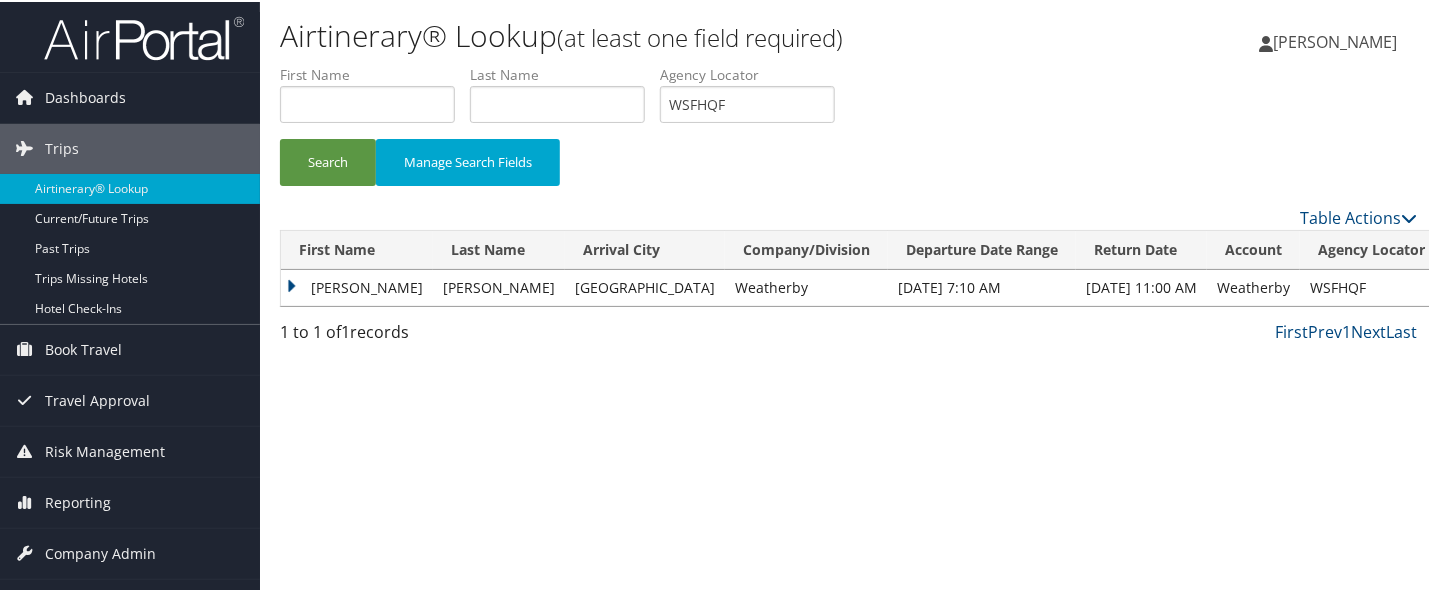 click on "[PERSON_NAME]" at bounding box center (357, 286) 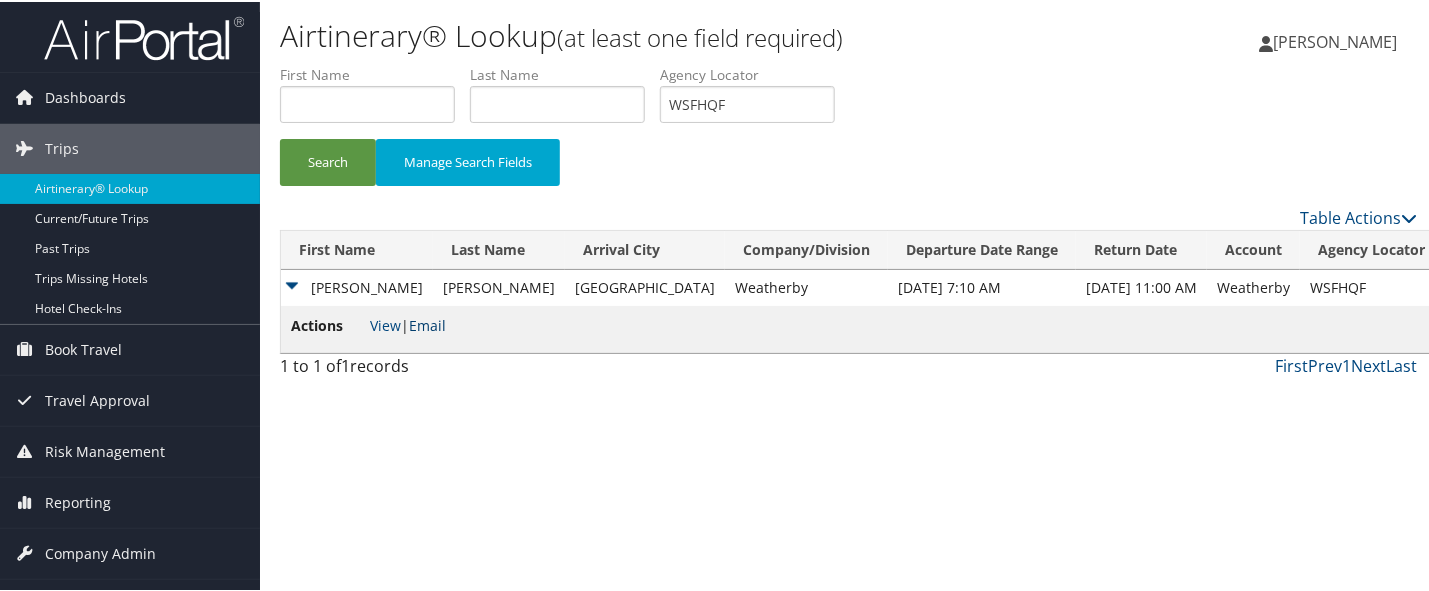 click on "Email" at bounding box center [427, 323] 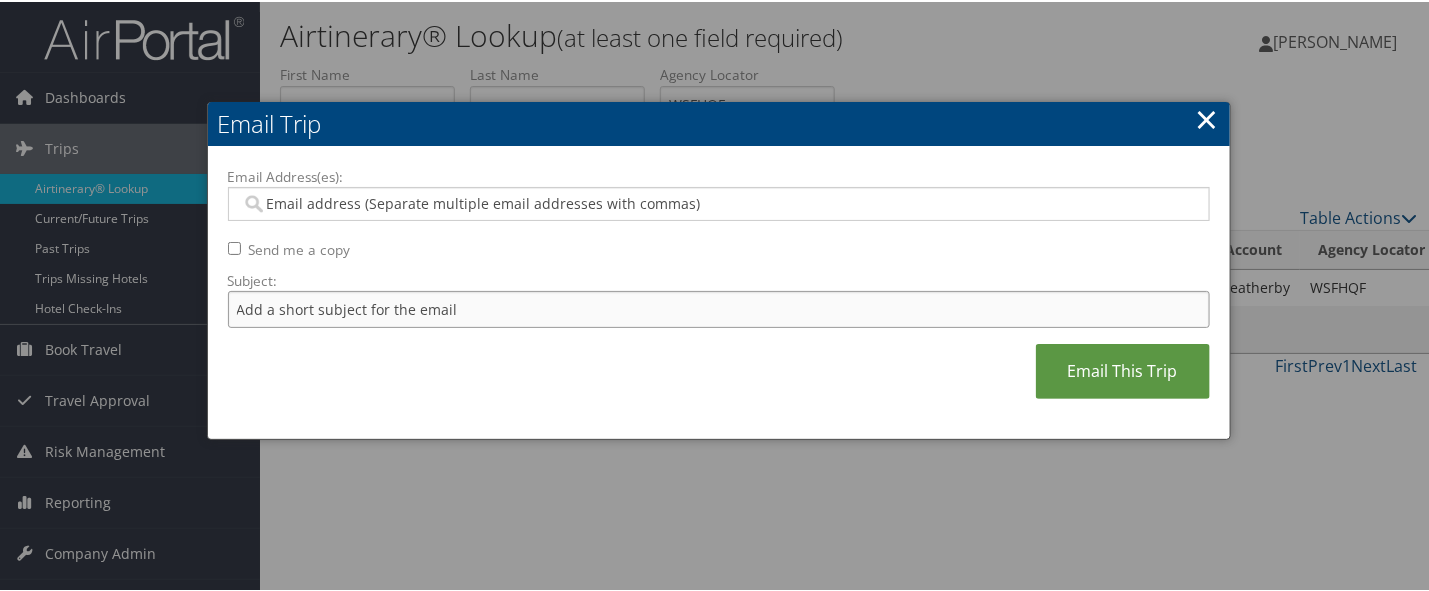 click on "Subject:" at bounding box center [719, 307] 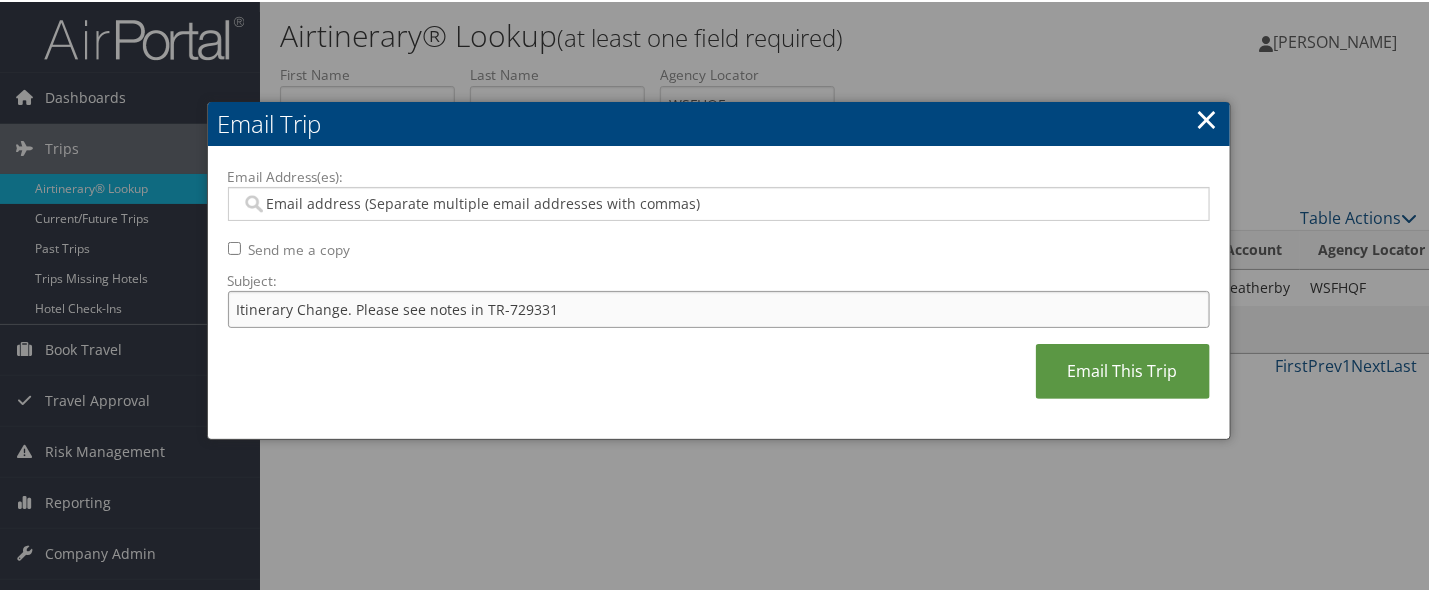 click on "Itinerary Change. Please see notes in TR-729331" at bounding box center [719, 307] 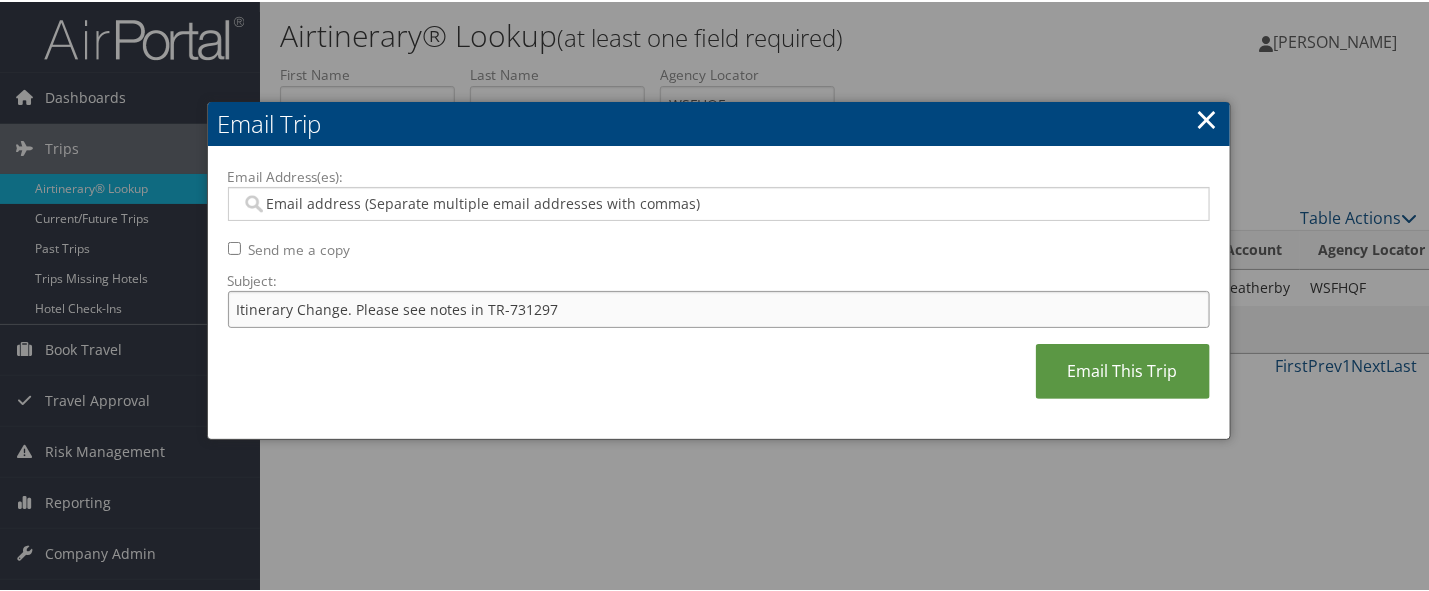 type on "Itinerary Change. Please see notes in TR-731297" 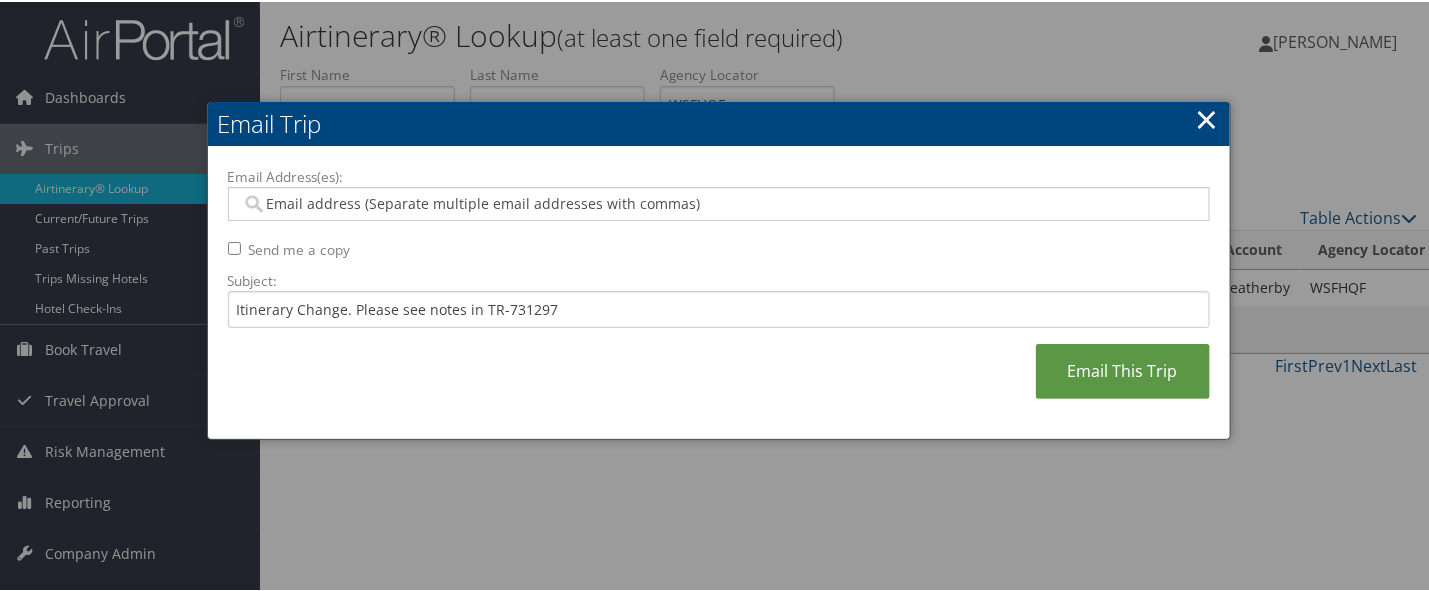 click on "Email Address(es):" at bounding box center (717, 202) 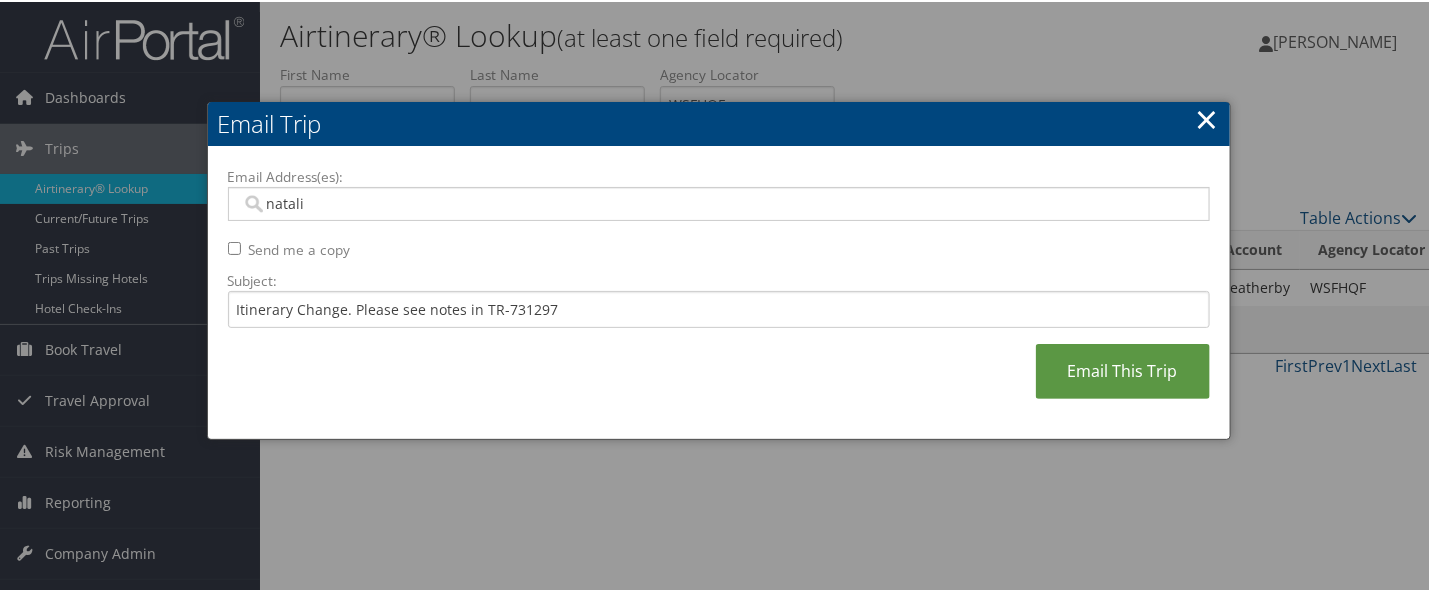 type on "[PERSON_NAME]" 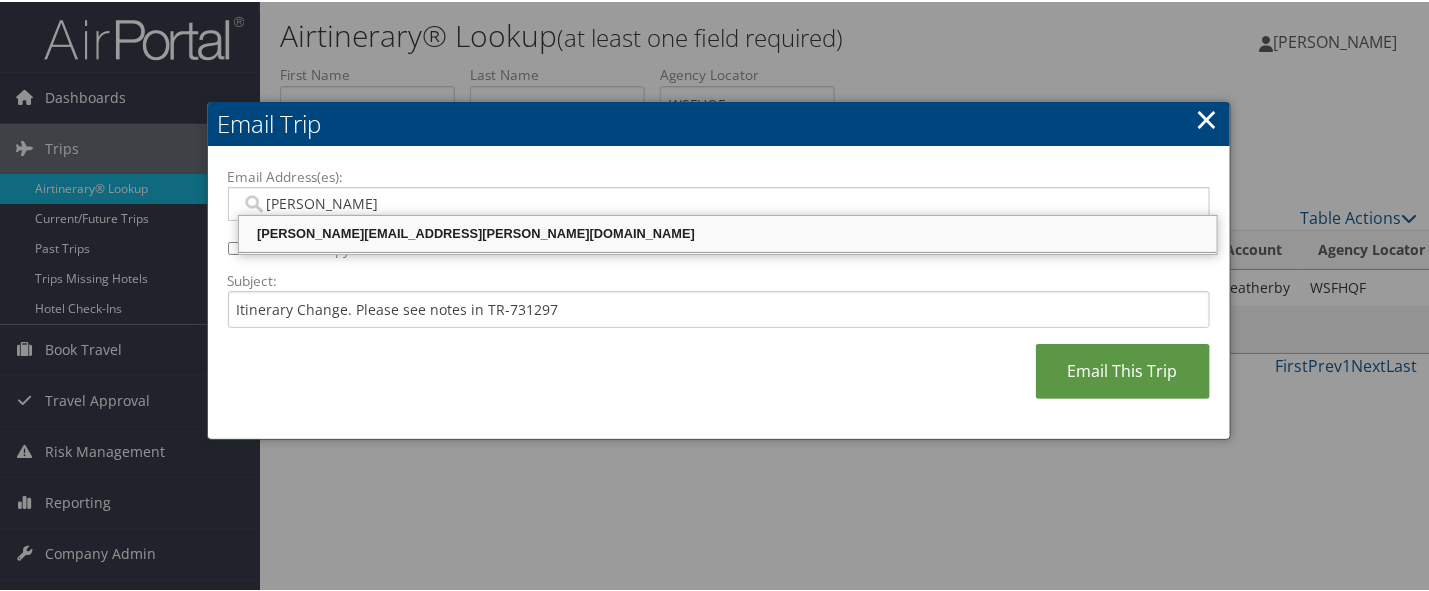 click on "[PERSON_NAME][EMAIL_ADDRESS][PERSON_NAME][DOMAIN_NAME]" at bounding box center [728, 232] 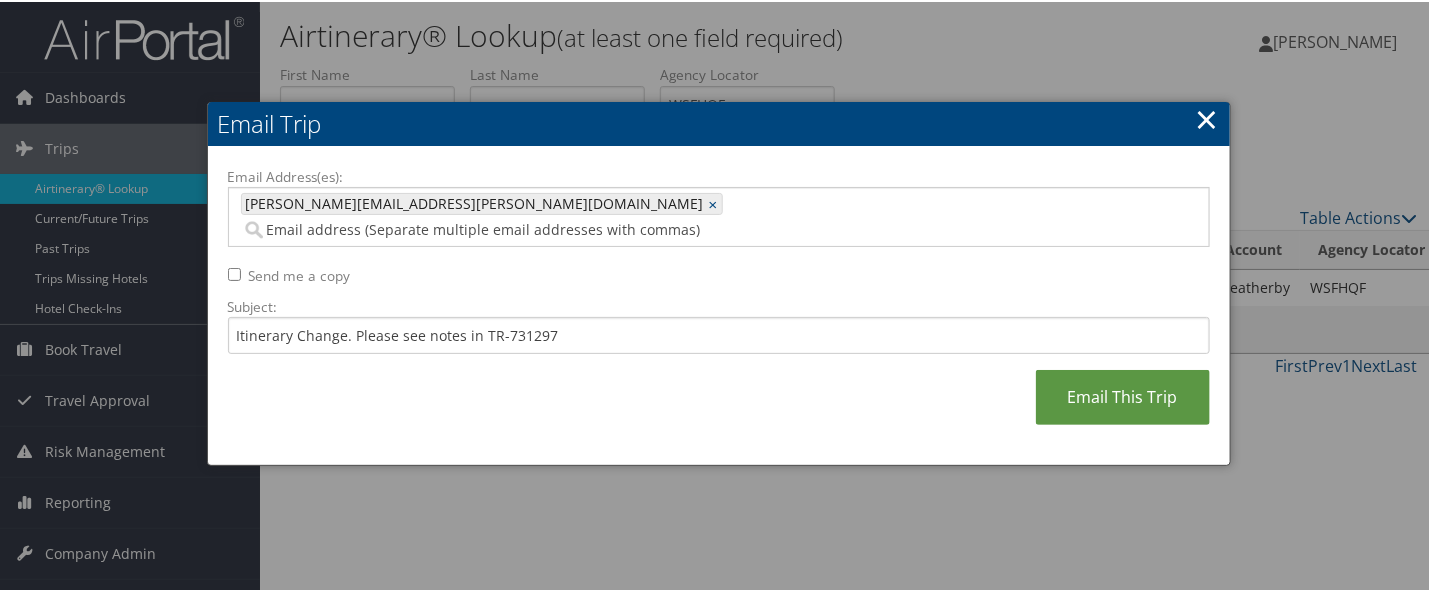 drag, startPoint x: 1209, startPoint y: 121, endPoint x: 1177, endPoint y: 114, distance: 32.75668 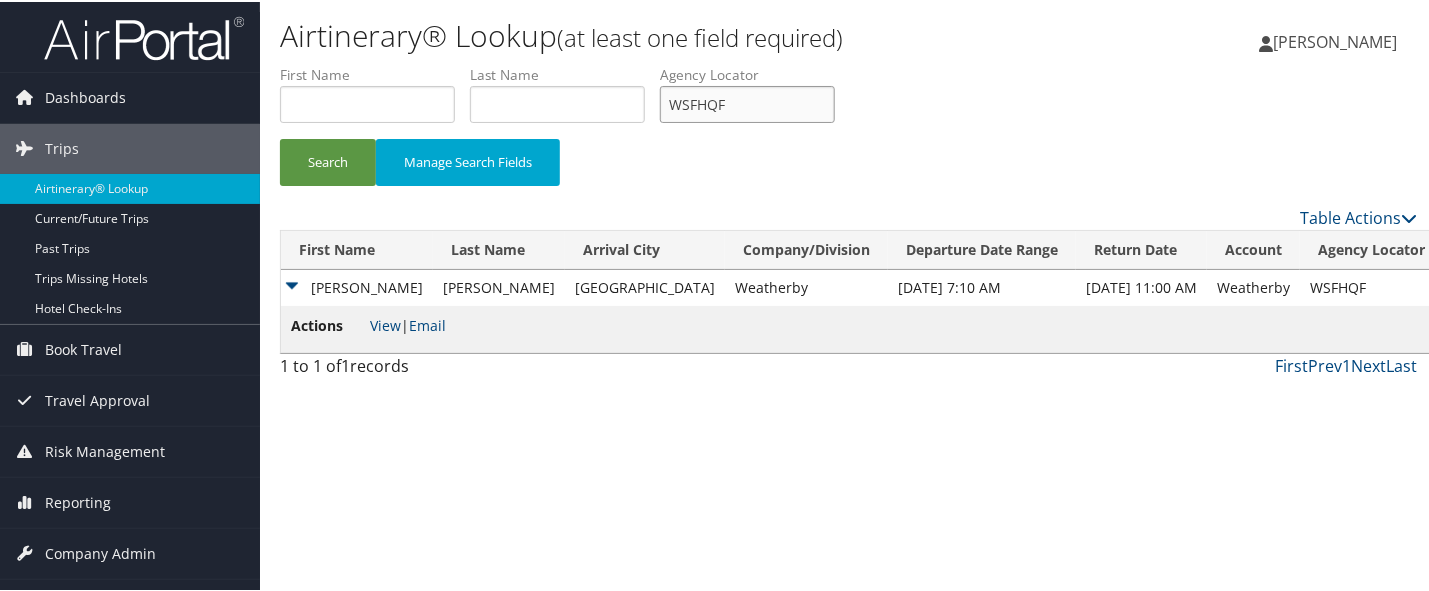 click on "WSFHQF" at bounding box center [747, 102] 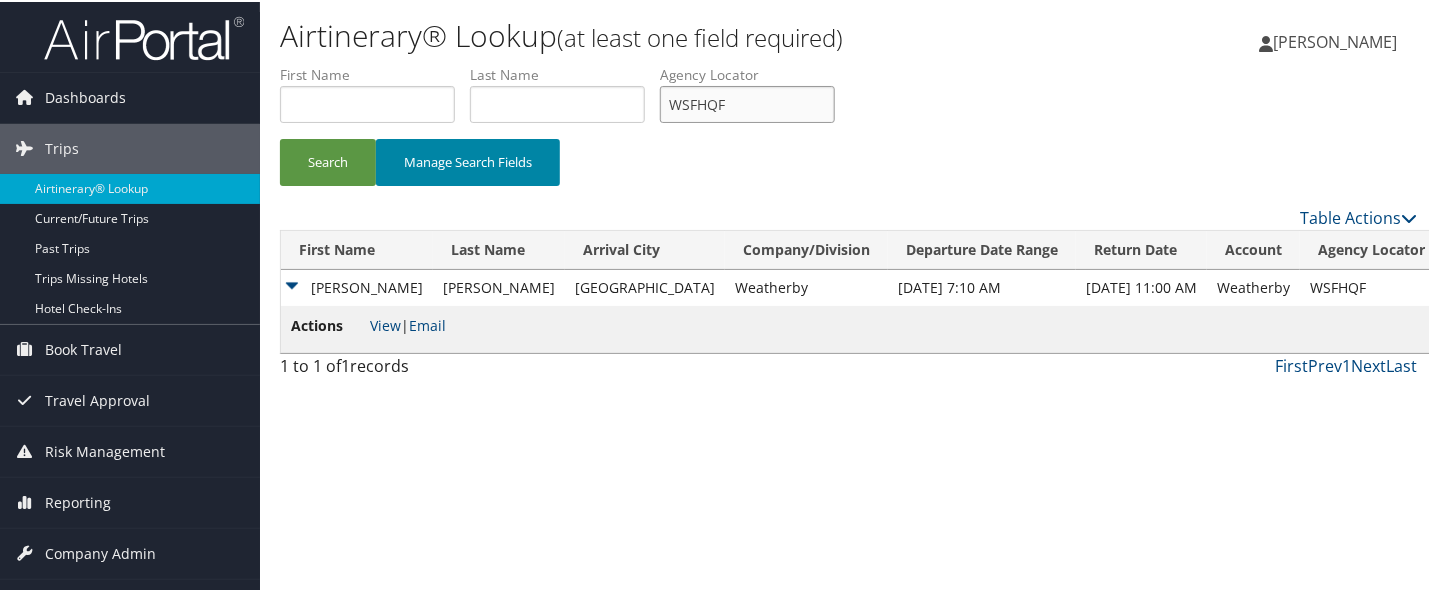 paste on "EPLWOE" 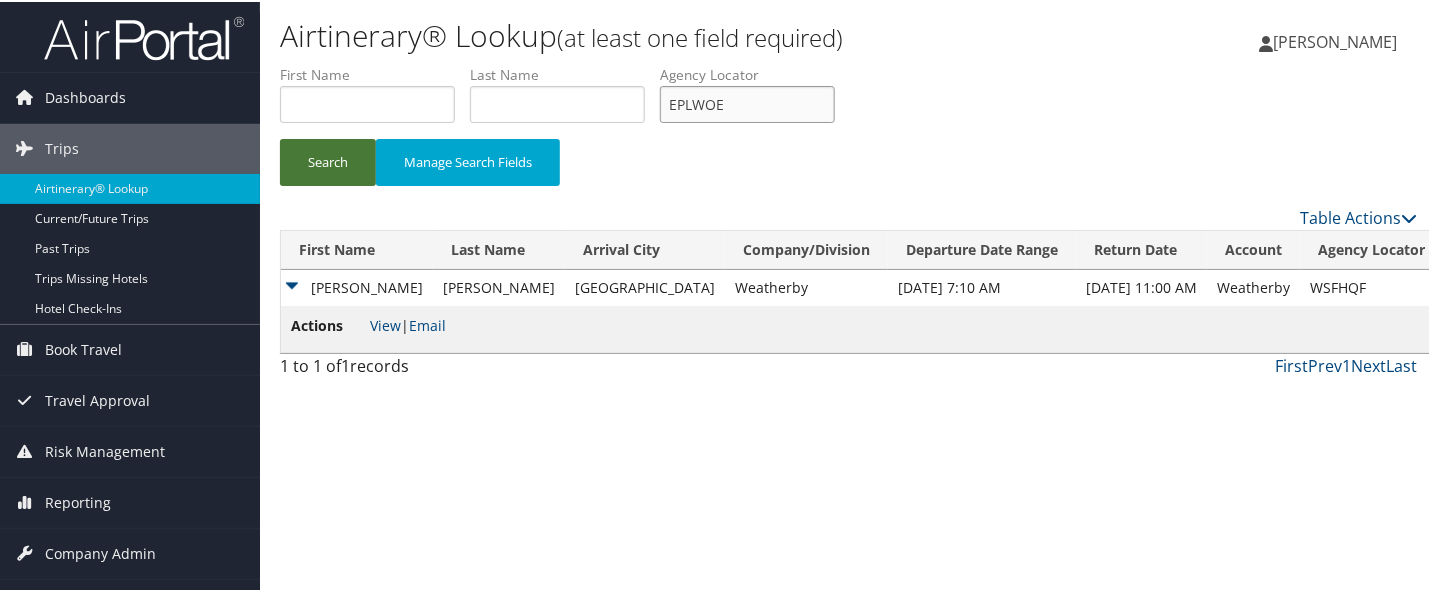 type on "EPLWOE" 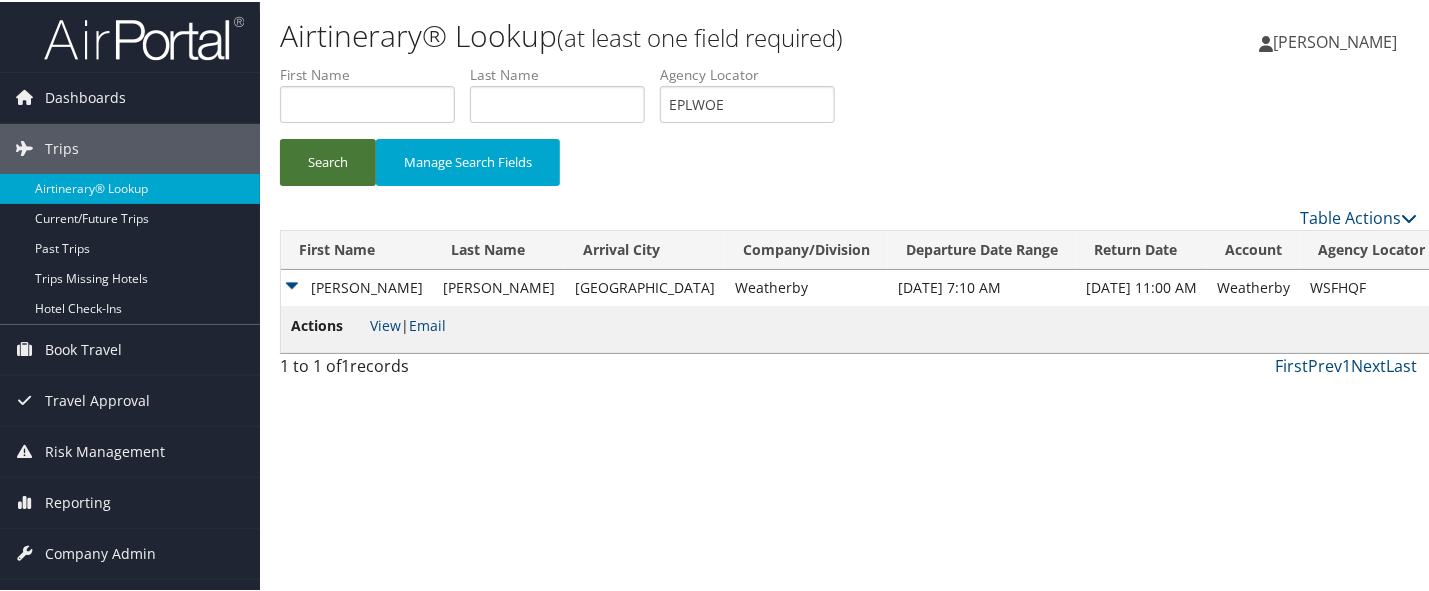 click on "Search" at bounding box center (328, 160) 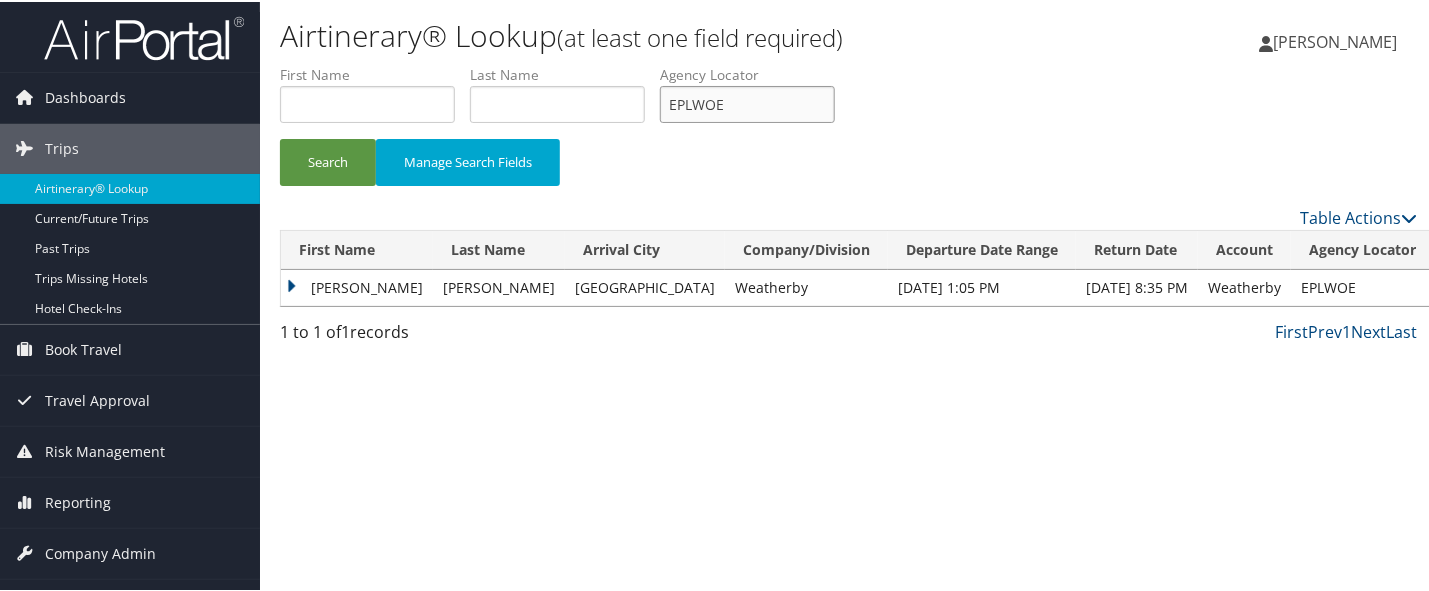 click on "EPLWOE" at bounding box center (747, 102) 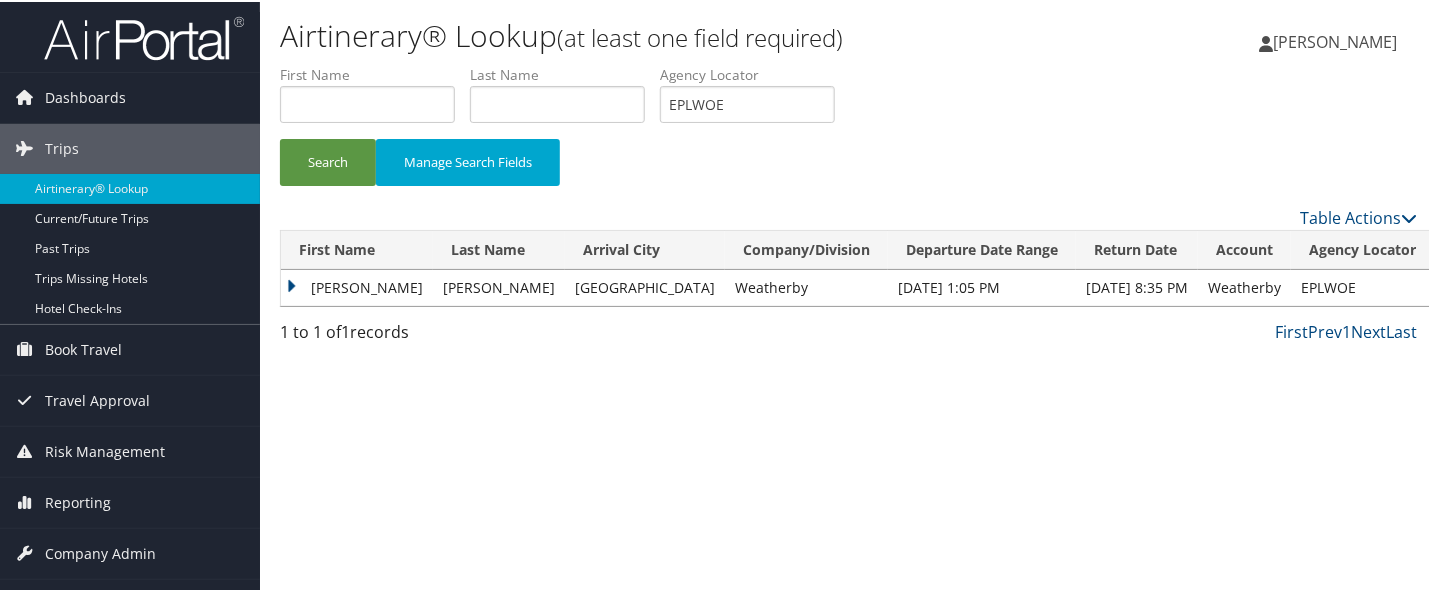 click on "[PERSON_NAME]" at bounding box center [357, 286] 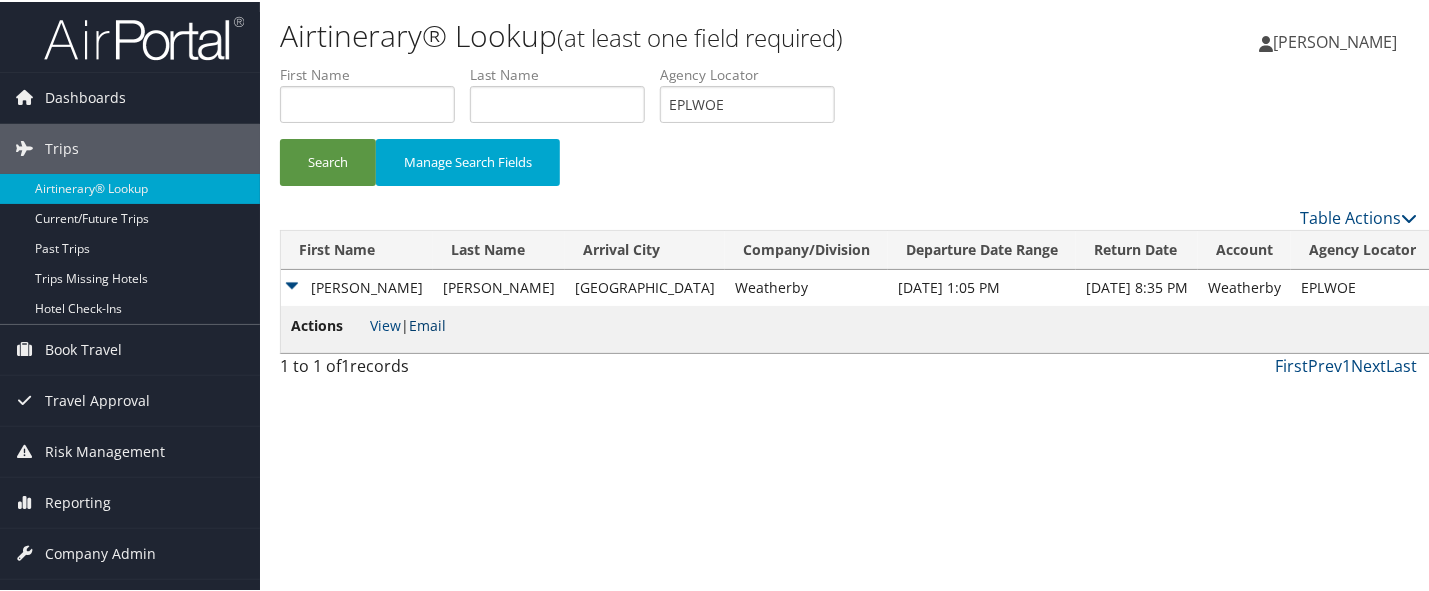 click on "Email" at bounding box center [427, 323] 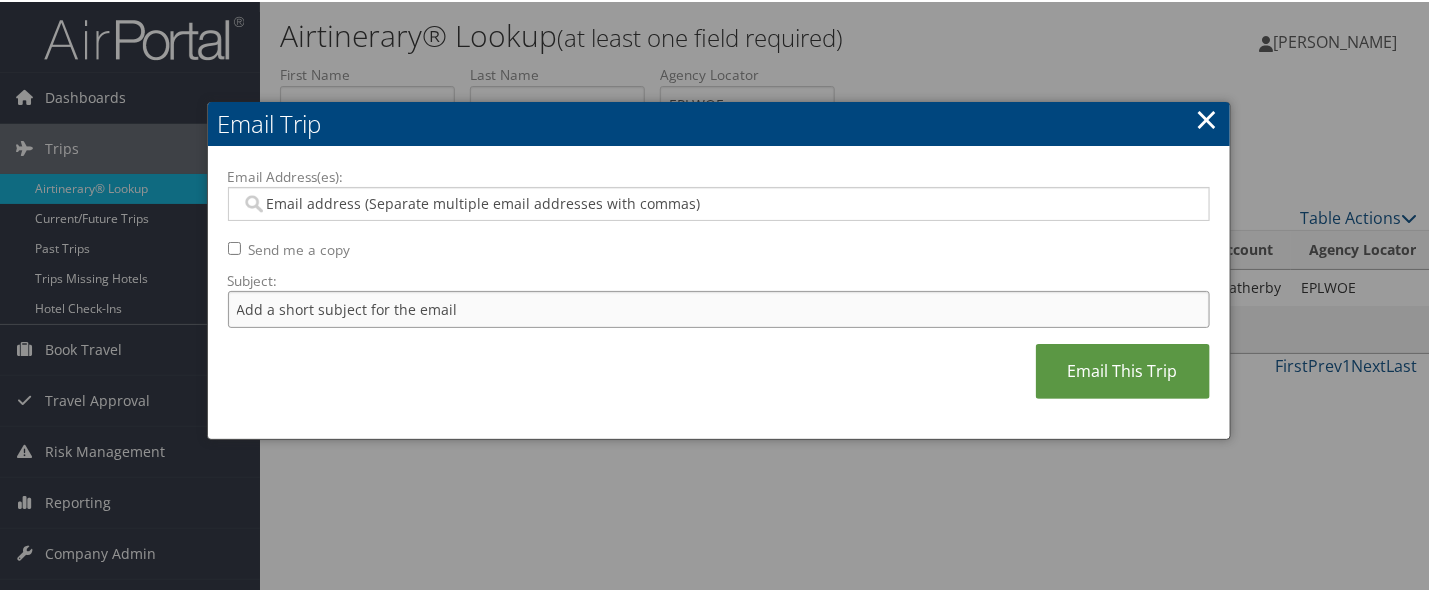 click on "Subject:" at bounding box center (719, 307) 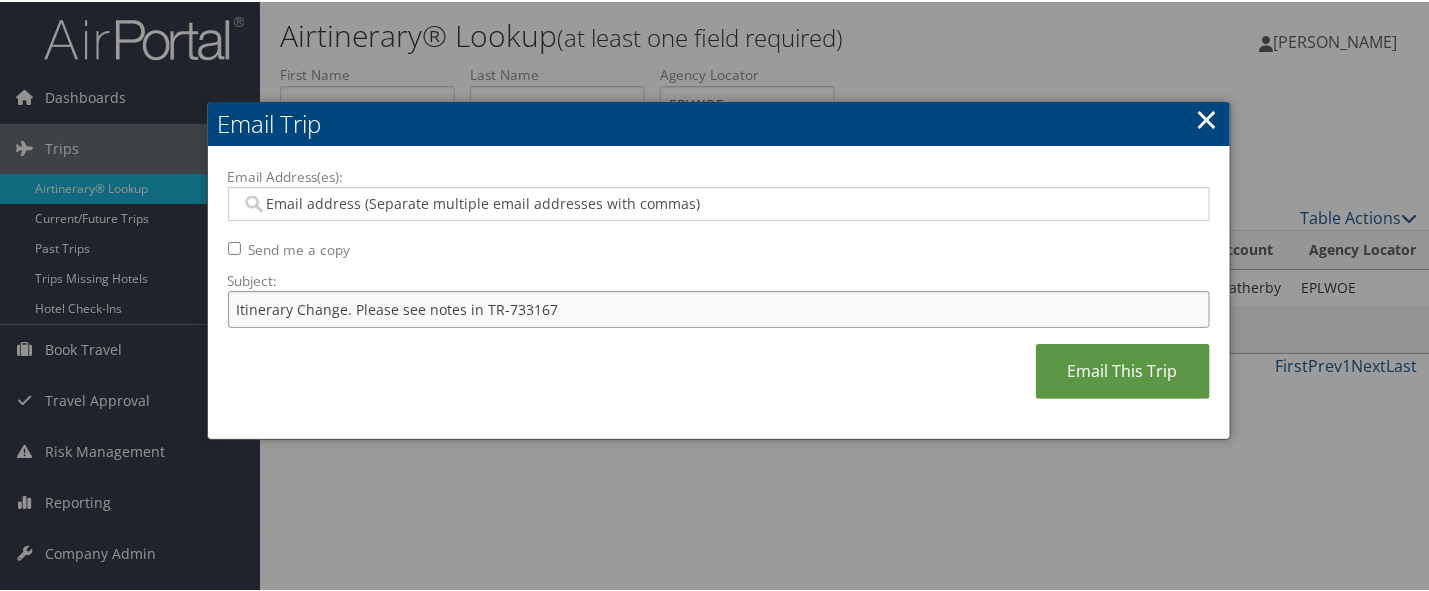 click on "Itinerary Change. Please see notes in TR-733167" at bounding box center (719, 307) 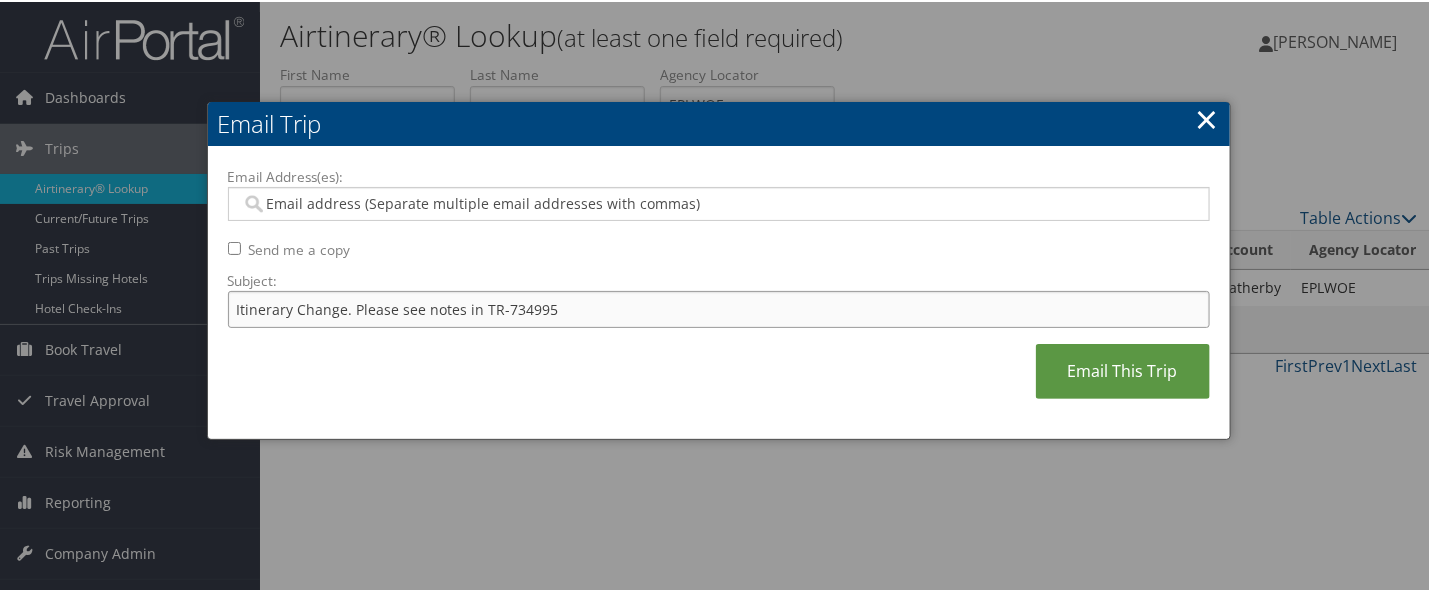 type on "Itinerary Change. Please see notes in TR-734995" 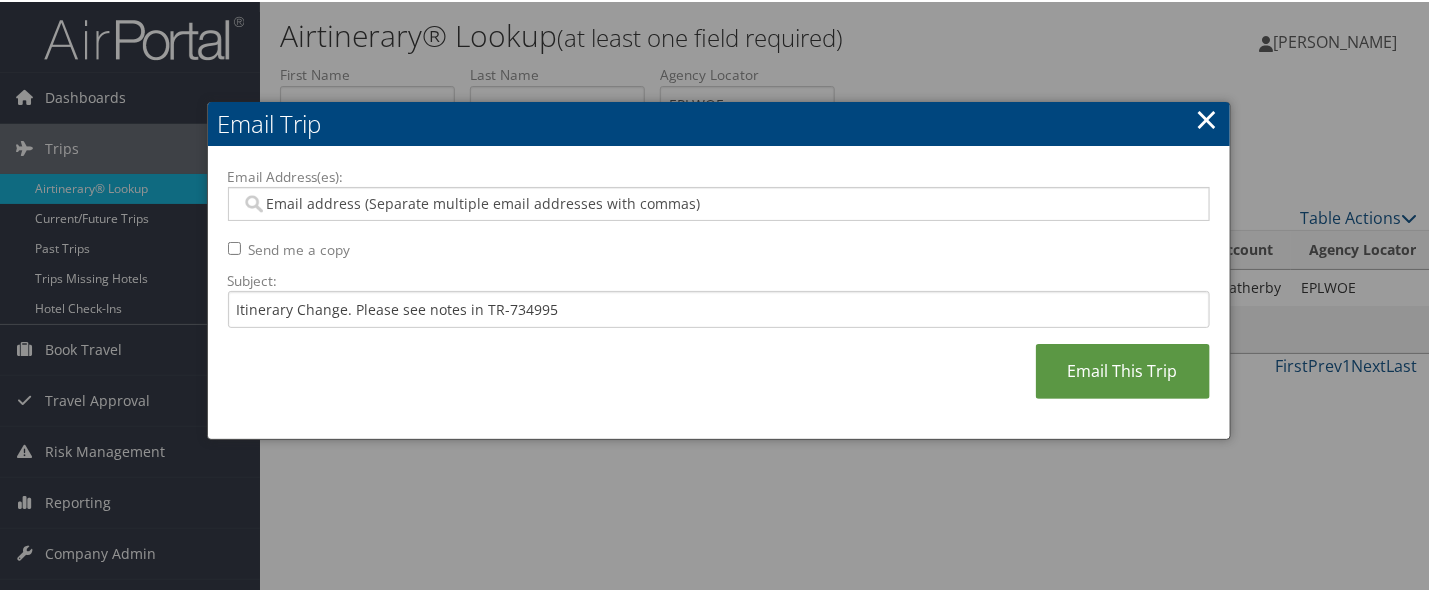 click at bounding box center (719, 202) 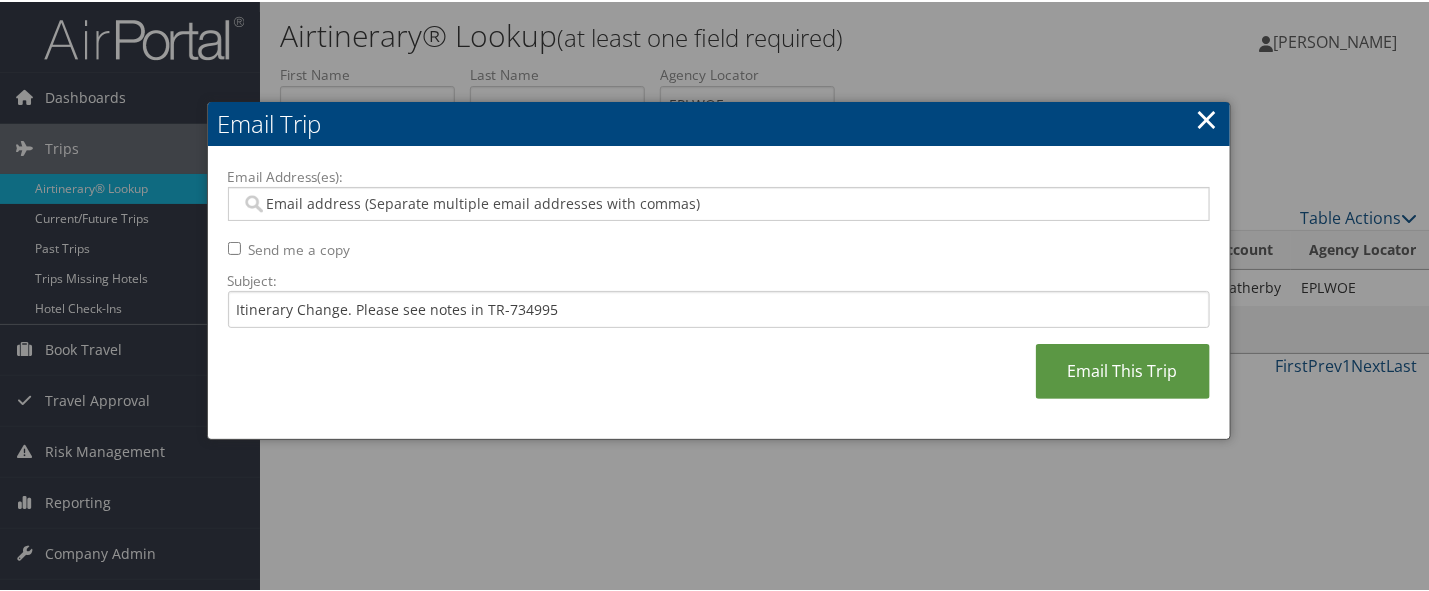 click on "Email Address(es):" at bounding box center [717, 202] 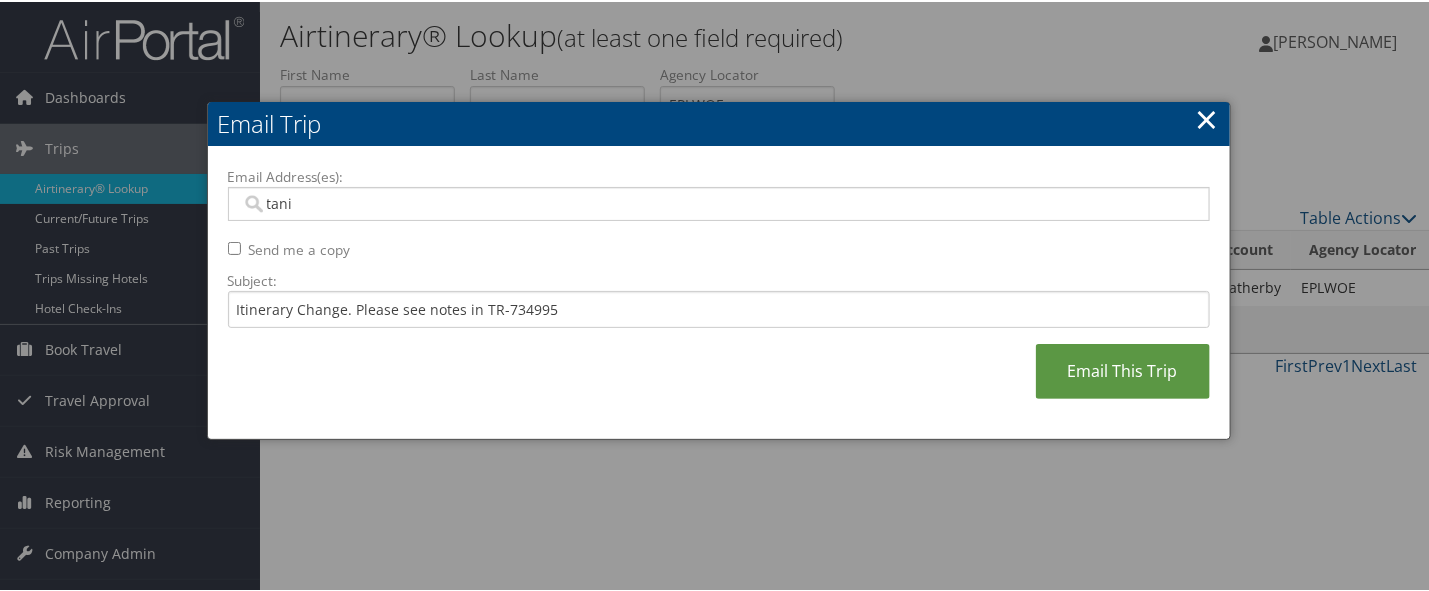 type on "[PERSON_NAME]" 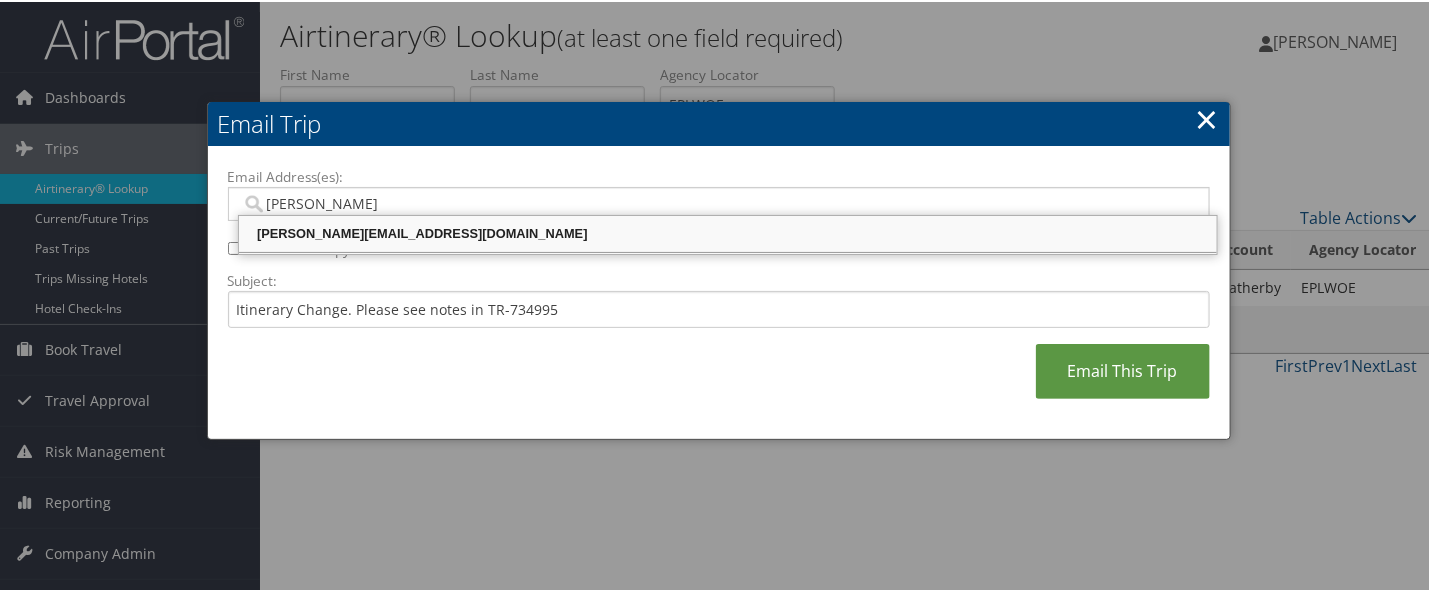 click on "[PERSON_NAME][EMAIL_ADDRESS][DOMAIN_NAME]" at bounding box center (728, 232) 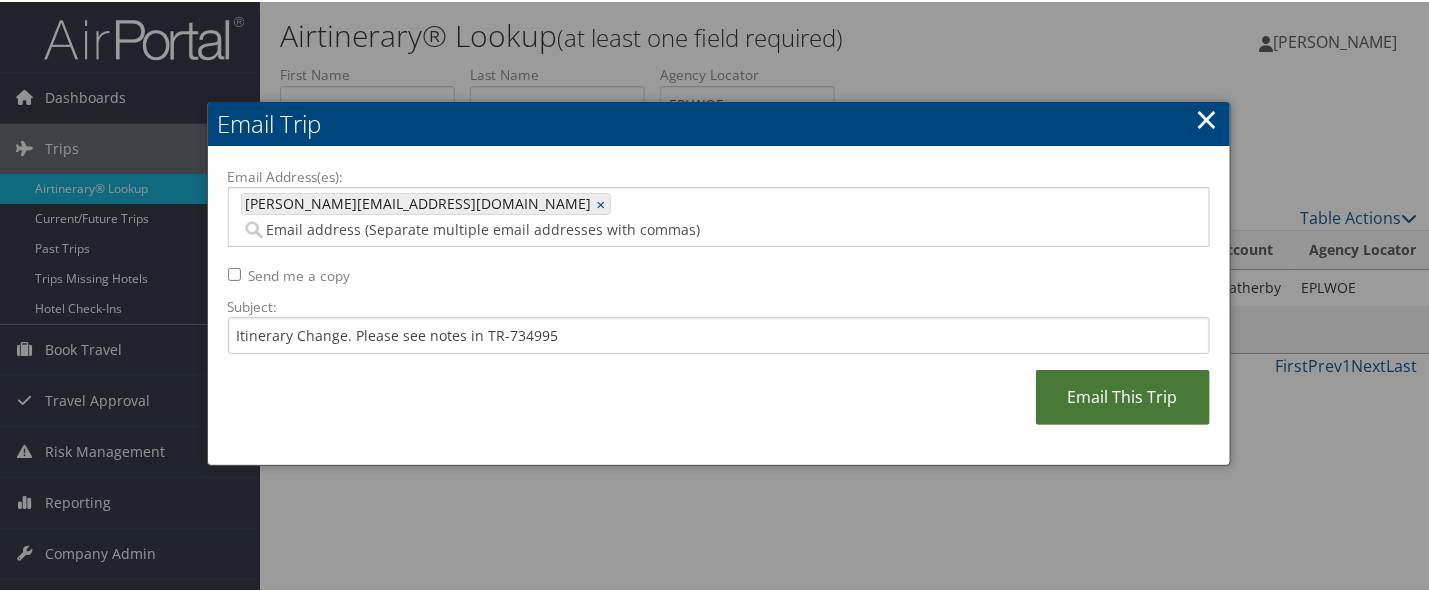 click on "Email This Trip" at bounding box center (1123, 395) 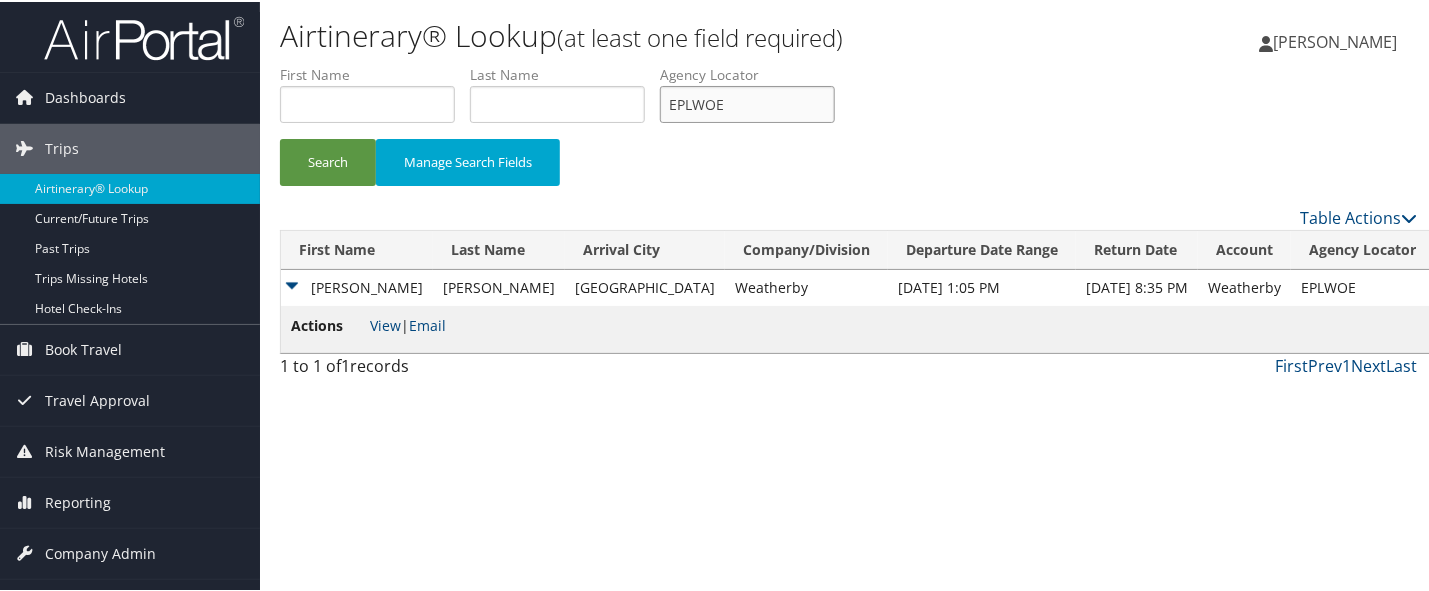 click on "EPLWOE" at bounding box center (747, 102) 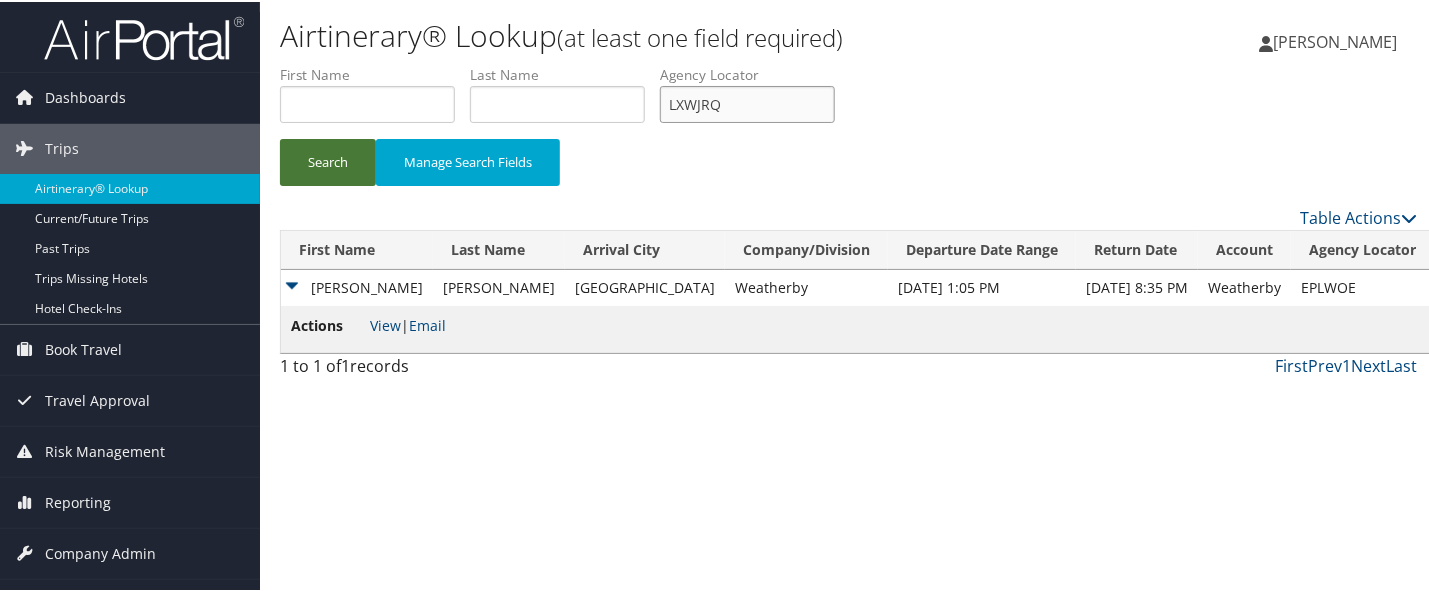type on "LXWJRQ" 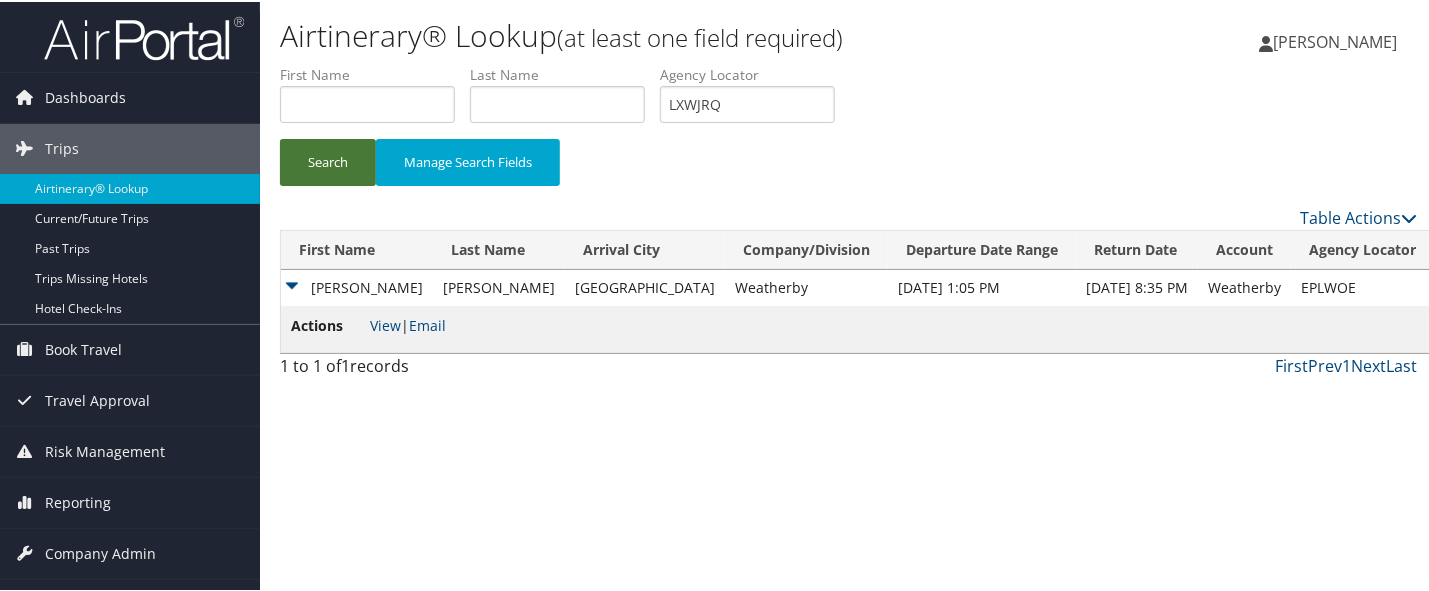 click on "Search" at bounding box center [328, 160] 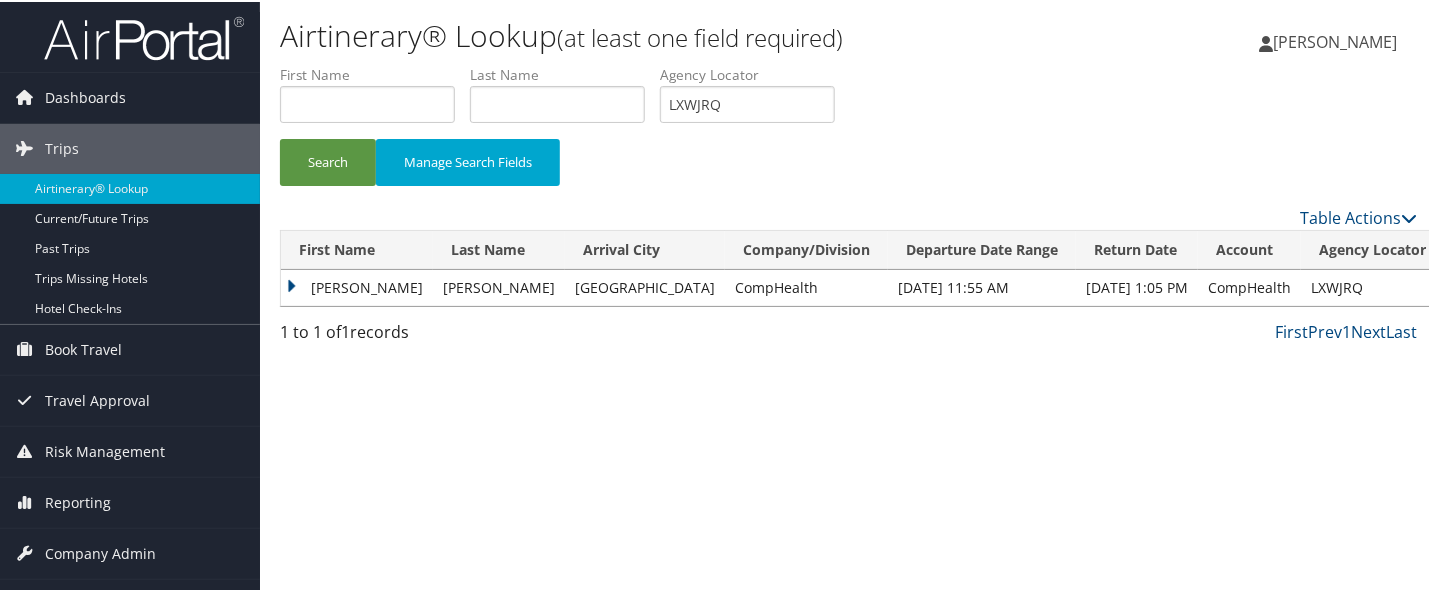 click on "Airtinerary® Lookup  (at least one field required)
[PERSON_NAME]
[PERSON_NAME]
My Settings
Travel Agency Contacts
View Travel Profile
Give Feedback Sign Out" at bounding box center [848, 295] 